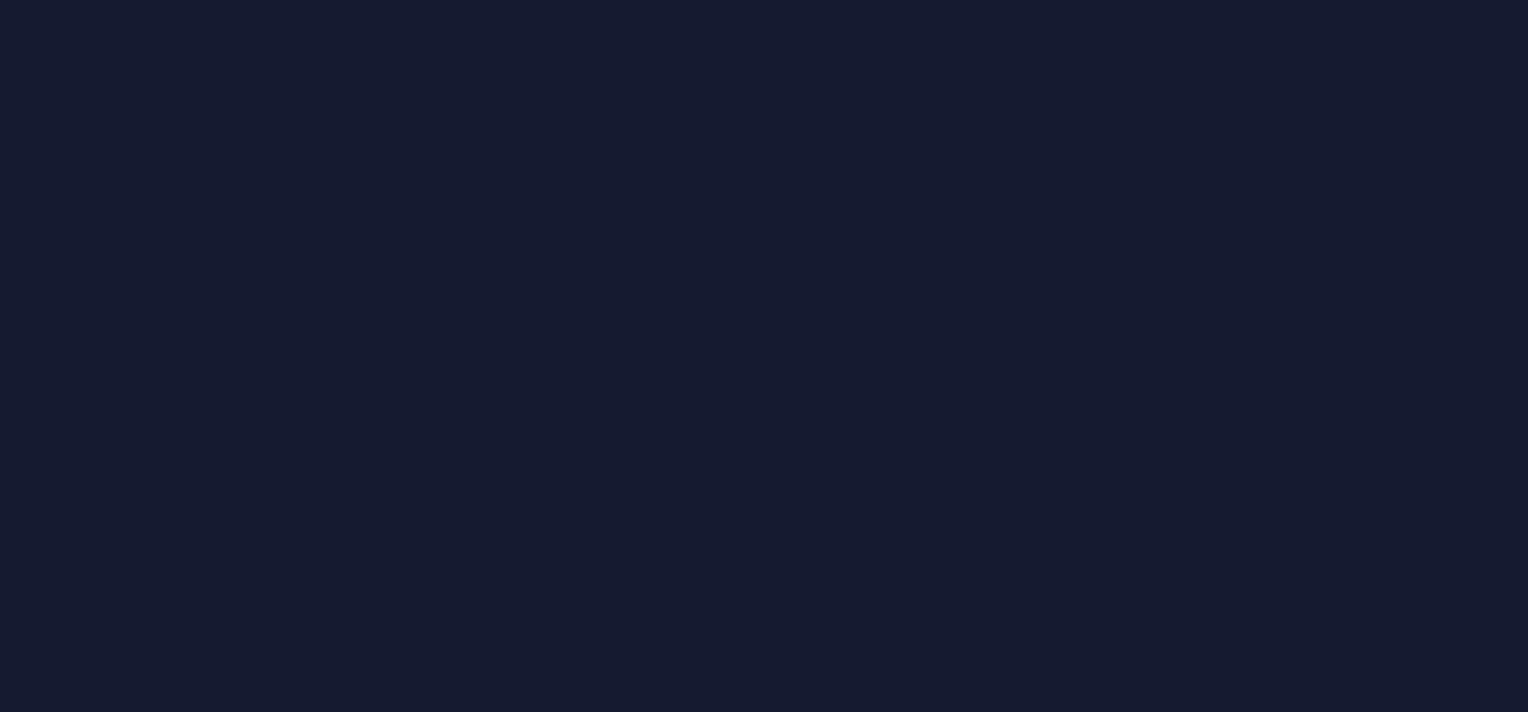 scroll, scrollTop: 0, scrollLeft: 0, axis: both 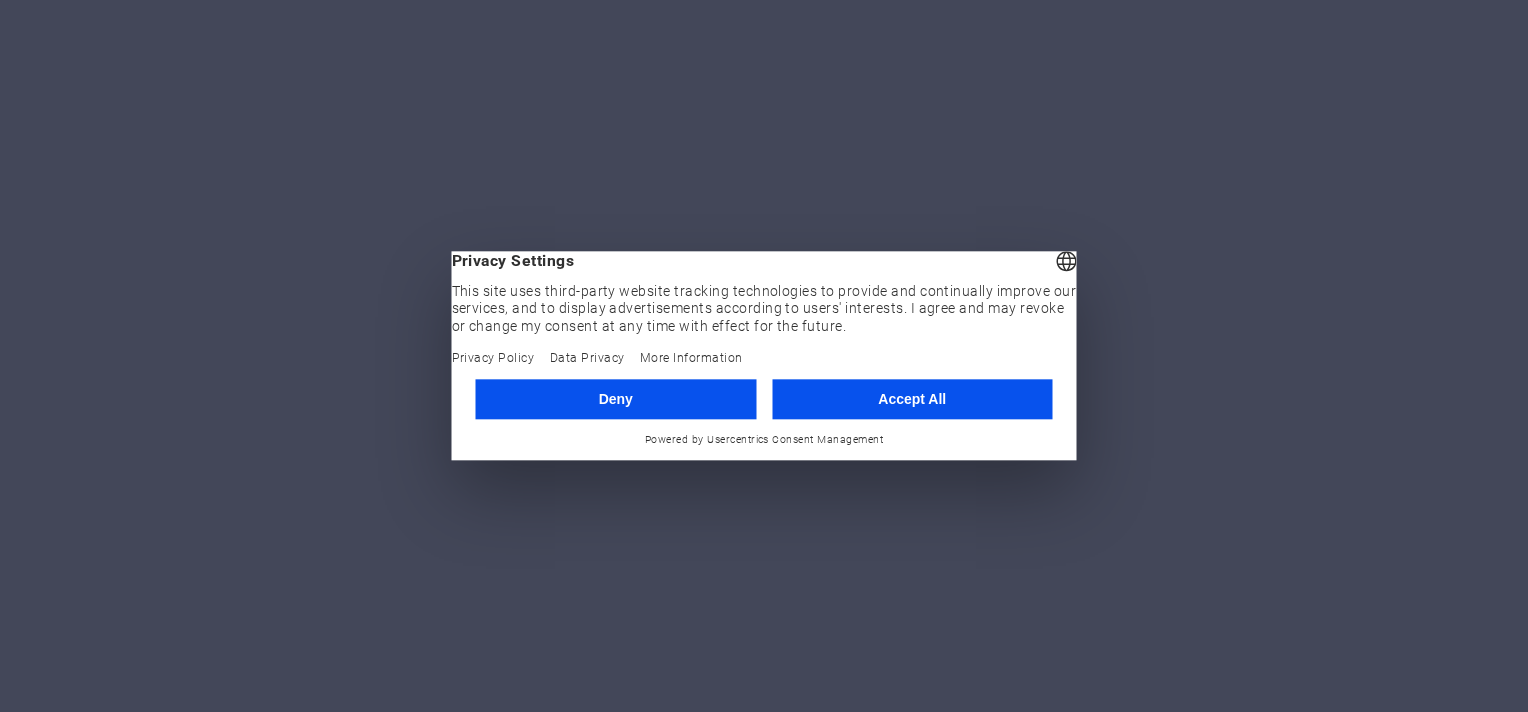 click on "Deny" at bounding box center (616, 399) 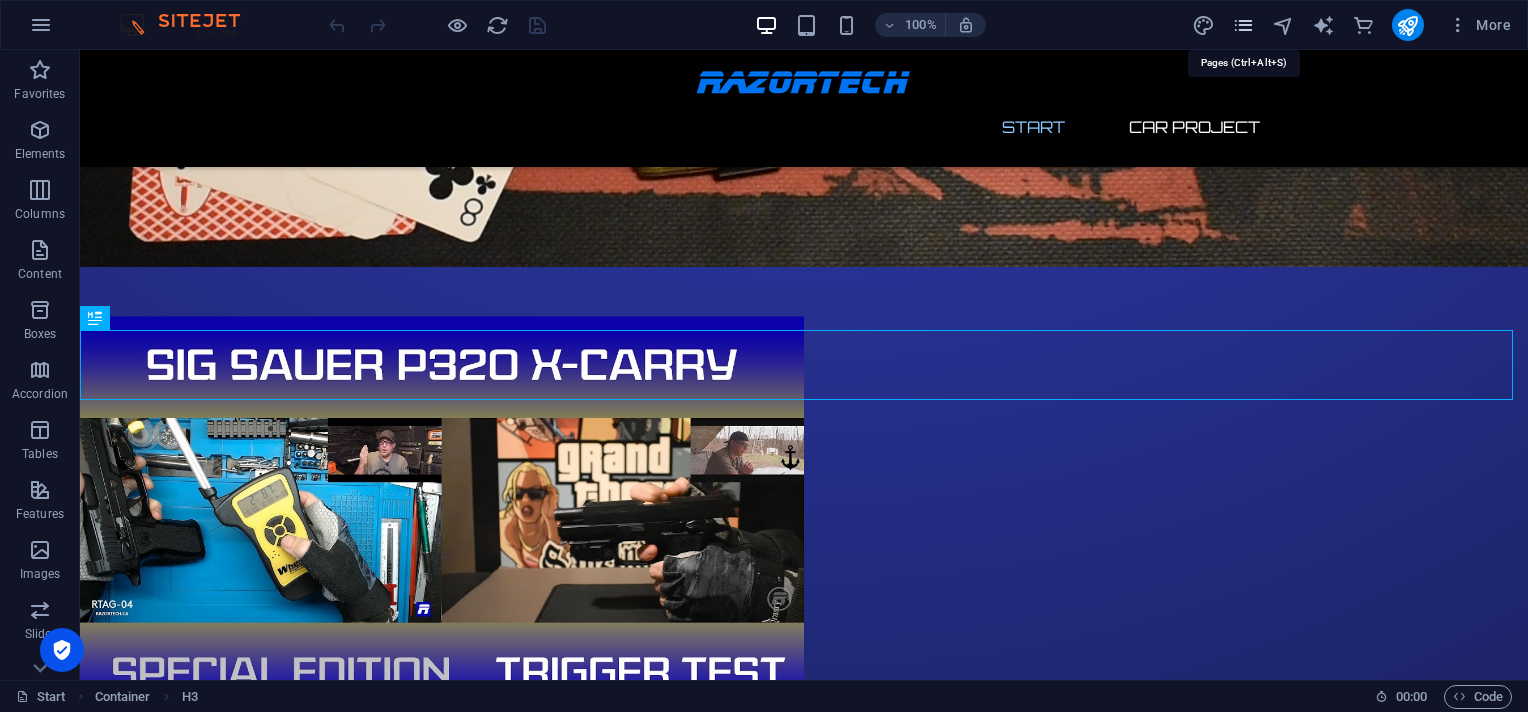 click at bounding box center [1243, 25] 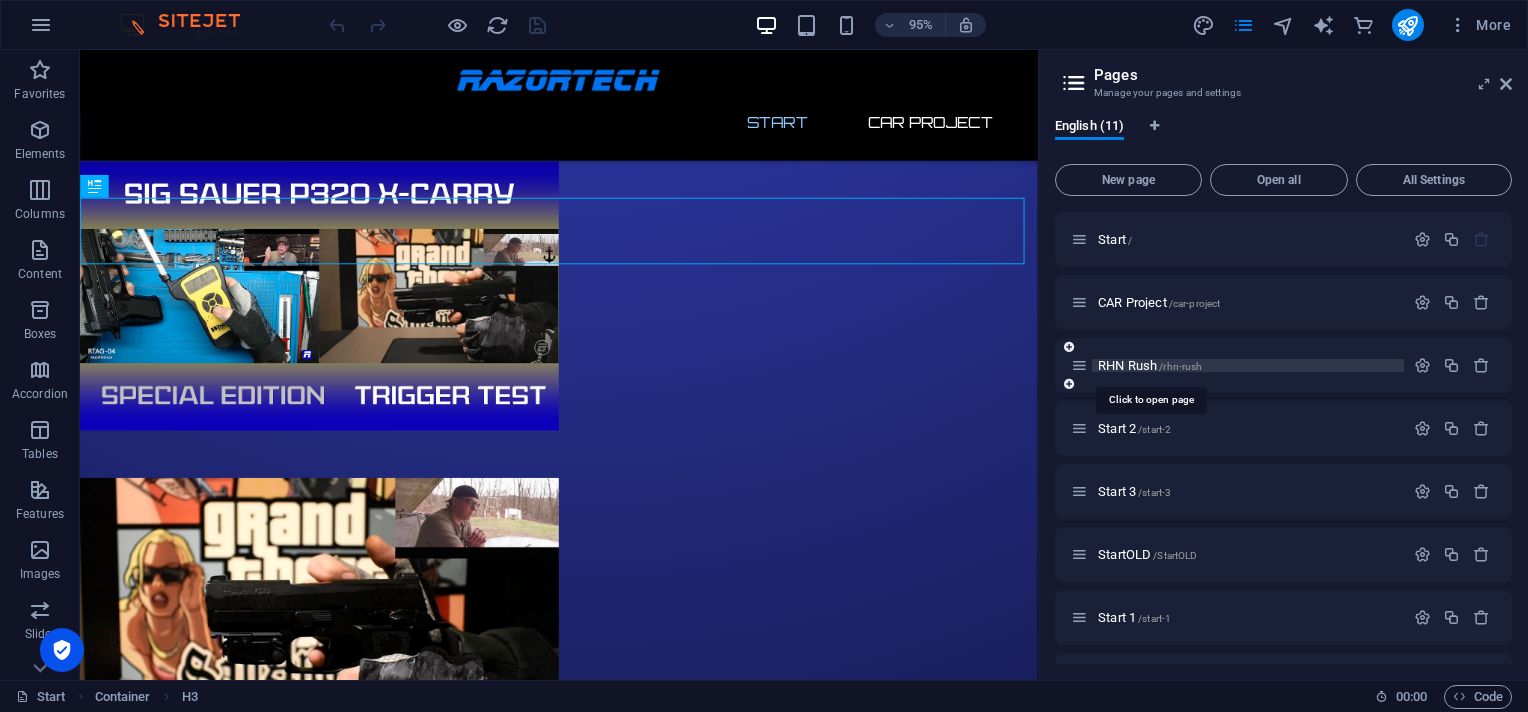 click on "RHN Rush  /rhn-rush" at bounding box center [1150, 365] 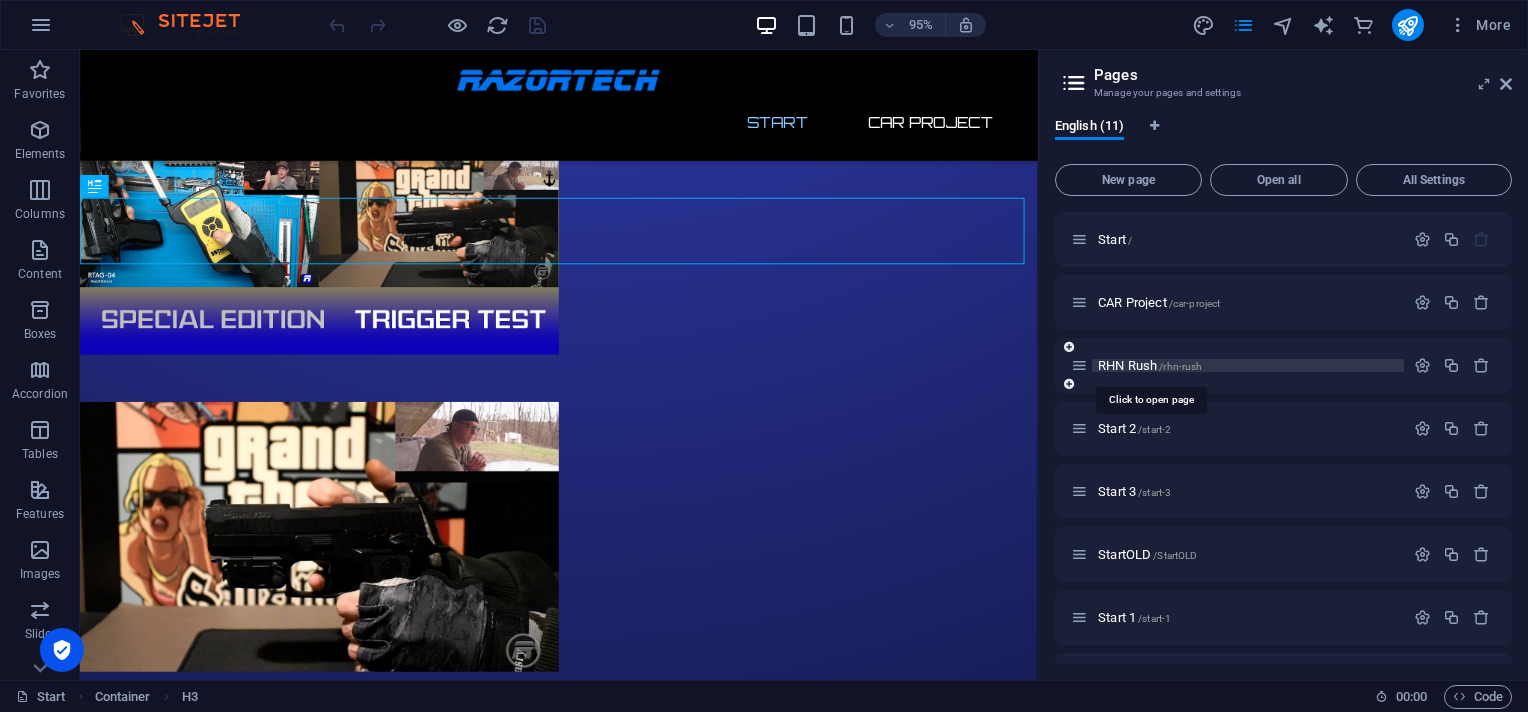scroll, scrollTop: 0, scrollLeft: 0, axis: both 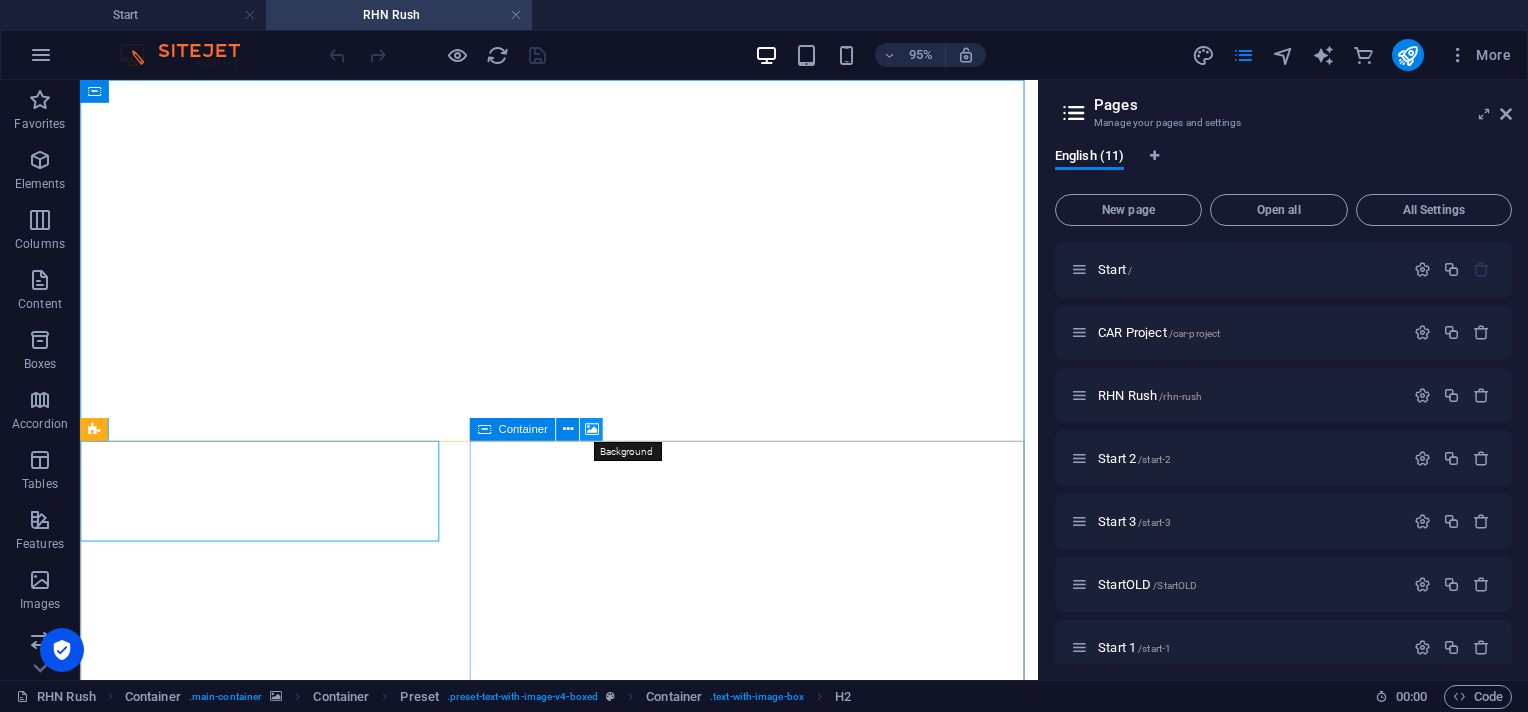 click at bounding box center (592, 430) 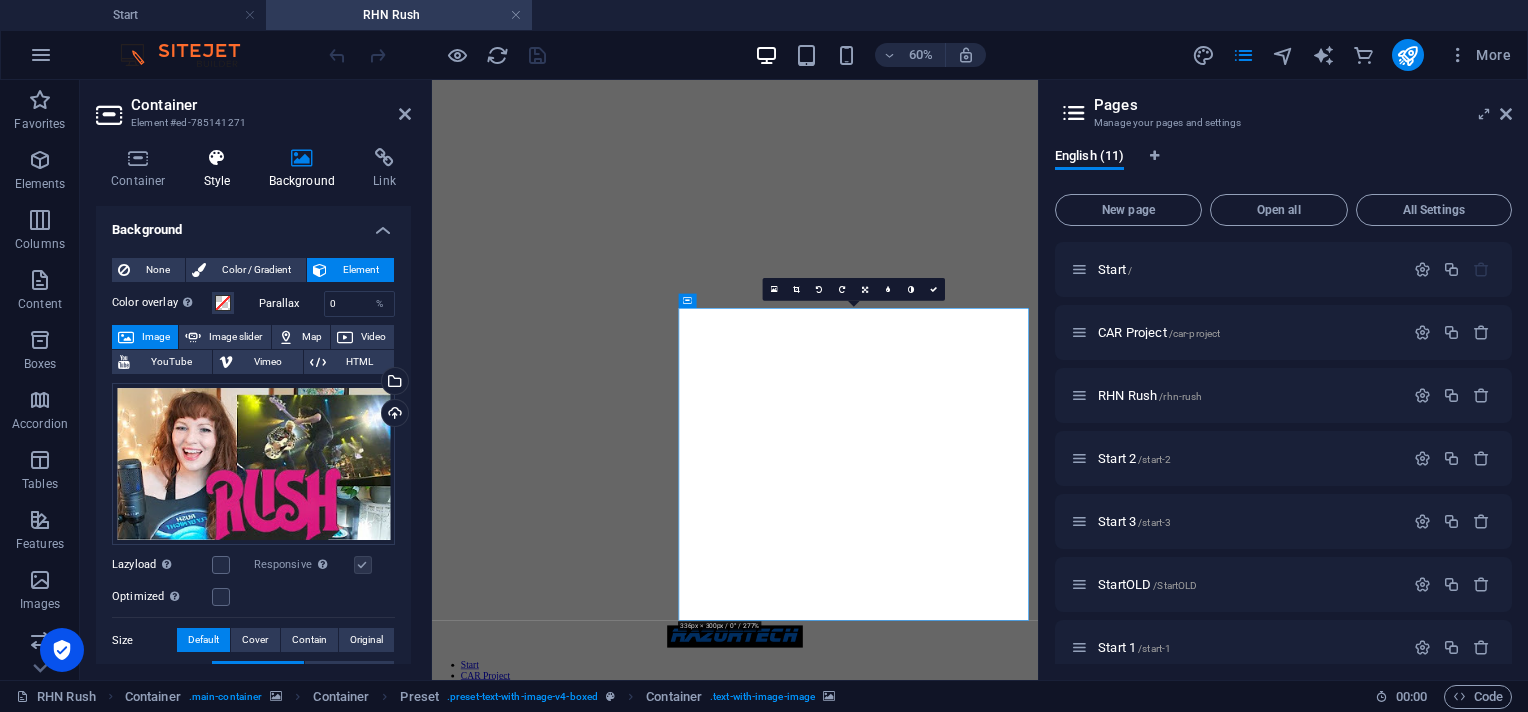 click at bounding box center (217, 158) 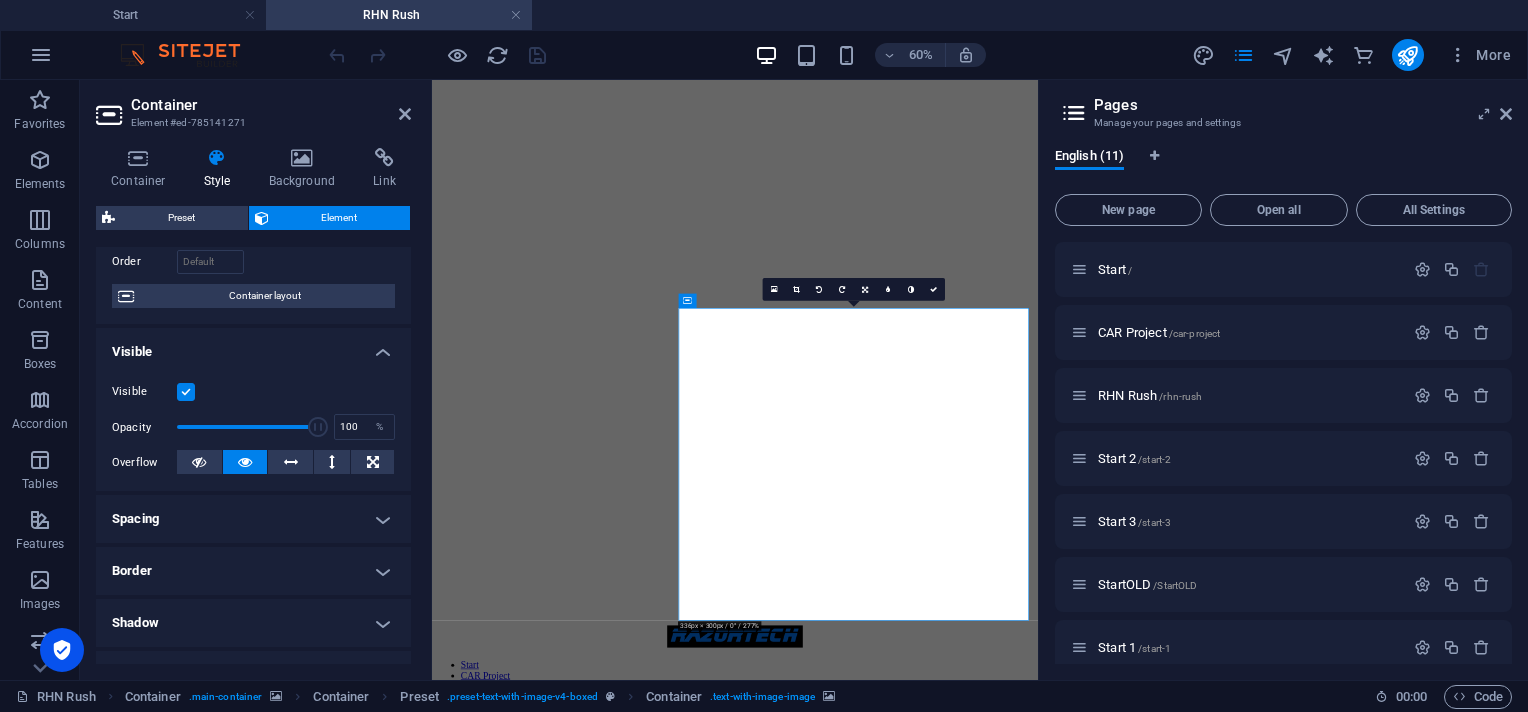 scroll, scrollTop: 0, scrollLeft: 0, axis: both 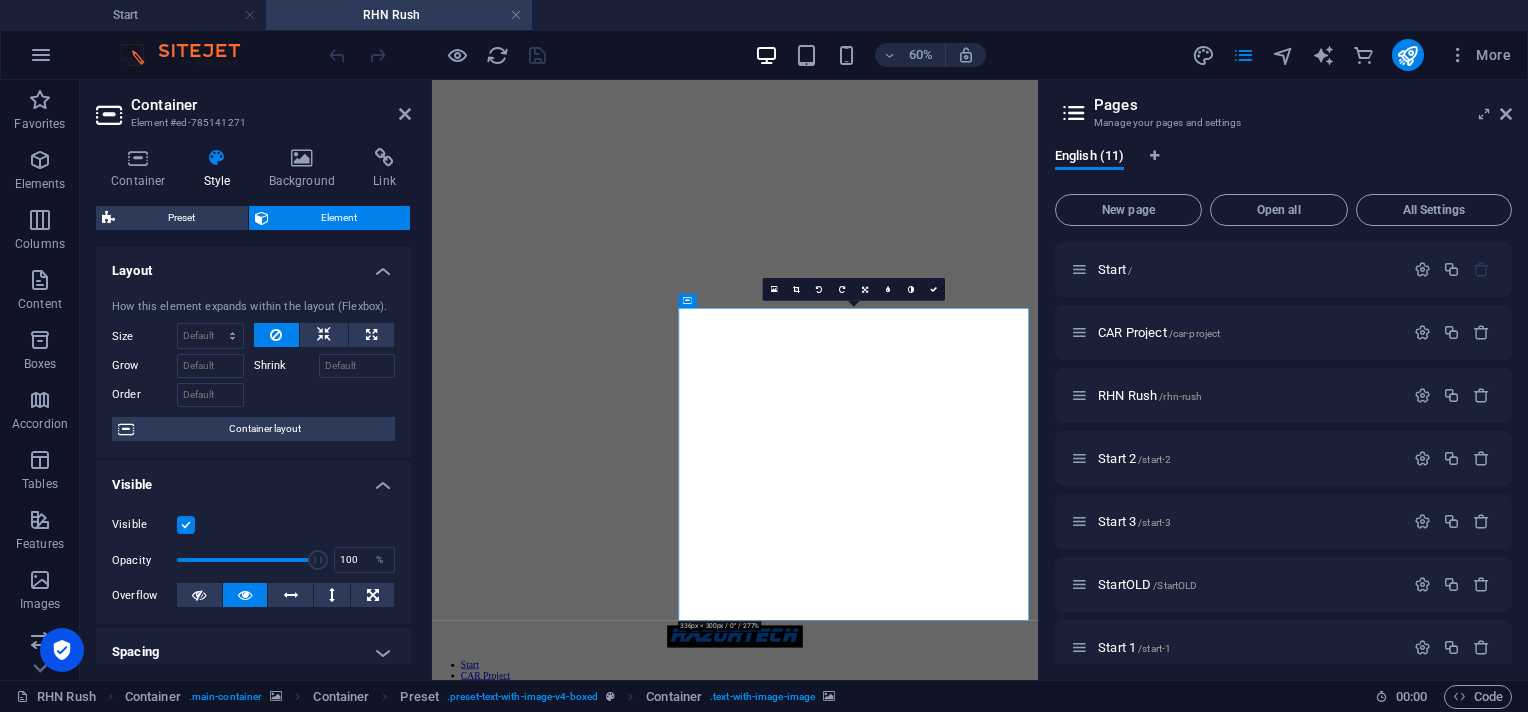 click at bounding box center (186, 525) 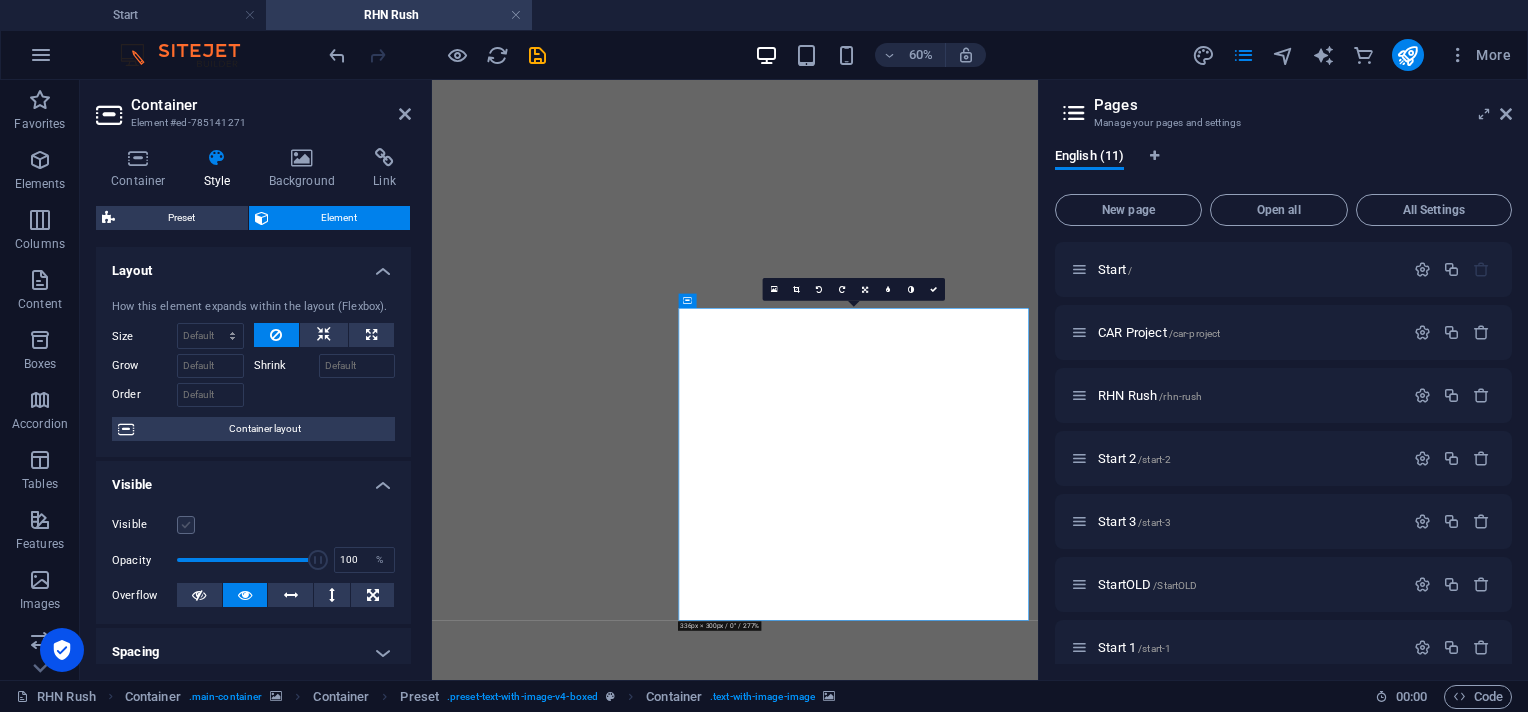 click at bounding box center [186, 525] 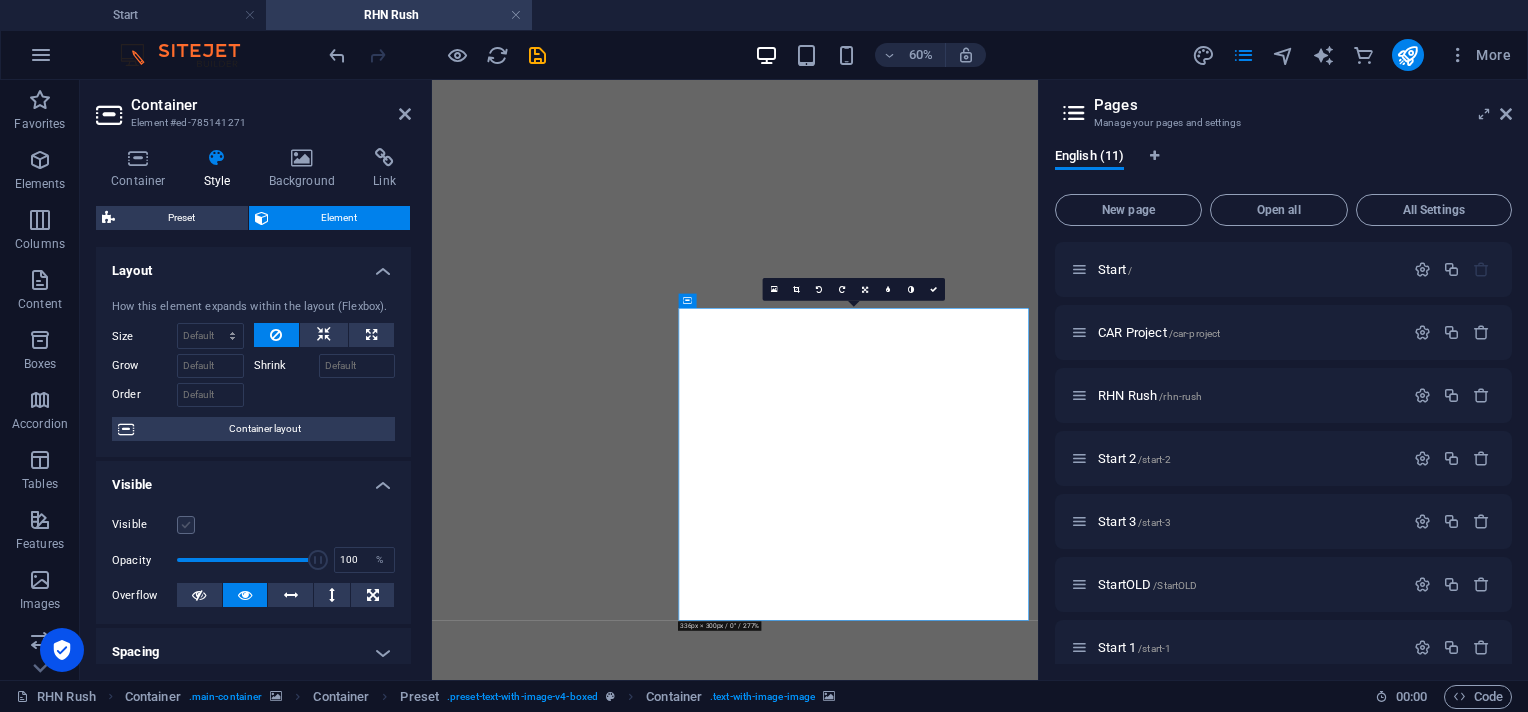 click on "Visible" at bounding box center [0, 0] 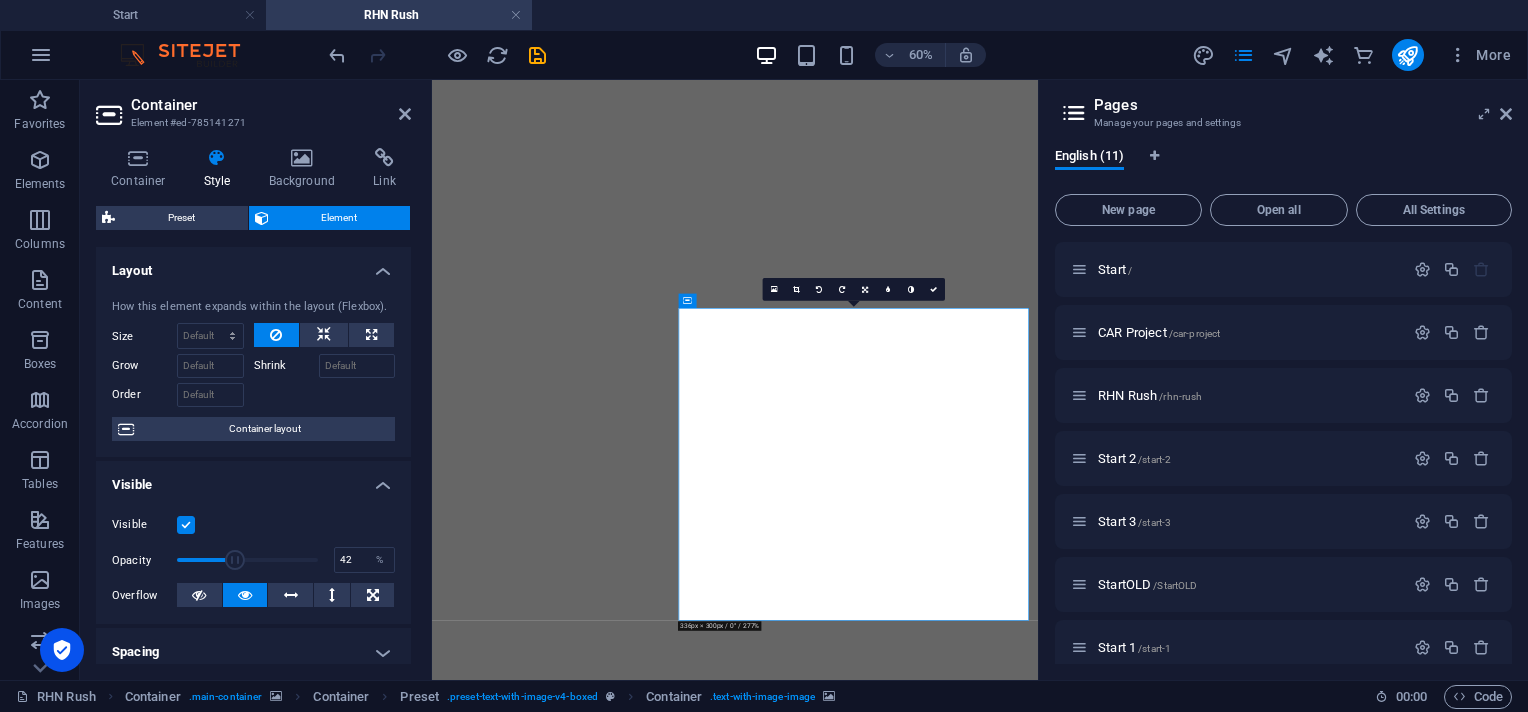 drag, startPoint x: 313, startPoint y: 560, endPoint x: 234, endPoint y: 558, distance: 79.025314 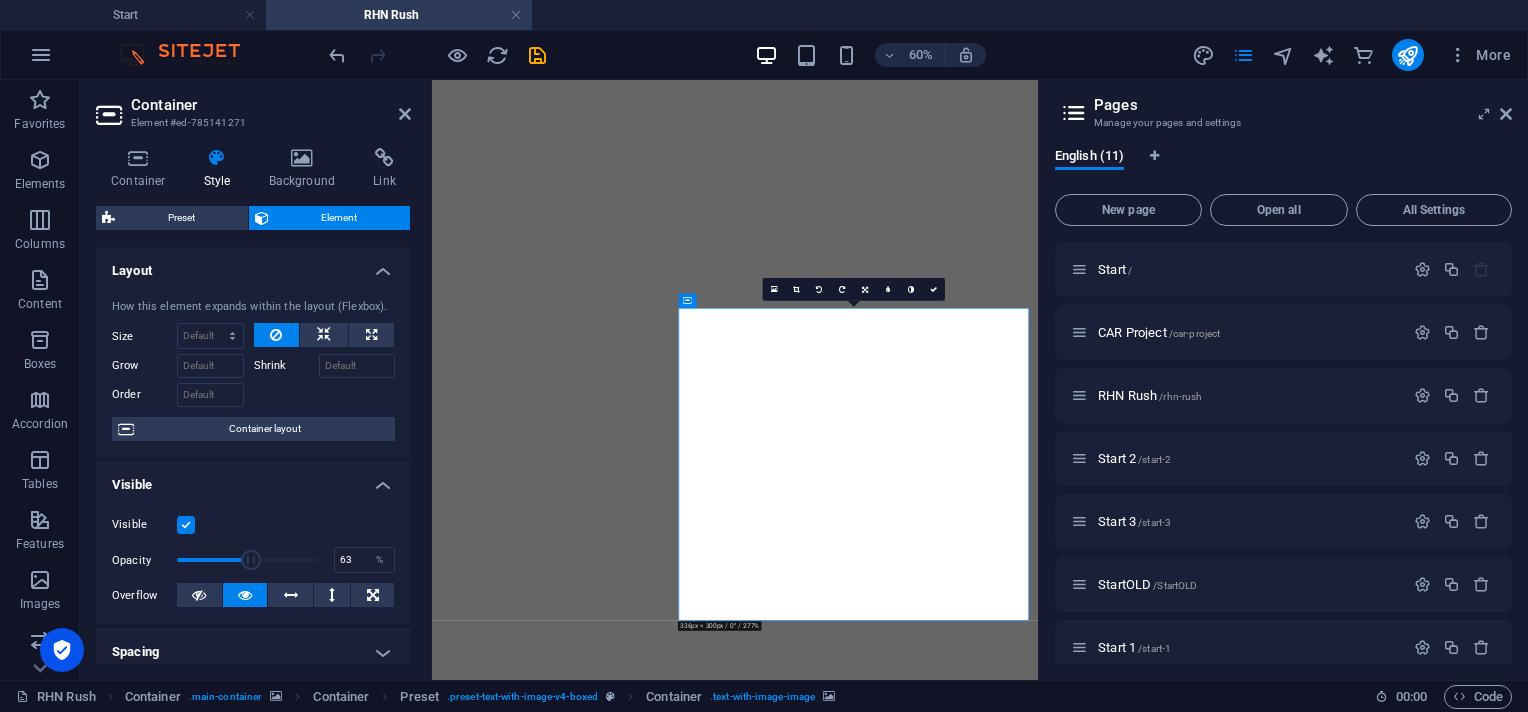 drag, startPoint x: 234, startPoint y: 558, endPoint x: 263, endPoint y: 555, distance: 29.15476 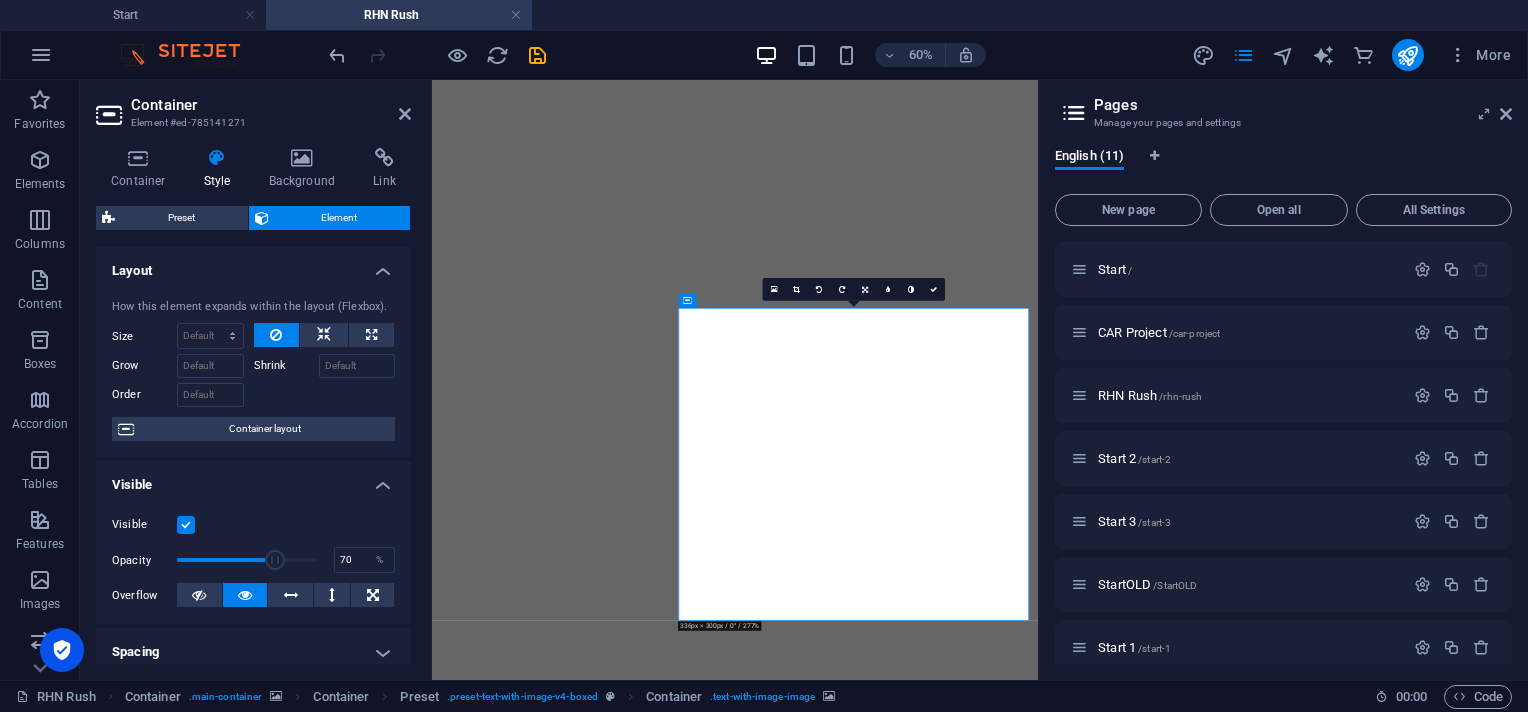 click at bounding box center [275, 560] 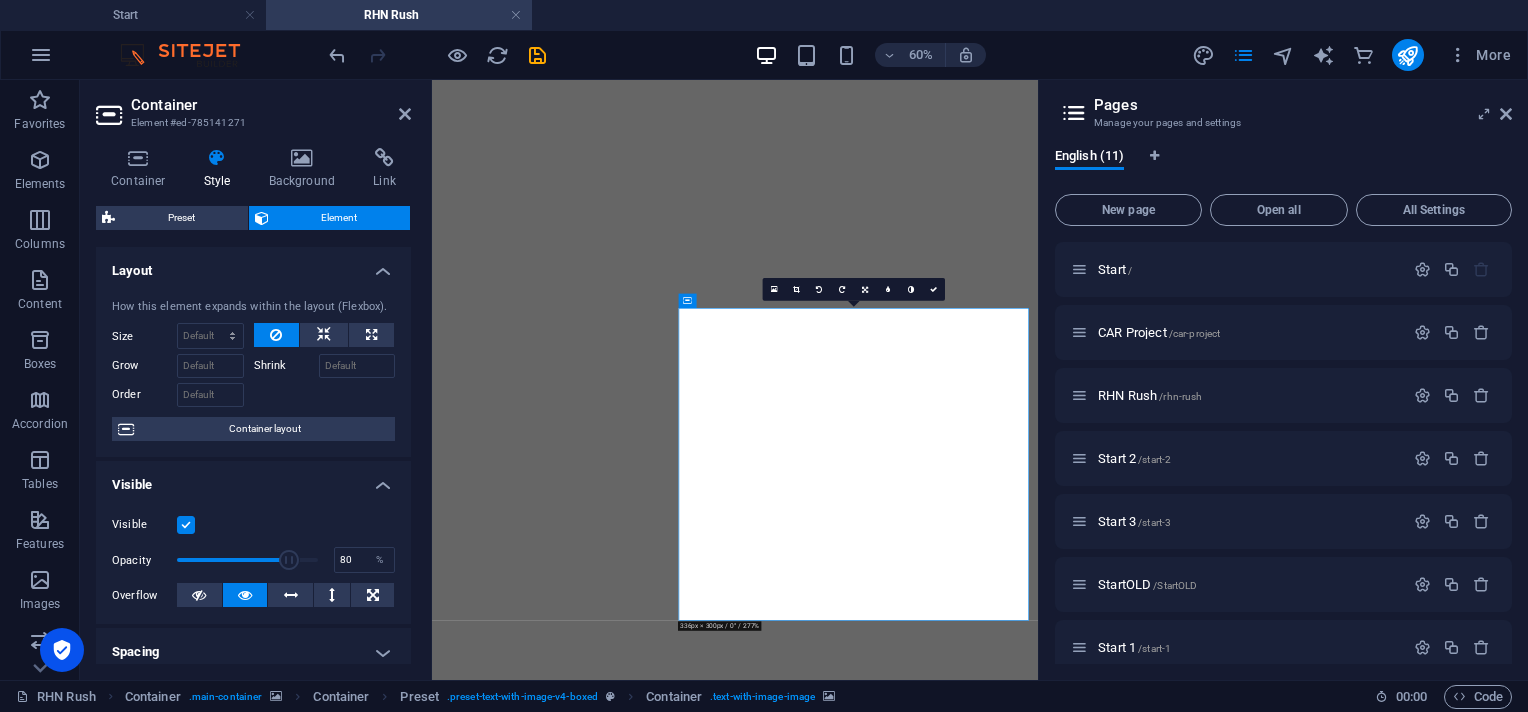drag, startPoint x: 272, startPoint y: 554, endPoint x: 286, endPoint y: 555, distance: 14.035668 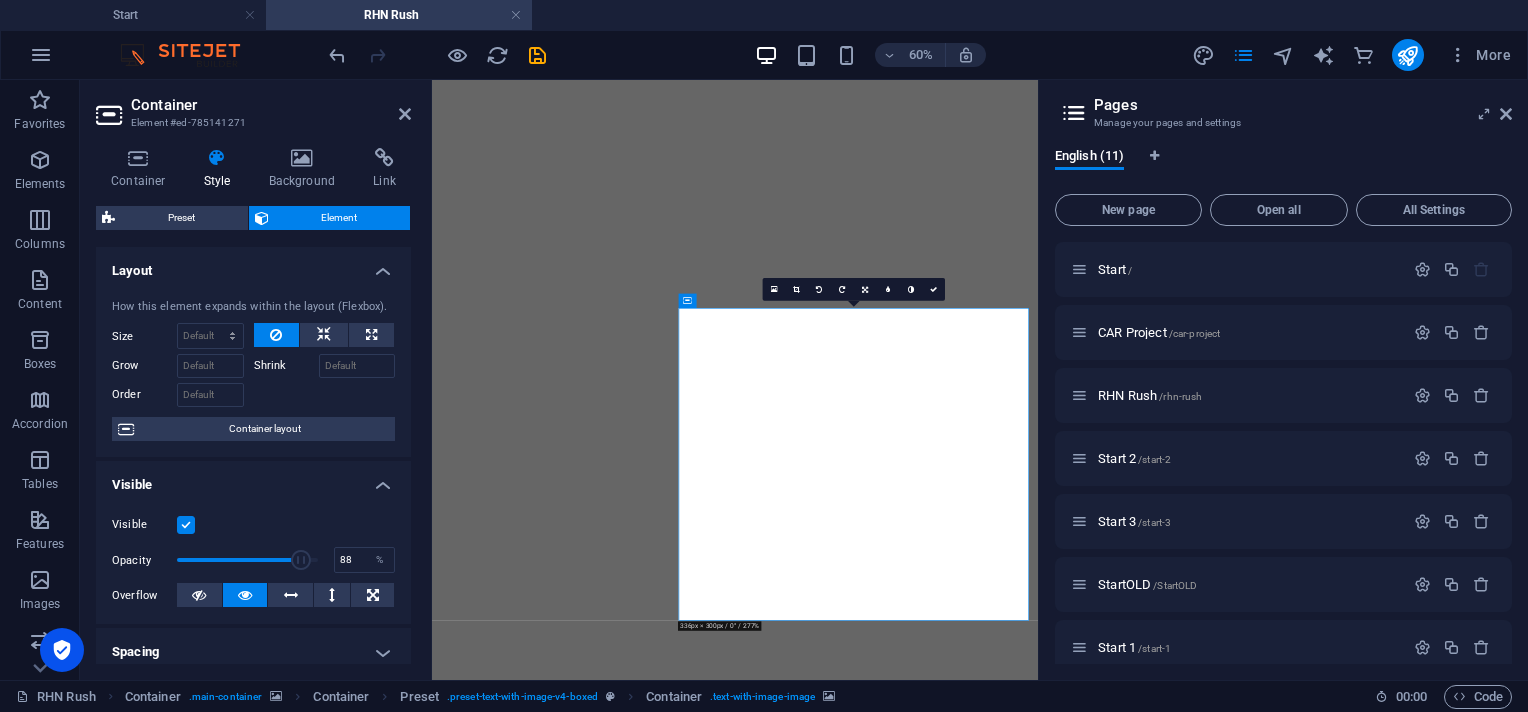 click at bounding box center (301, 560) 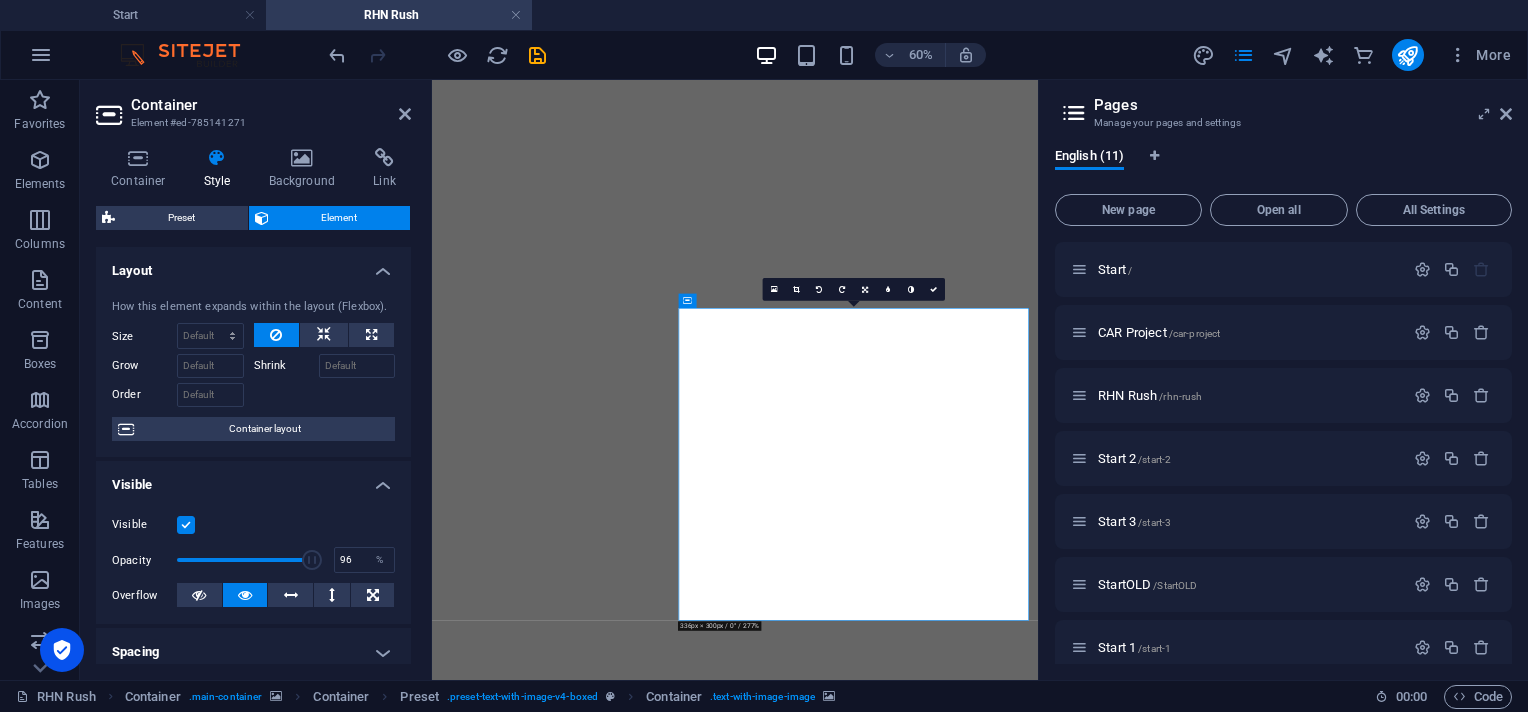click at bounding box center (312, 560) 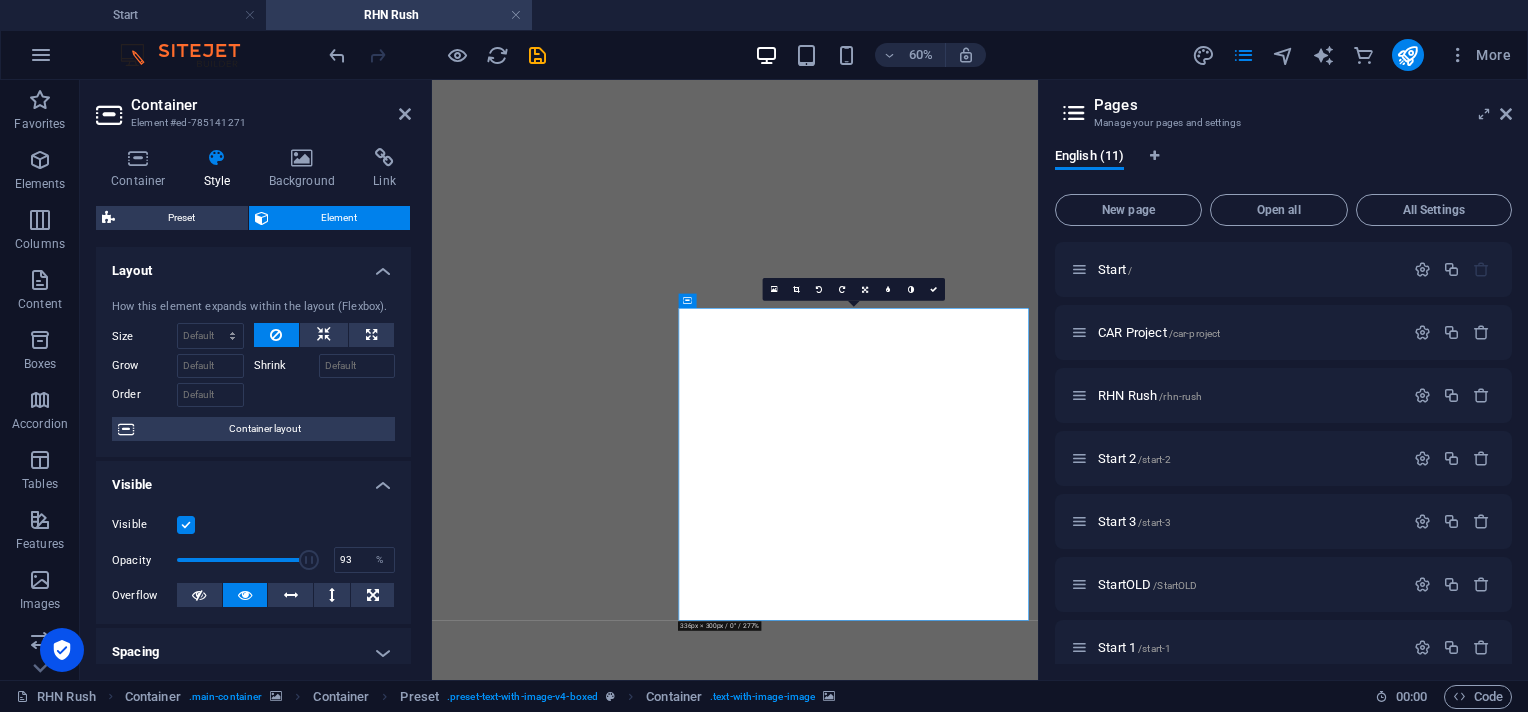 click at bounding box center (309, 560) 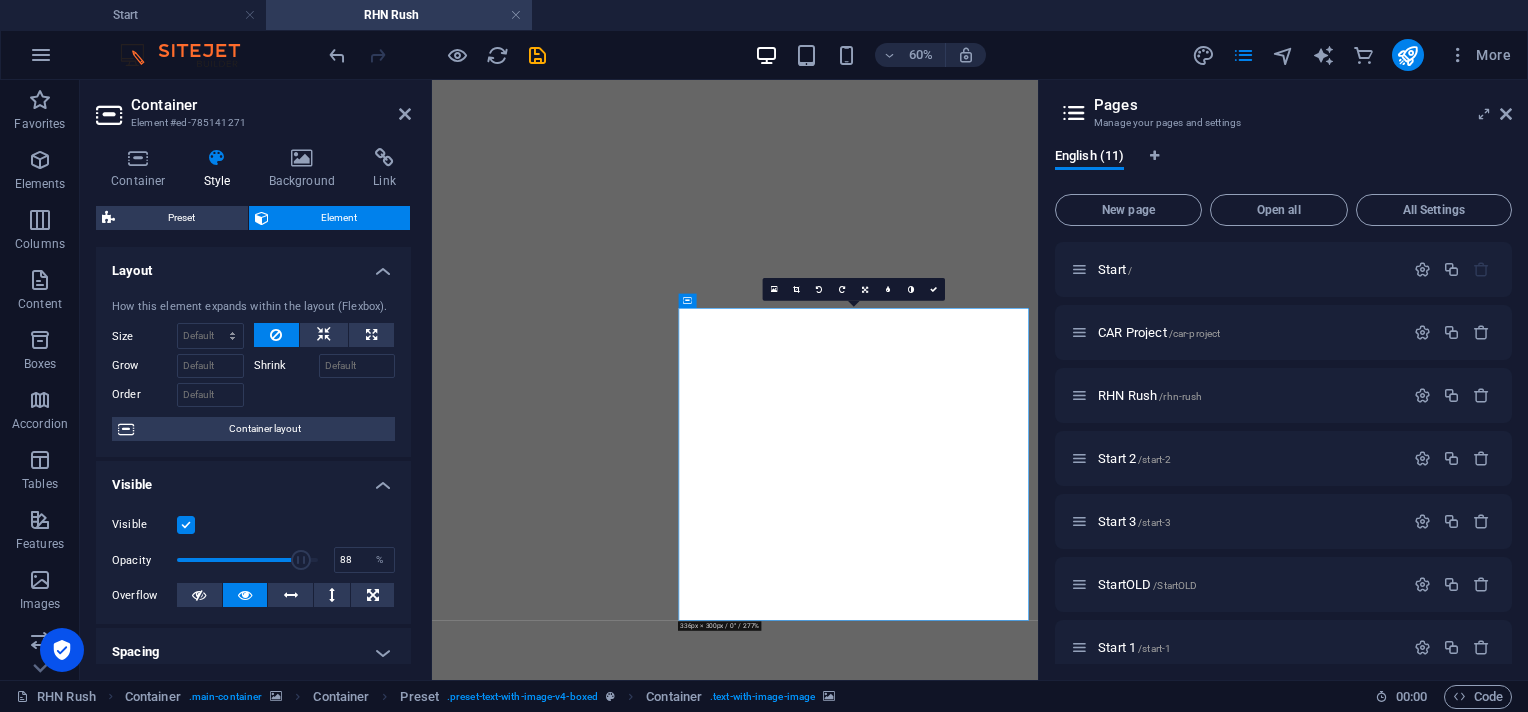 click at bounding box center [301, 560] 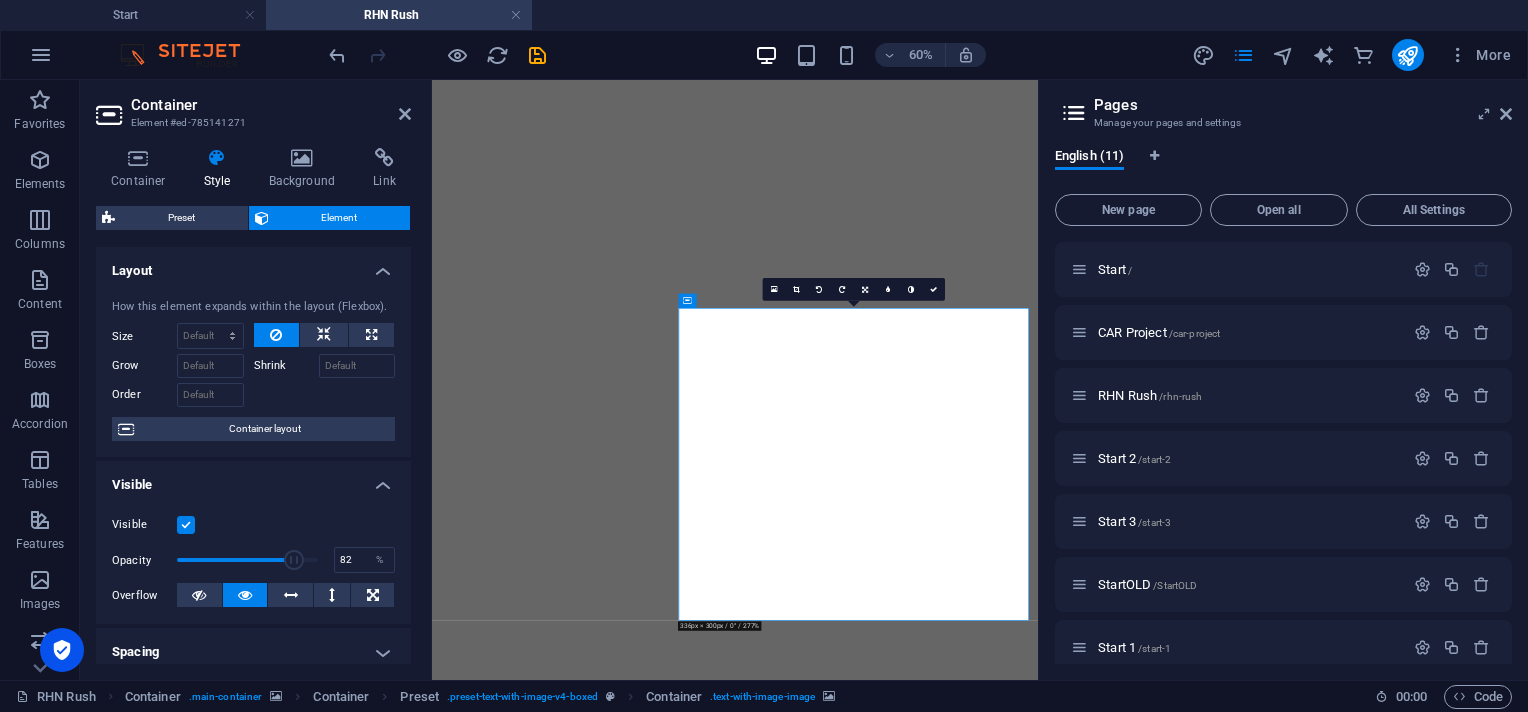 click at bounding box center [294, 560] 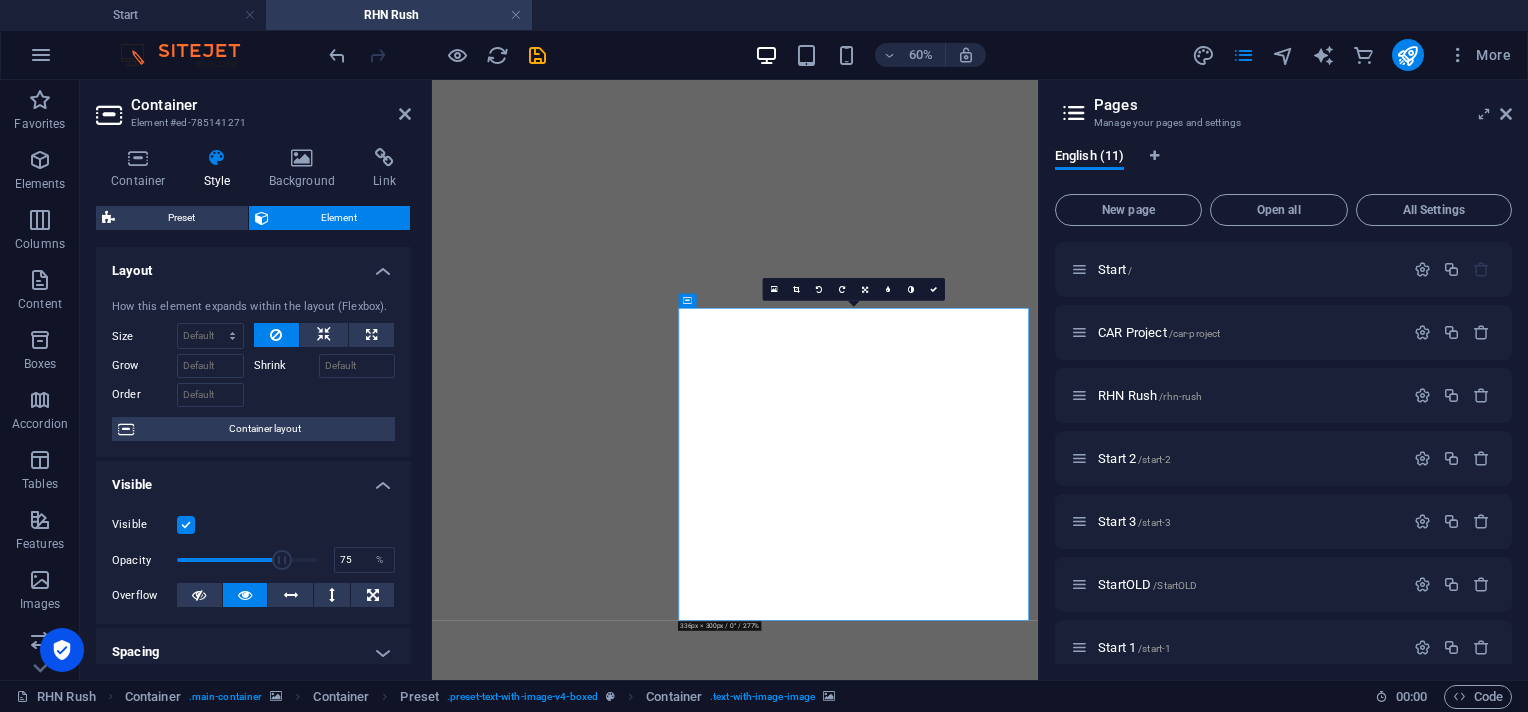 drag, startPoint x: 289, startPoint y: 564, endPoint x: 279, endPoint y: 570, distance: 11.661903 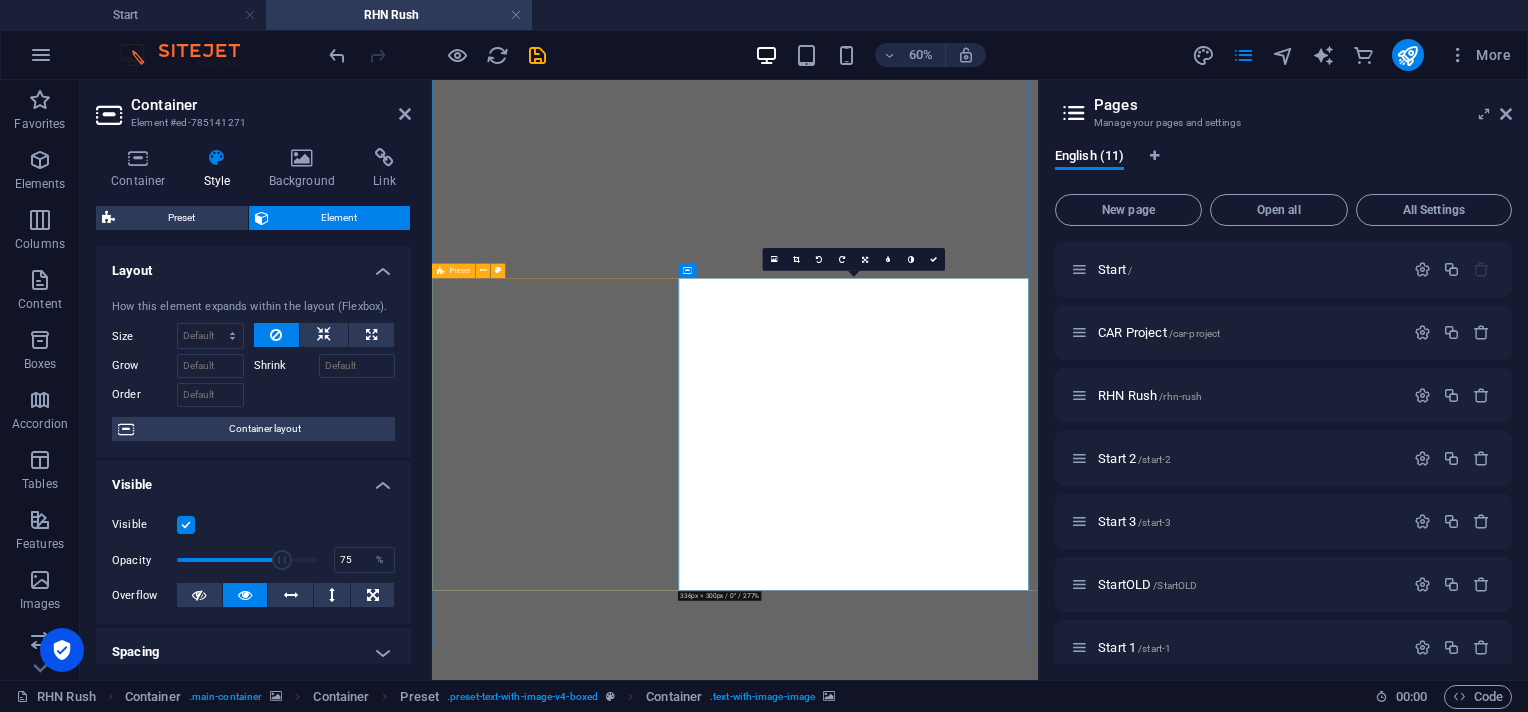 scroll, scrollTop: 50, scrollLeft: 0, axis: vertical 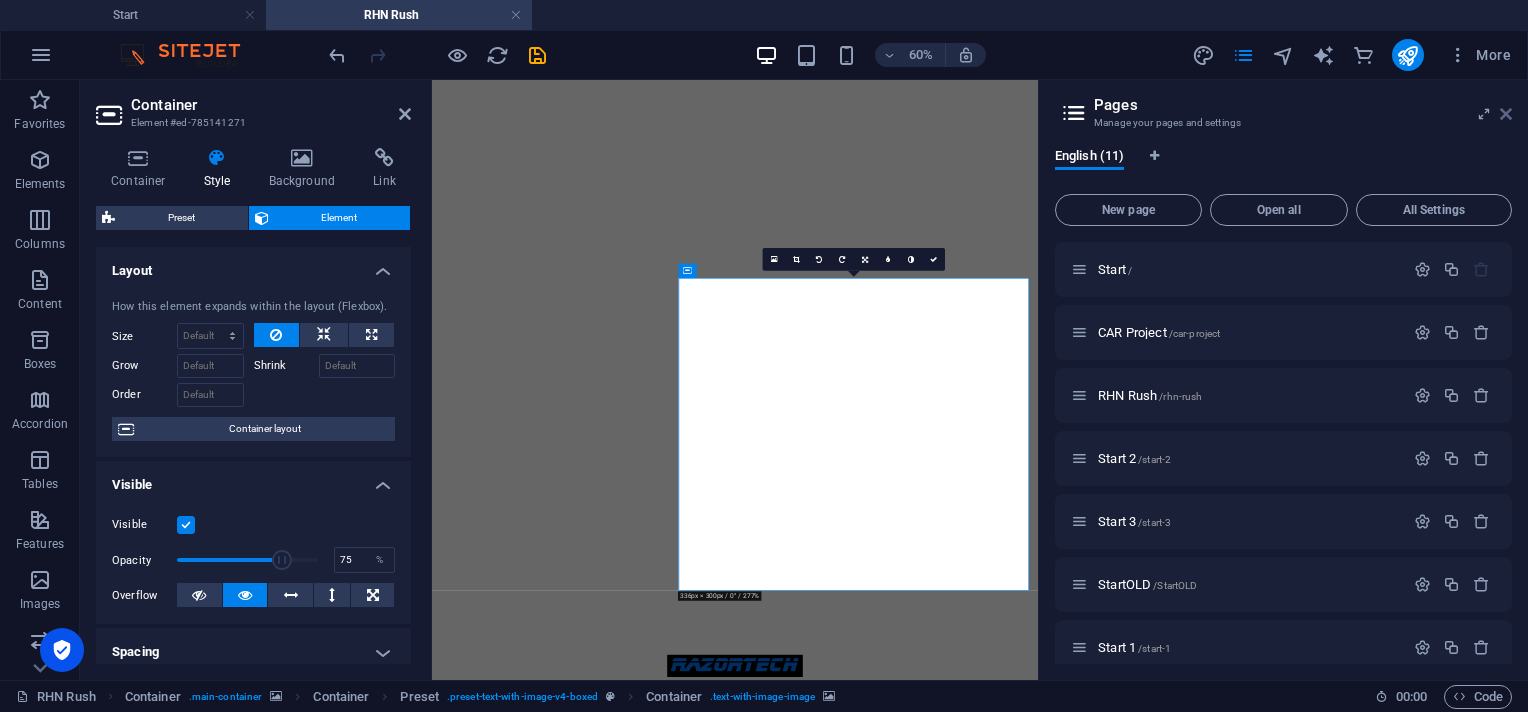 click at bounding box center (1506, 114) 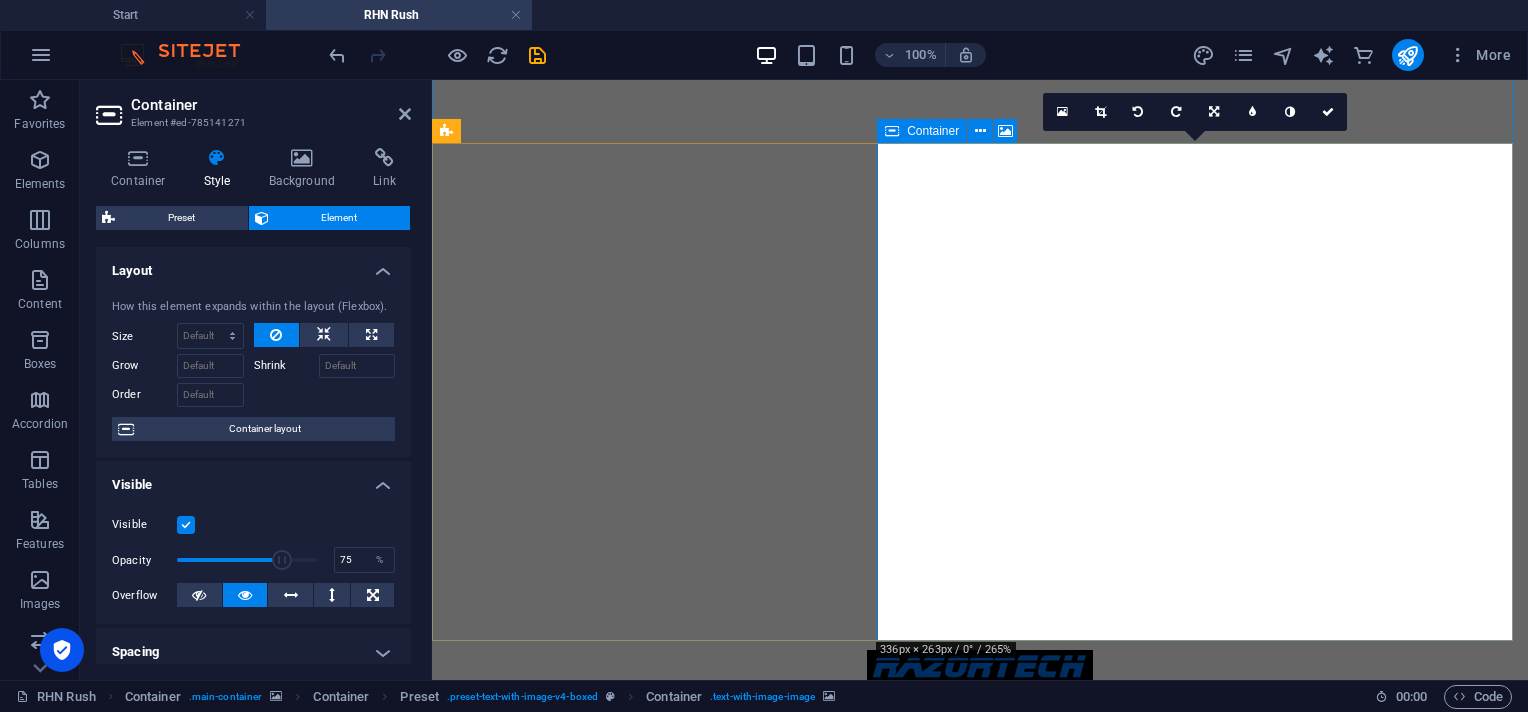 scroll, scrollTop: 184, scrollLeft: 0, axis: vertical 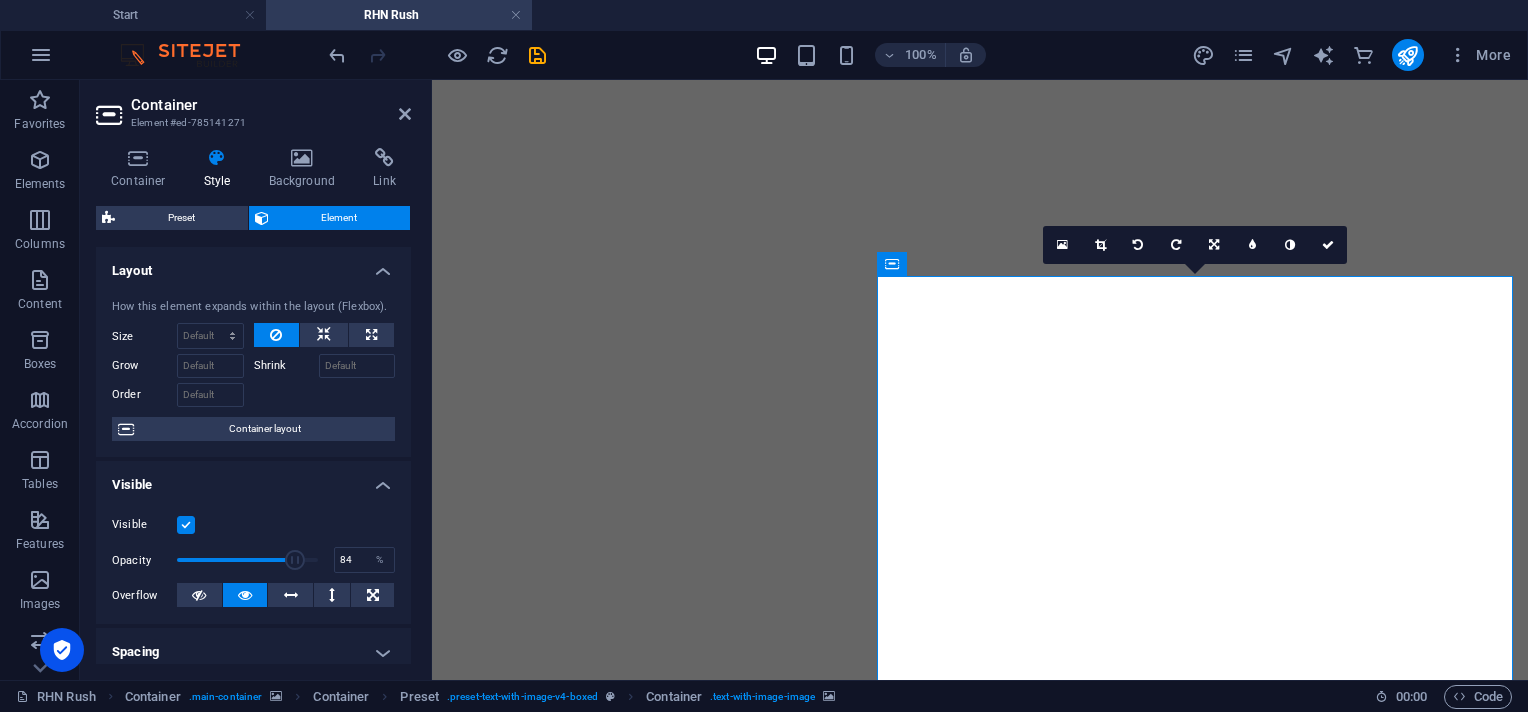 type on "85" 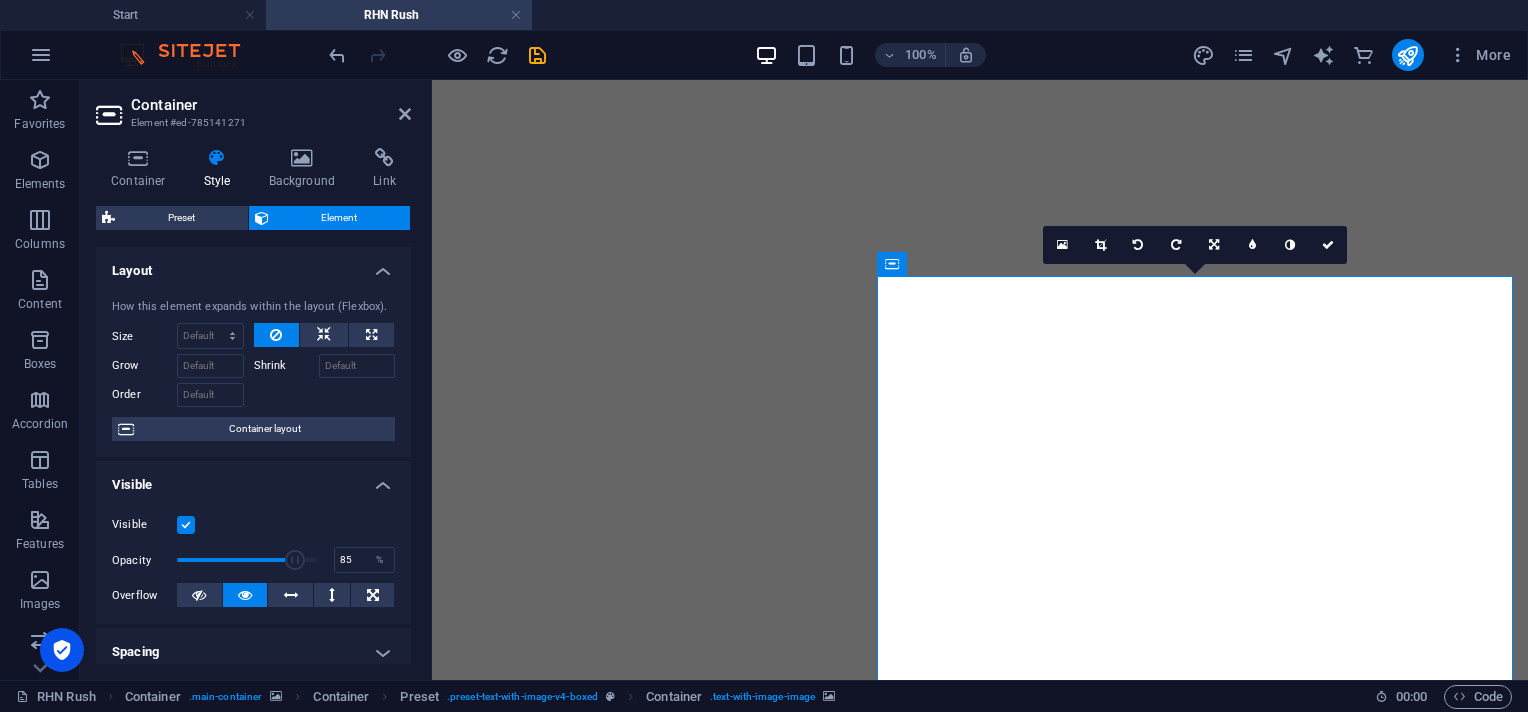 click at bounding box center [295, 560] 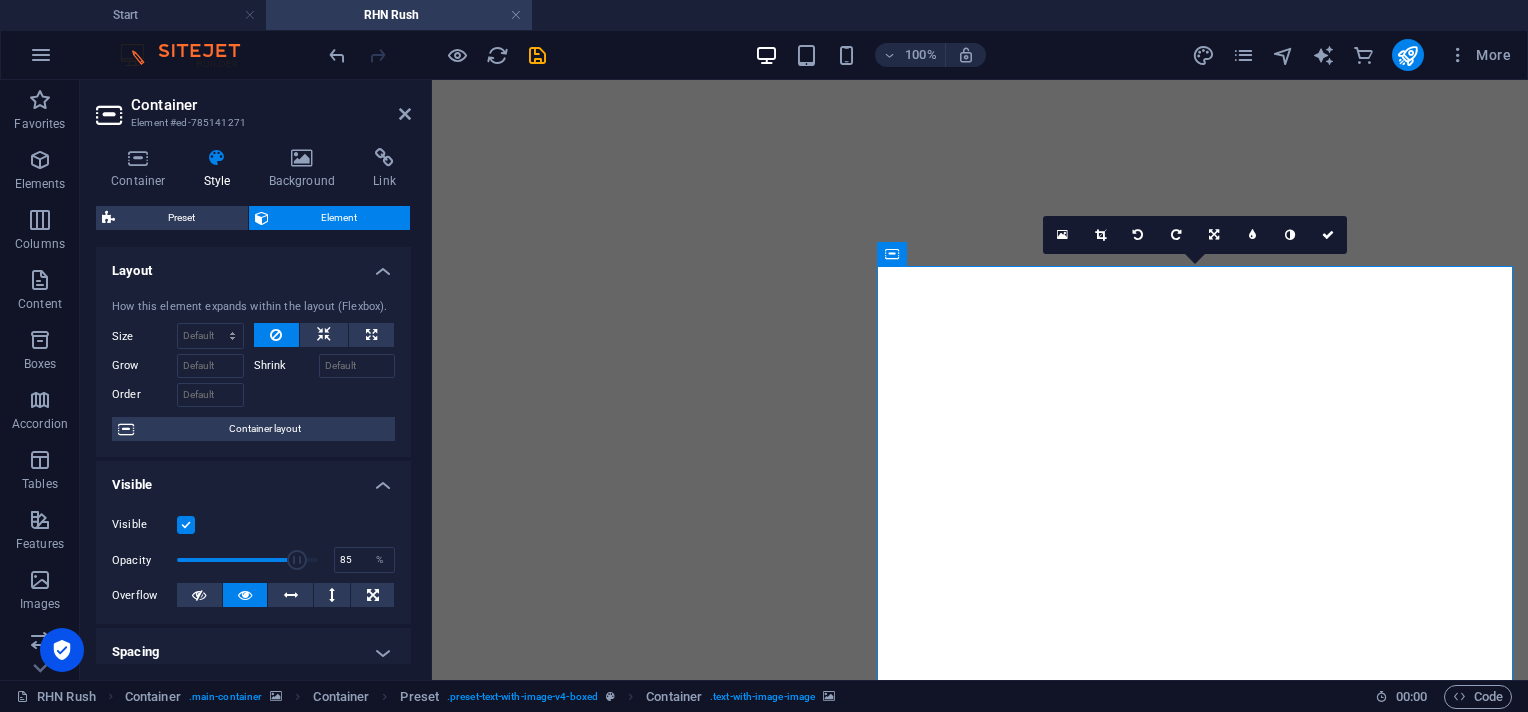 scroll, scrollTop: 0, scrollLeft: 0, axis: both 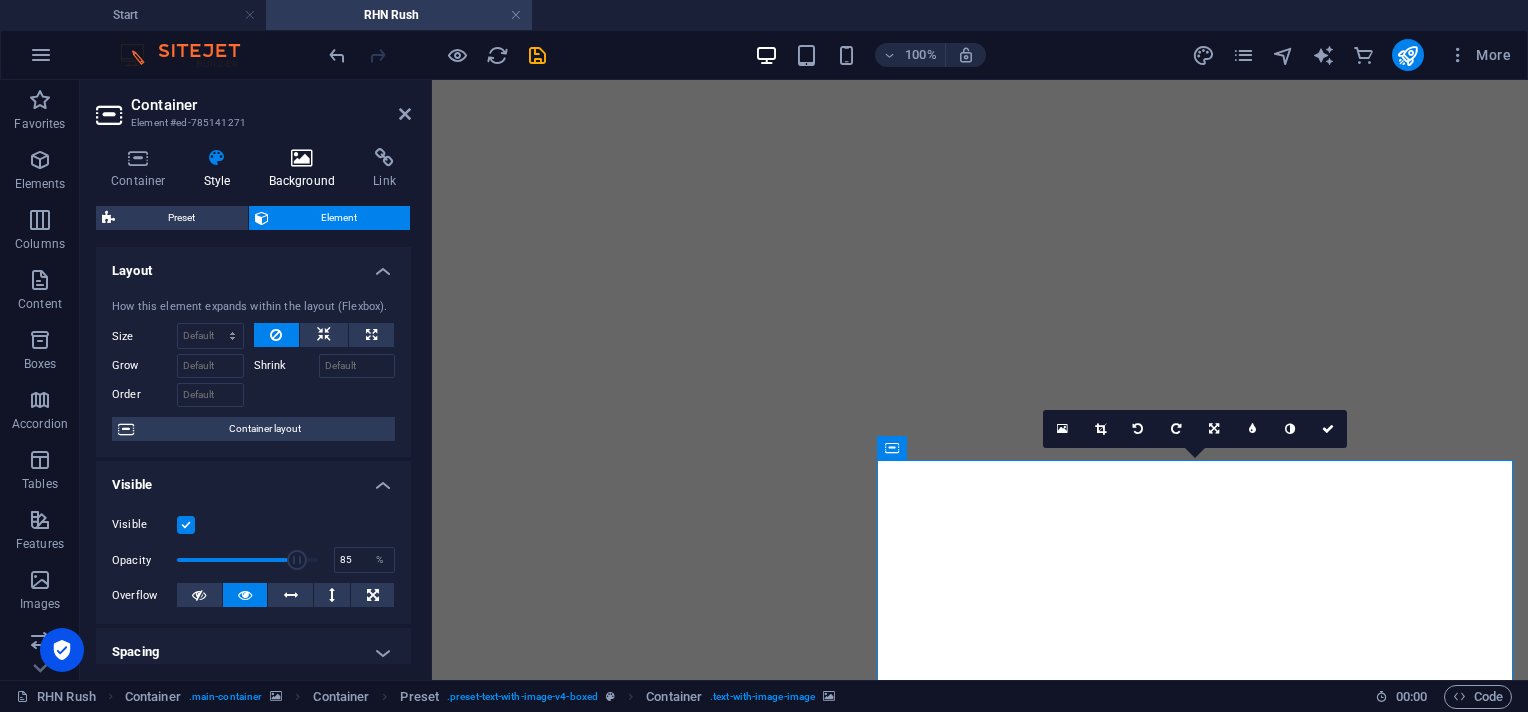 click at bounding box center (302, 158) 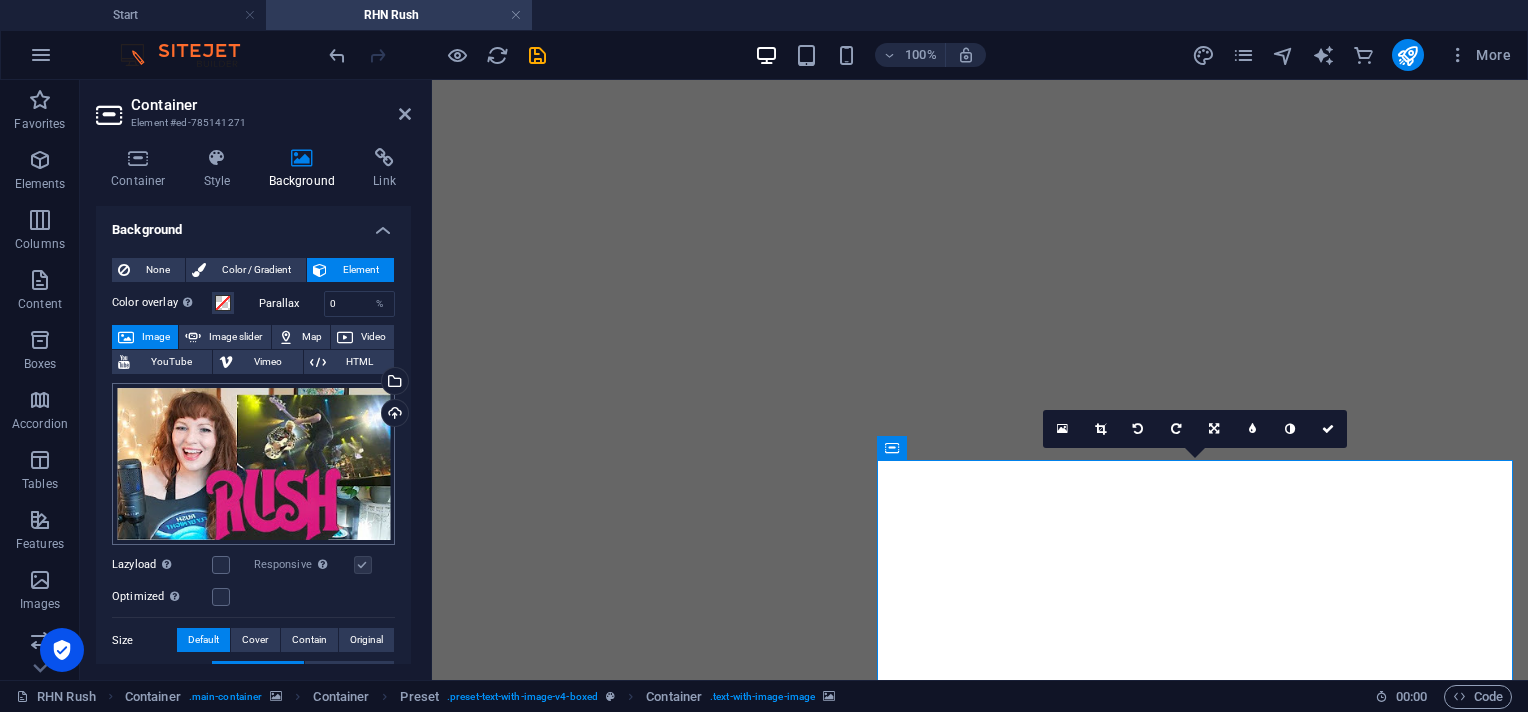 scroll, scrollTop: 266, scrollLeft: 0, axis: vertical 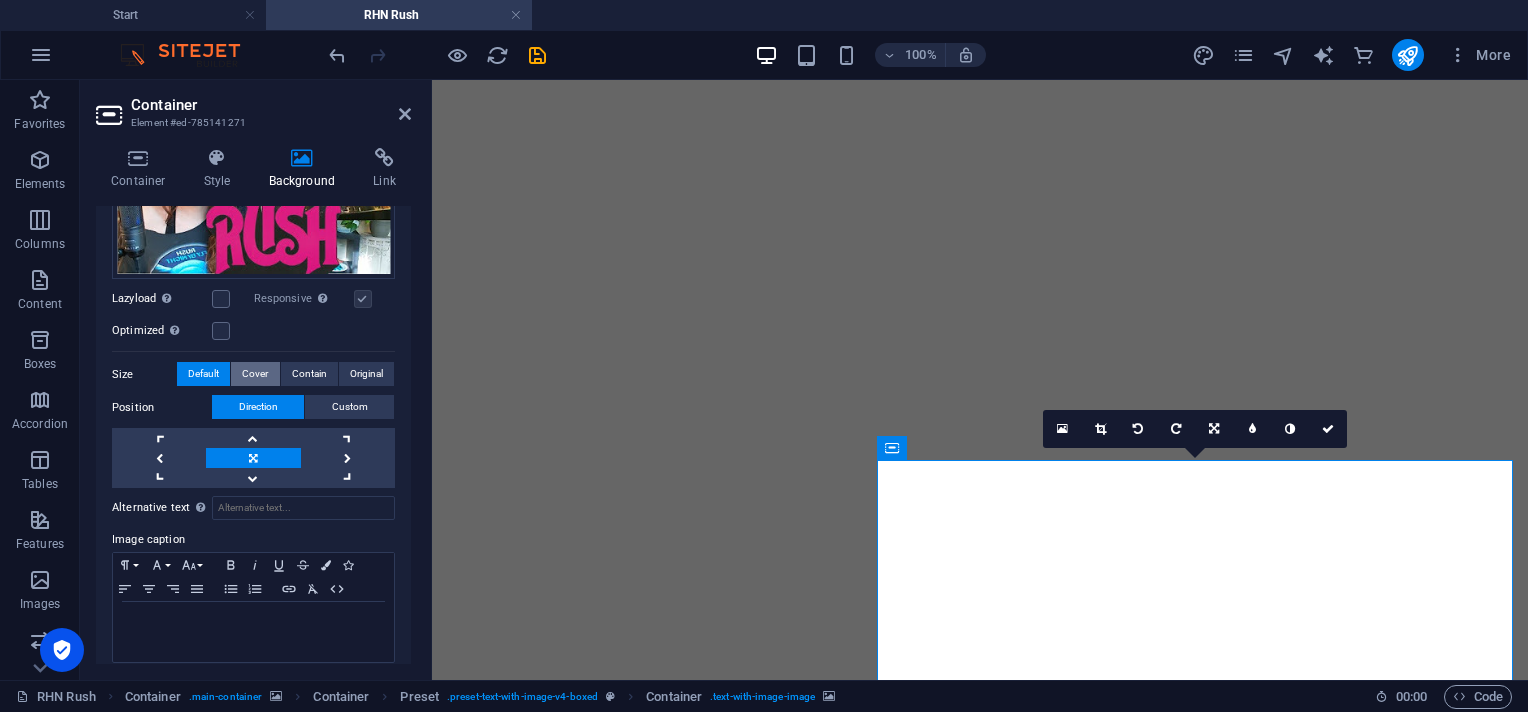 click on "Cover" at bounding box center (255, 374) 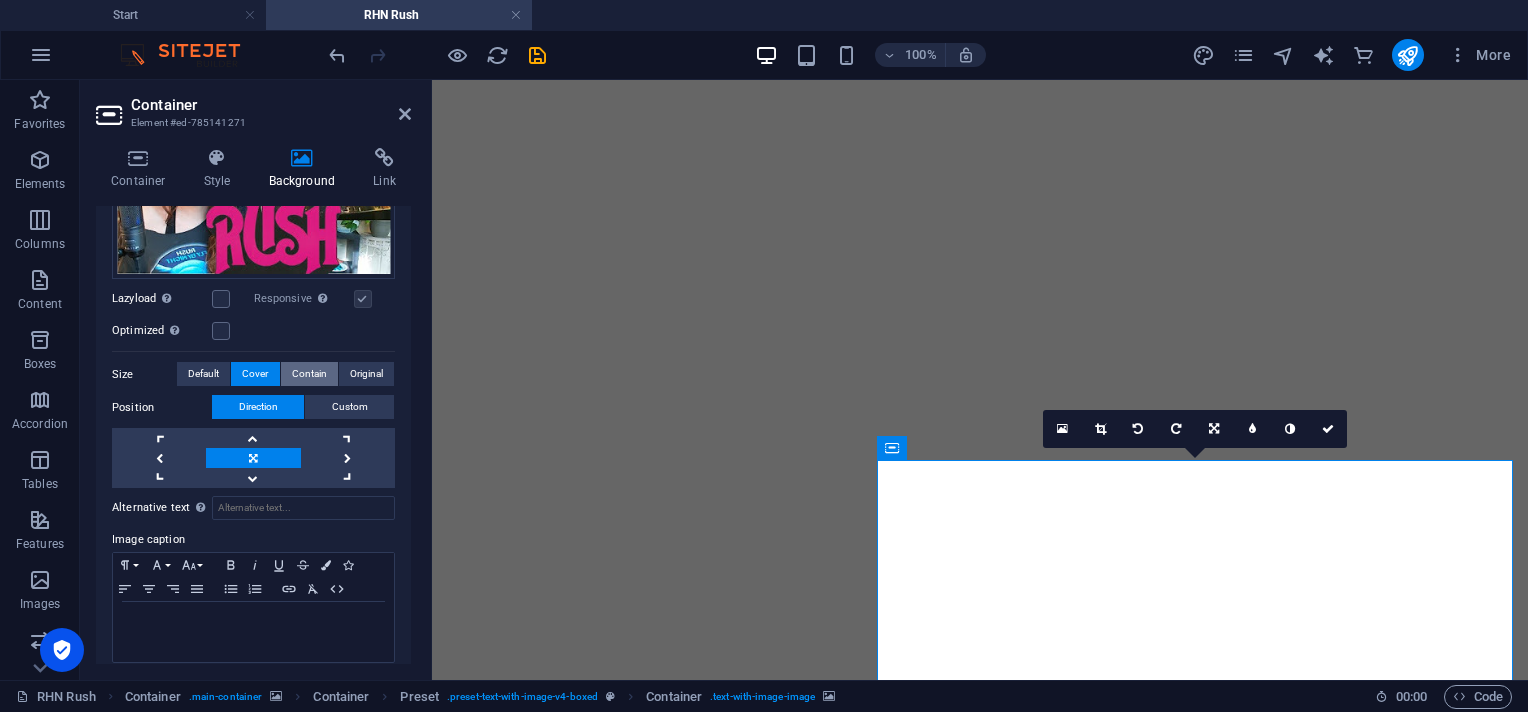 click on "Contain" at bounding box center (309, 374) 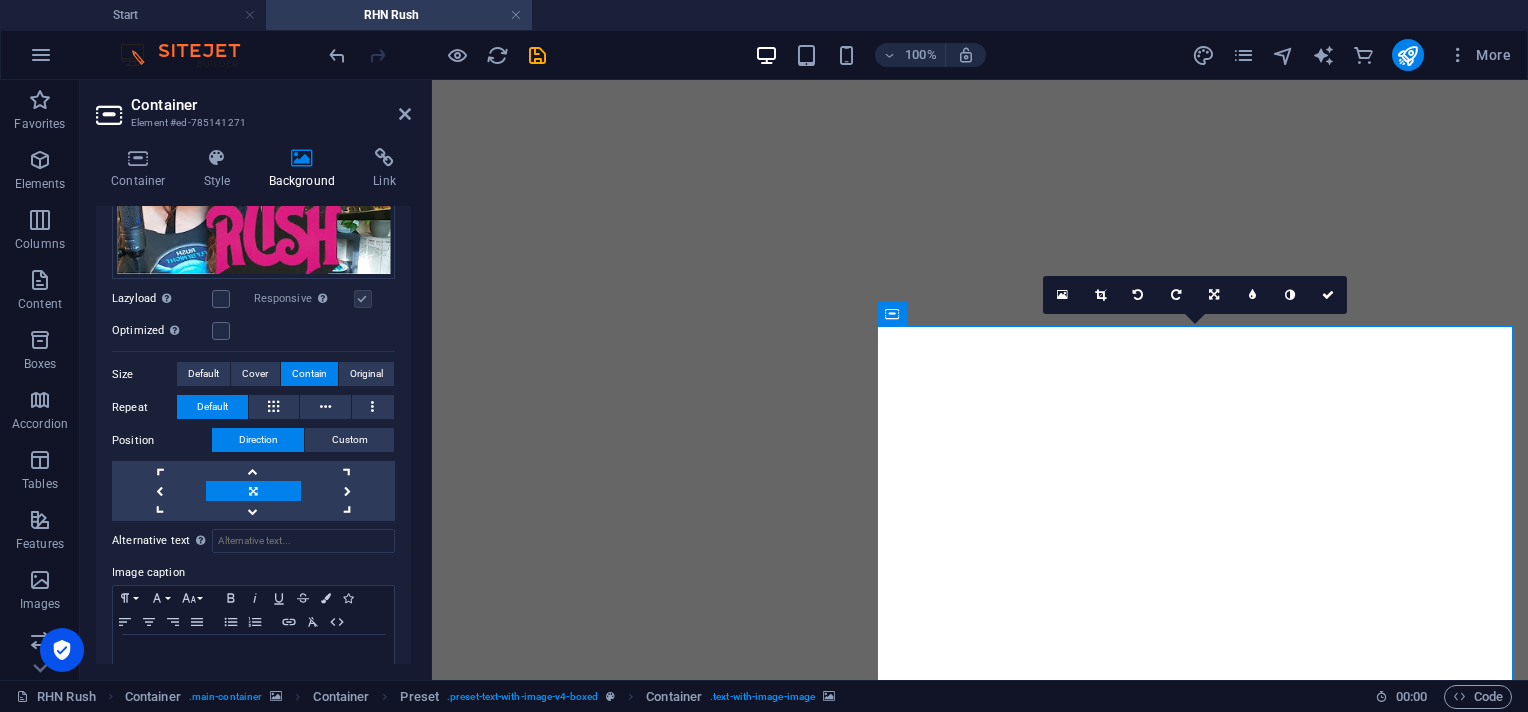 scroll, scrollTop: 0, scrollLeft: 0, axis: both 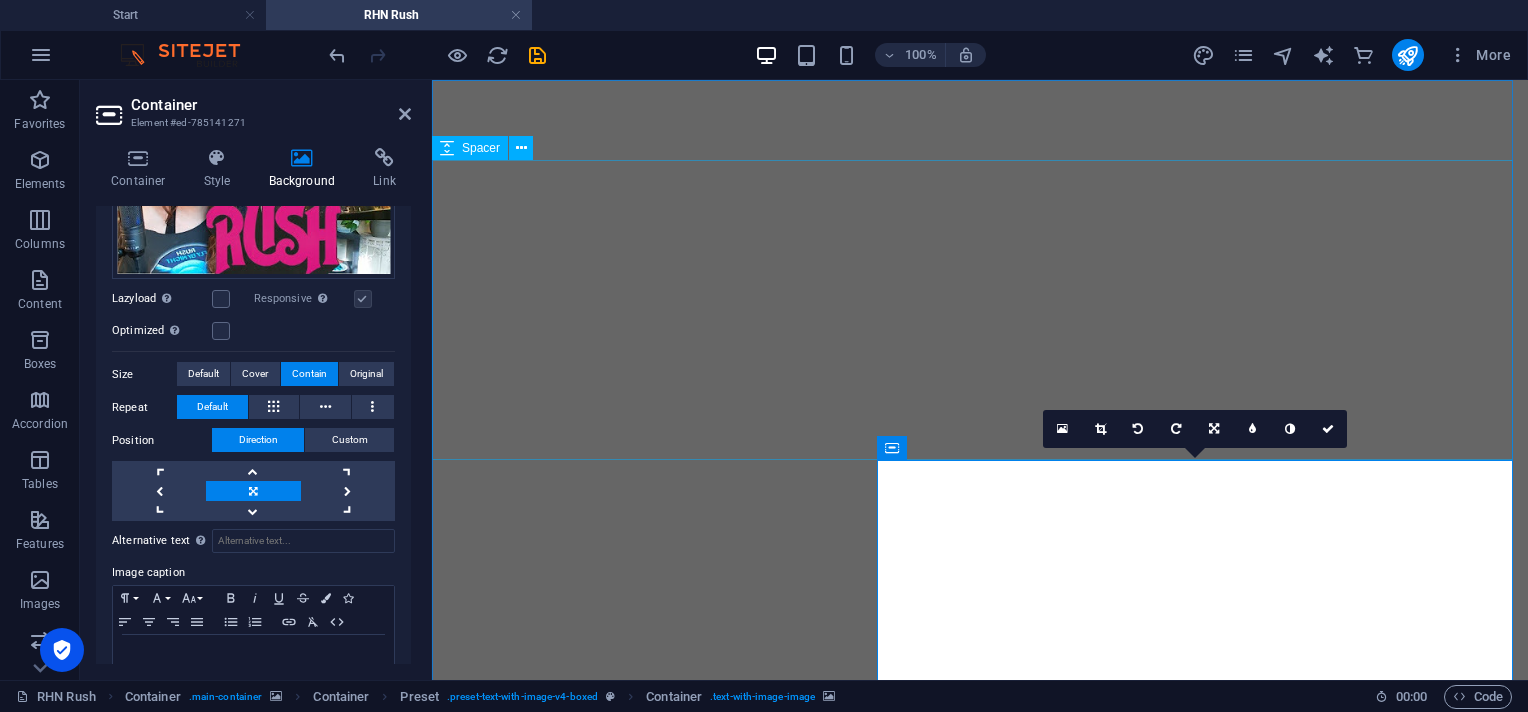 click at bounding box center (980, 1225) 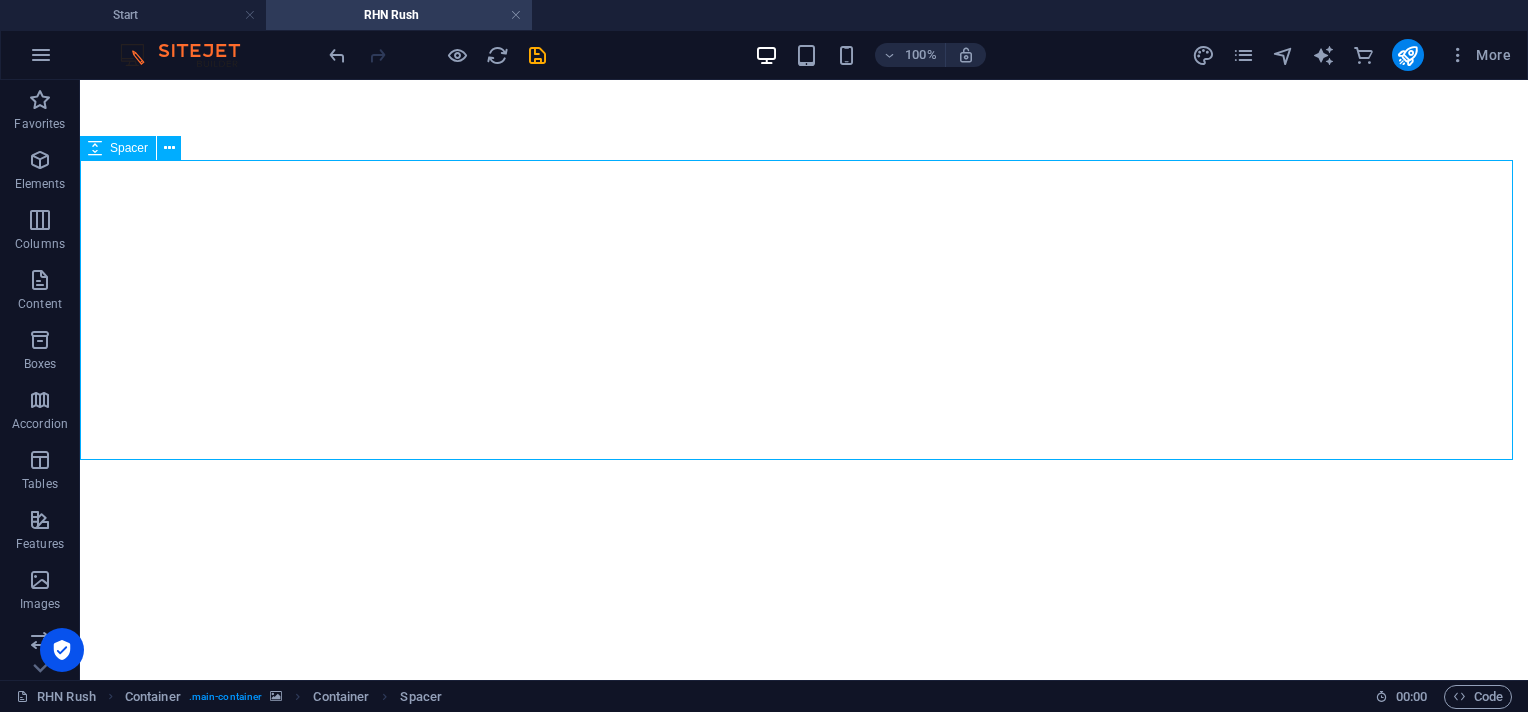 click at bounding box center [804, 1225] 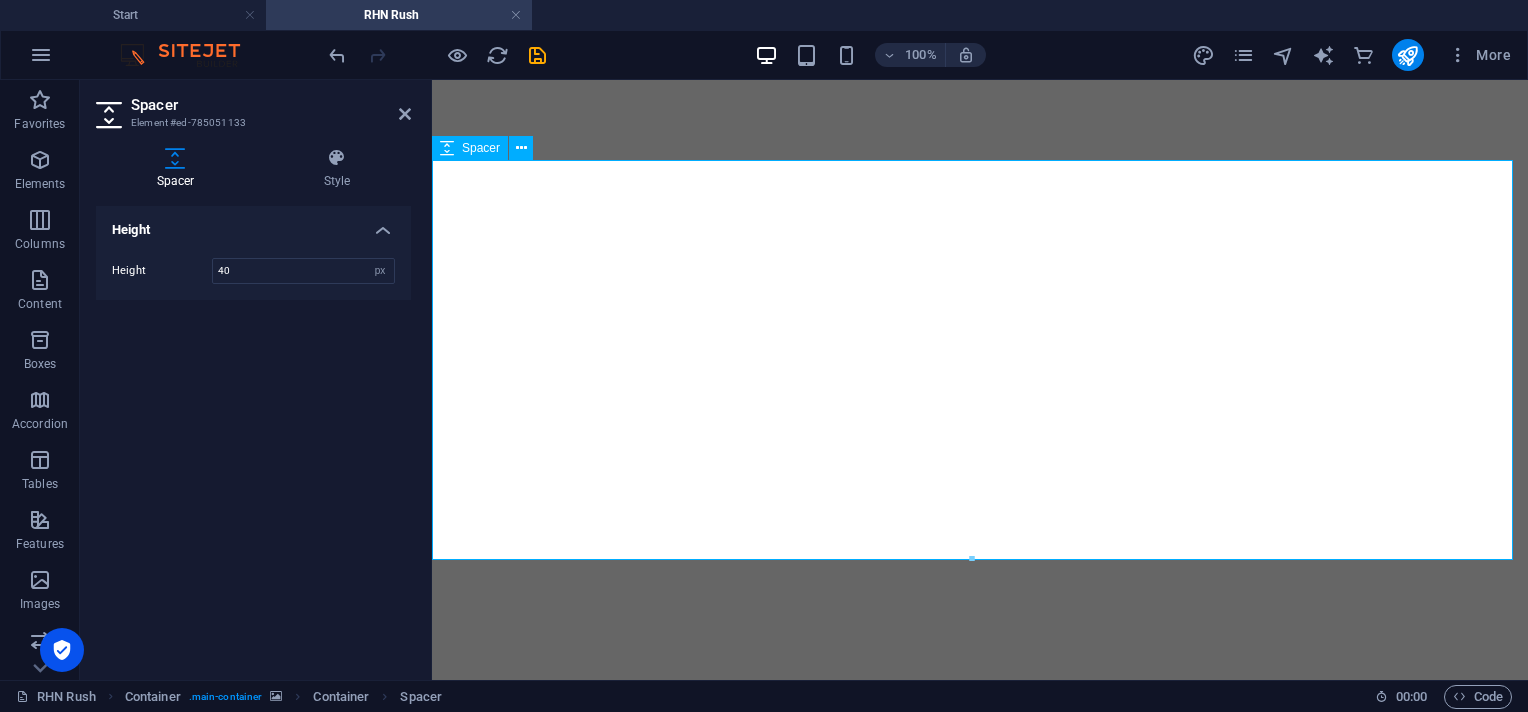 type on "4" 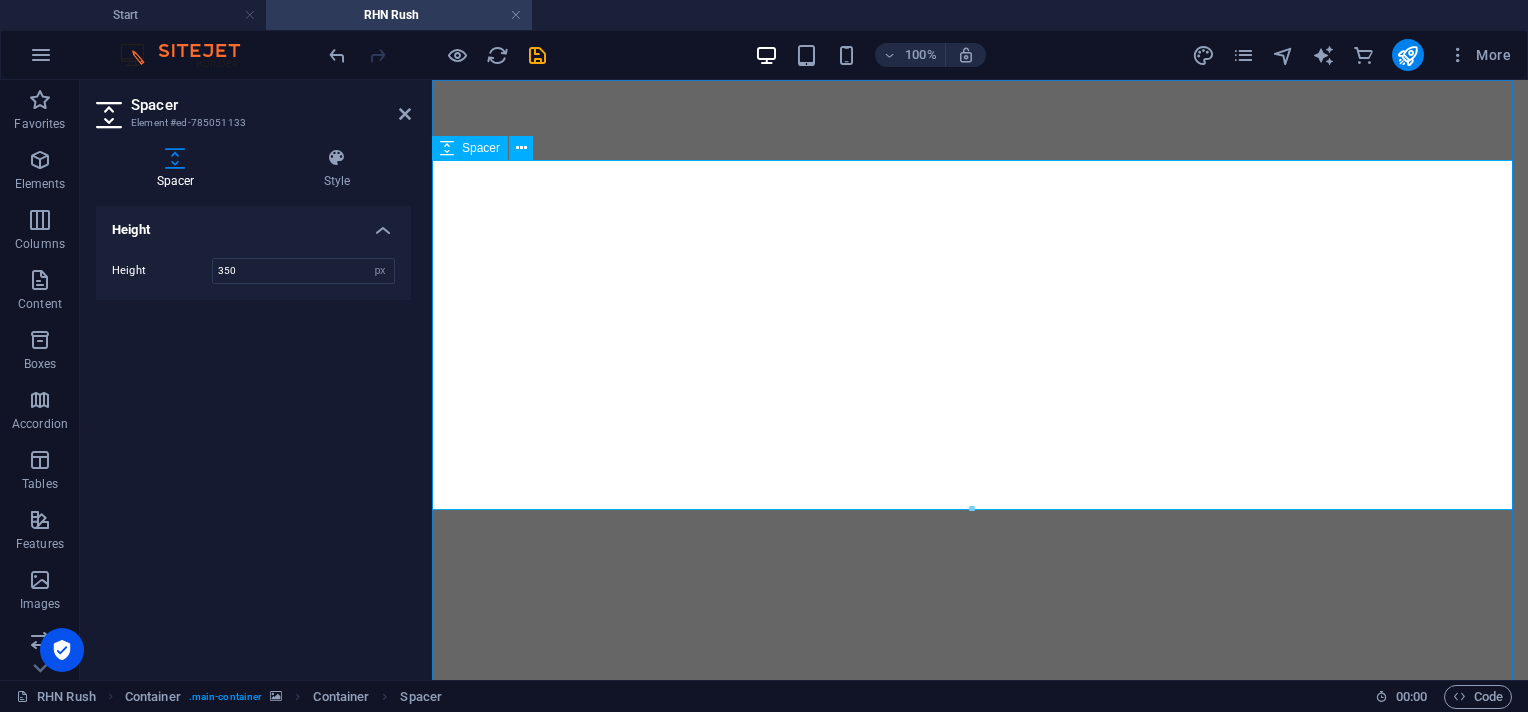 type on "350" 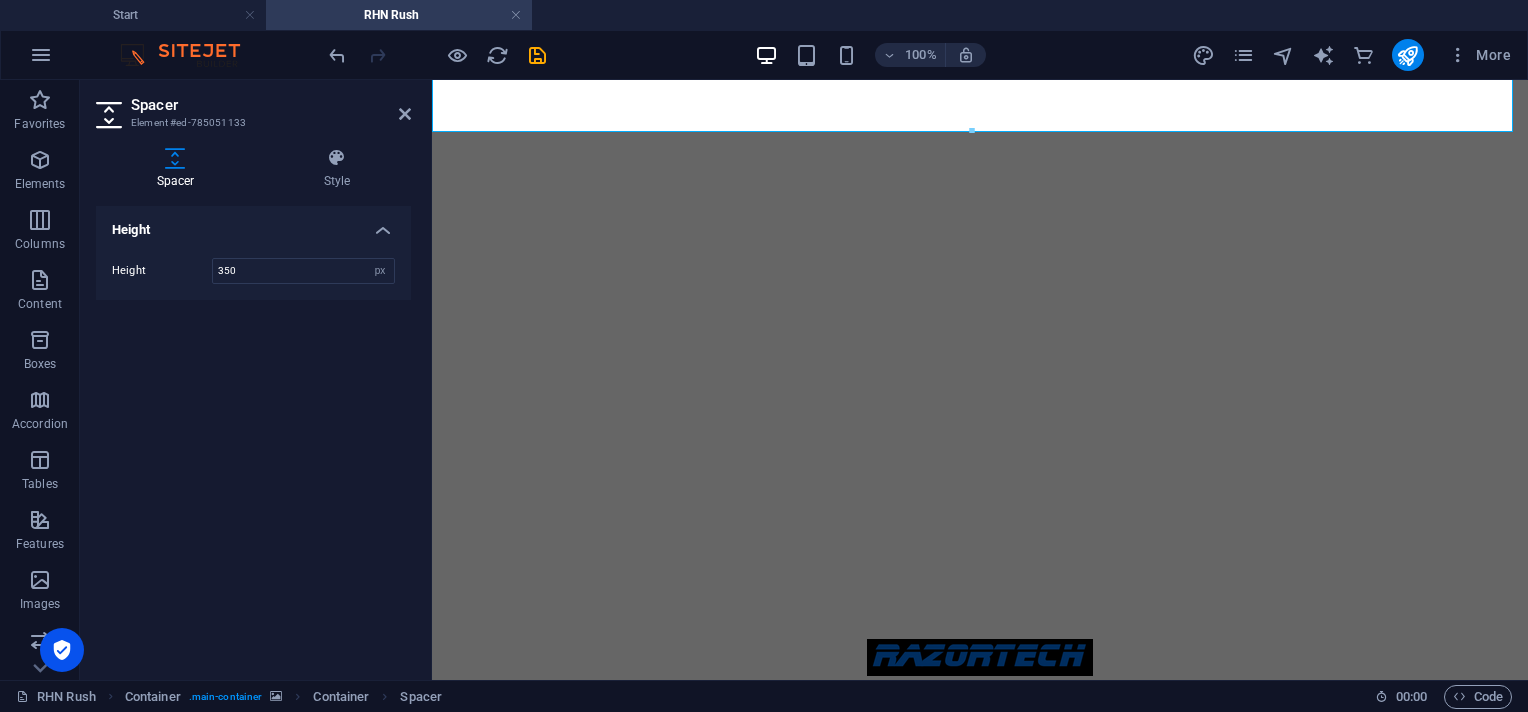 scroll, scrollTop: 0, scrollLeft: 0, axis: both 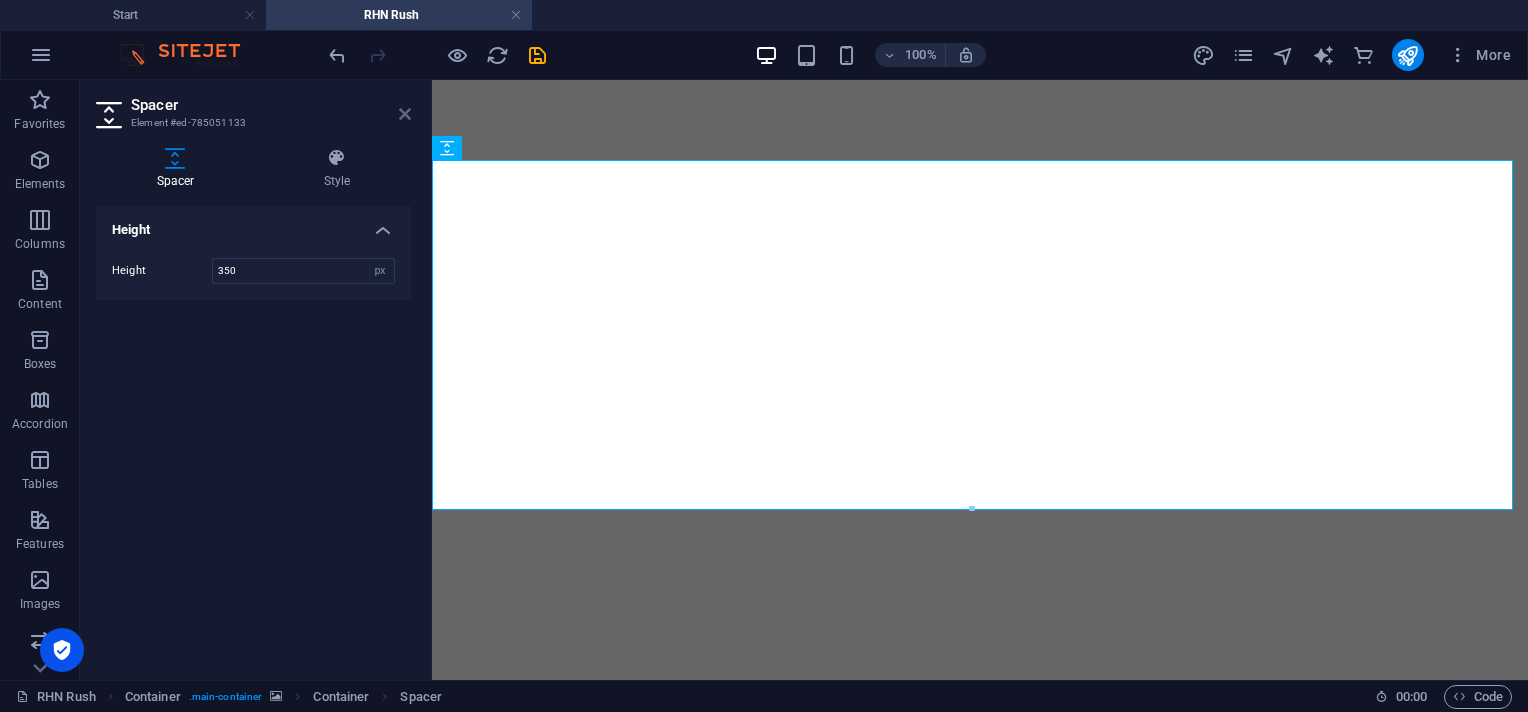 click at bounding box center [405, 114] 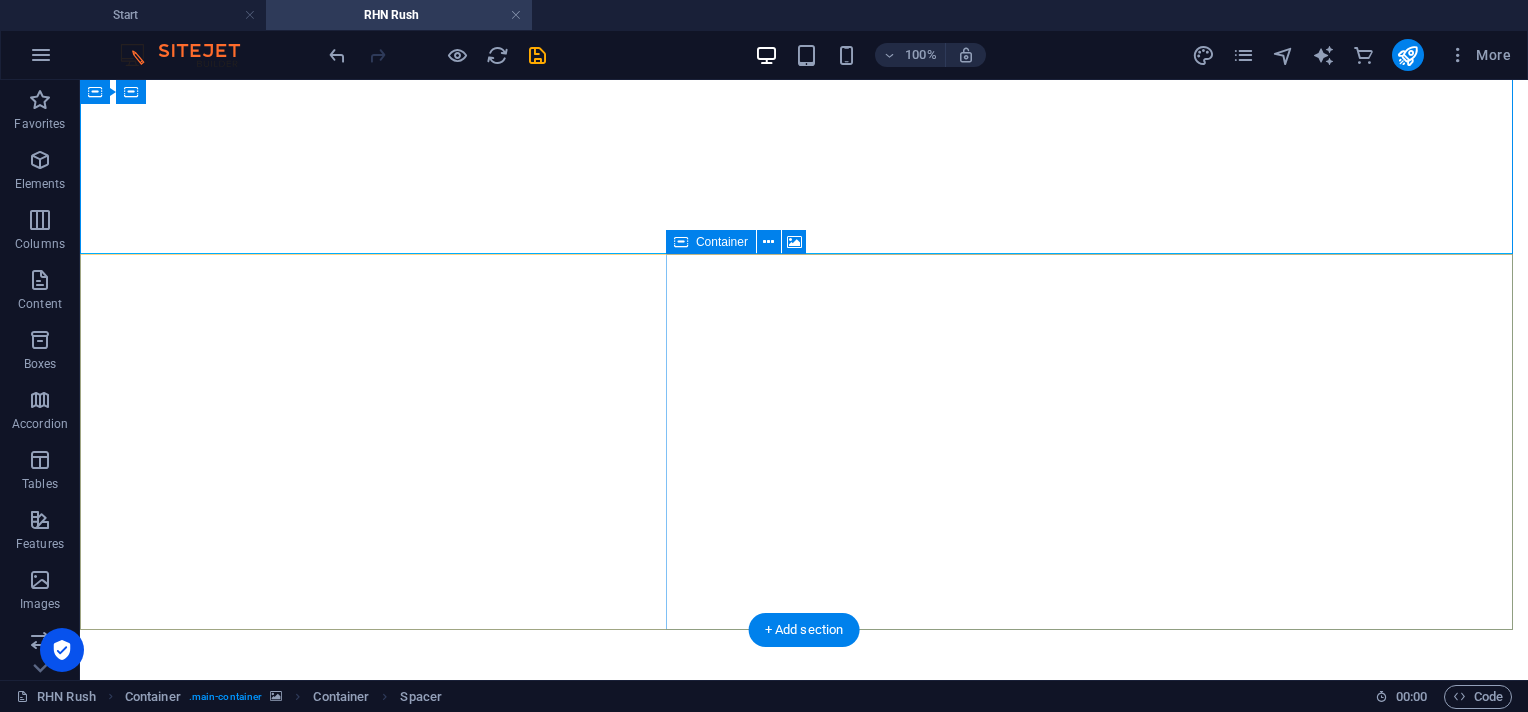 scroll, scrollTop: 256, scrollLeft: 0, axis: vertical 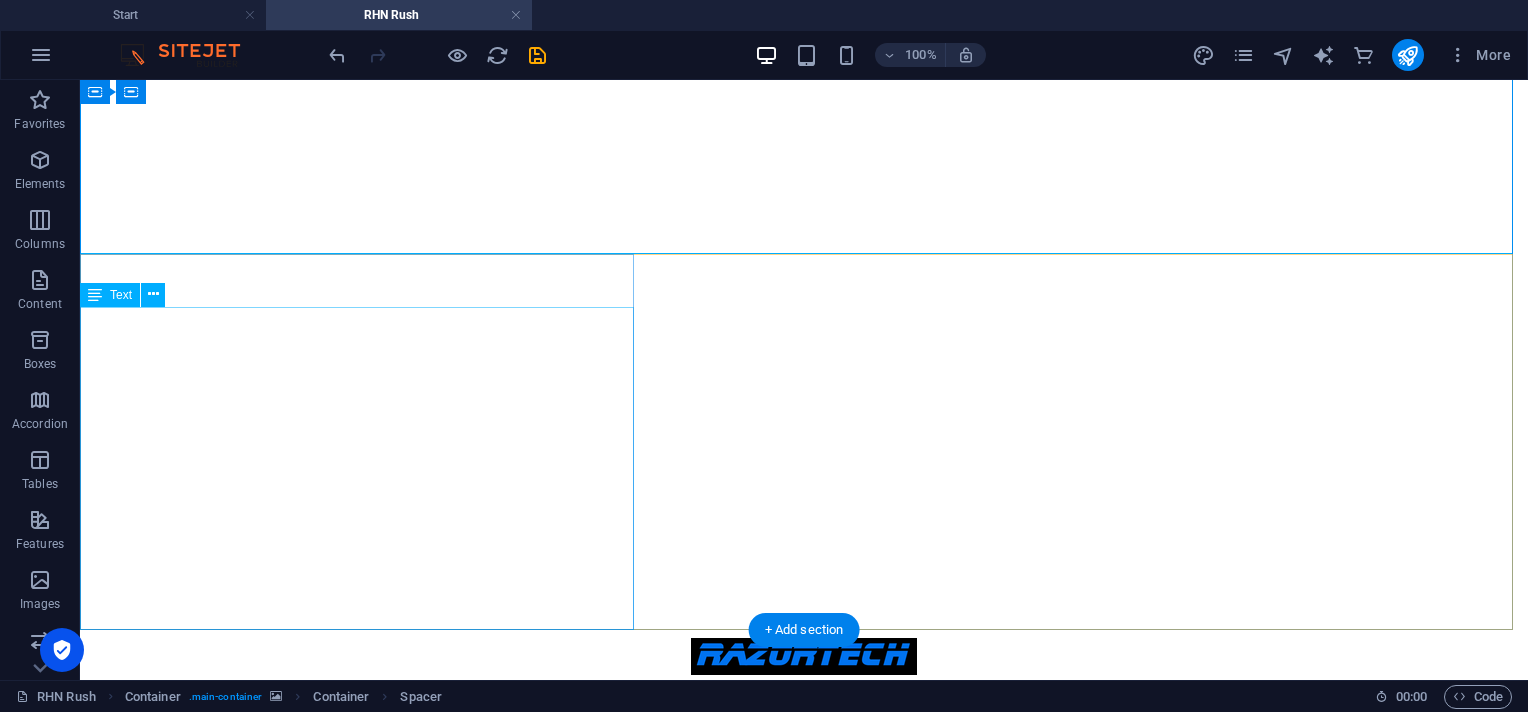 click on "This page is a tribute to  Red Headed Neighbor,  who happens to be a recent fan of the Canadian band Rush.  I started watching her  YouTube channel  when she began her journey in reviewing Rush songs. Now, after over 150 videos and seeing  RHN  become a genuine fan, showing so much love and respect...It was a privilege to experience and to see this as it happened, and I thought I would create something to say thanks, coming from an old Rush head.      Over the next couple weeks I will start to add her YouTube links. I'm just working on some graphics and a cool layout. Back soon!" at bounding box center (804, 1306) 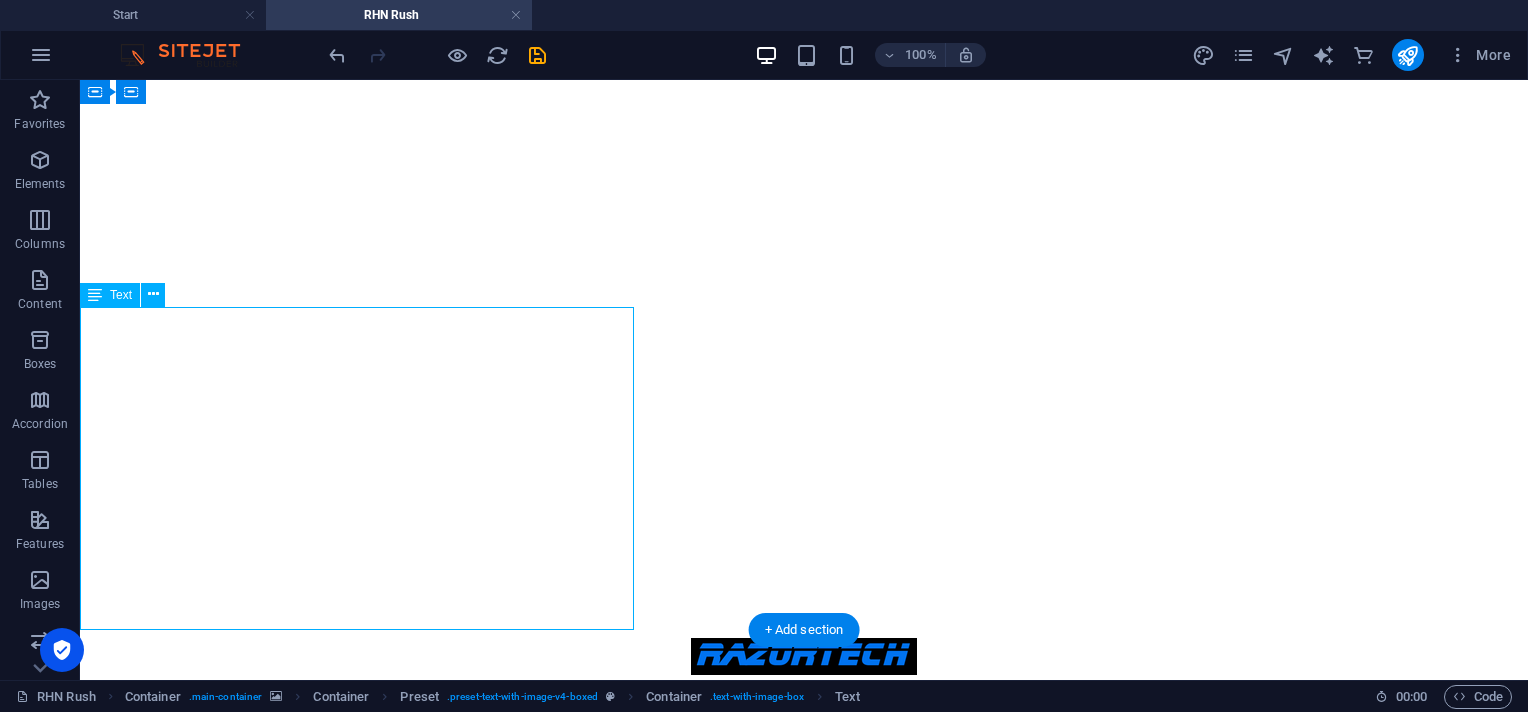 click on "This page is a tribute to  Red Headed Neighbor,  who happens to be a recent fan of the Canadian band Rush.  I started watching her  YouTube channel  when she began her journey in reviewing Rush songs. Now, after over 150 videos and seeing  RHN  become a genuine fan, showing so much love and respect...It was a privilege to experience and to see this as it happened, and I thought I would create something to say thanks, coming from an old Rush head.      Over the next couple weeks I will start to add her YouTube links. I'm just working on some graphics and a cool layout. Back soon!" at bounding box center [804, 1306] 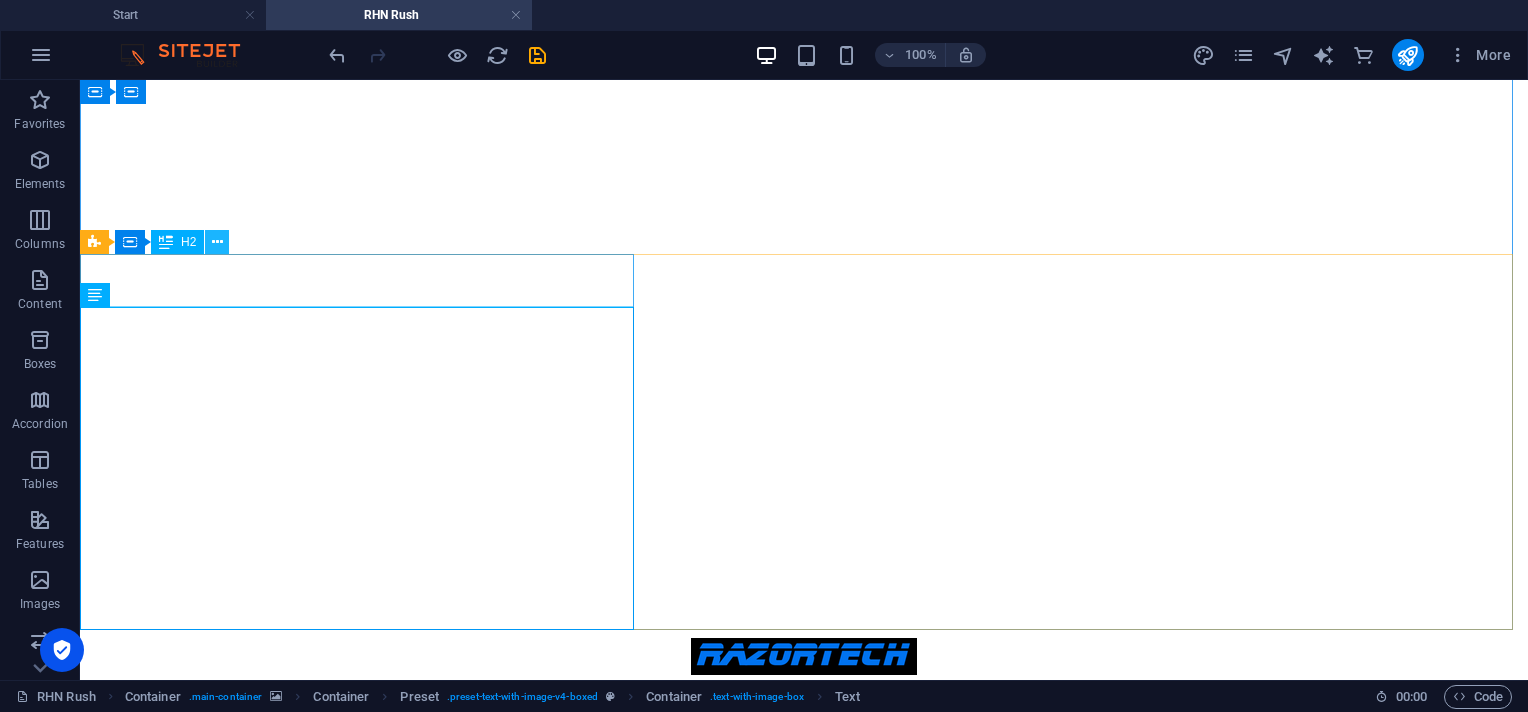 click at bounding box center [217, 242] 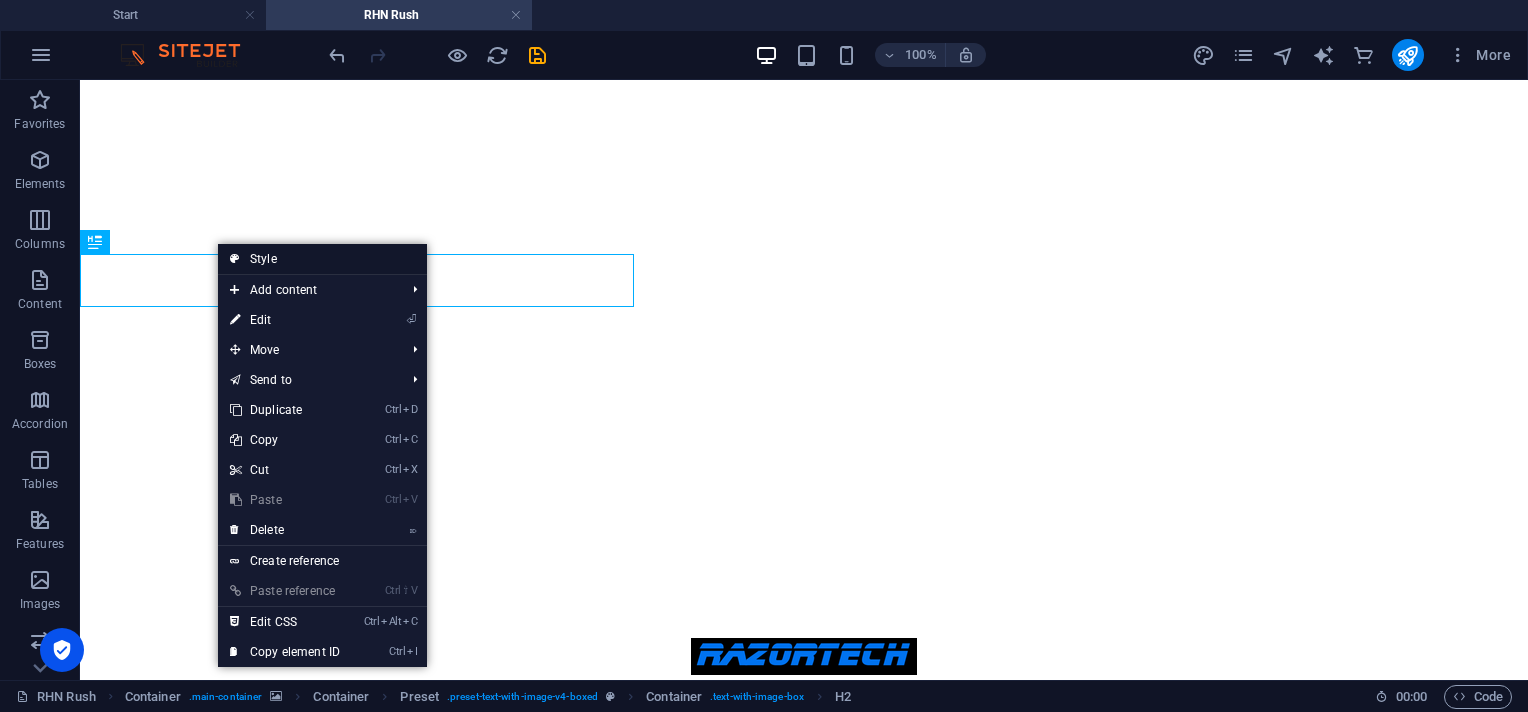 click on "Style" at bounding box center (322, 259) 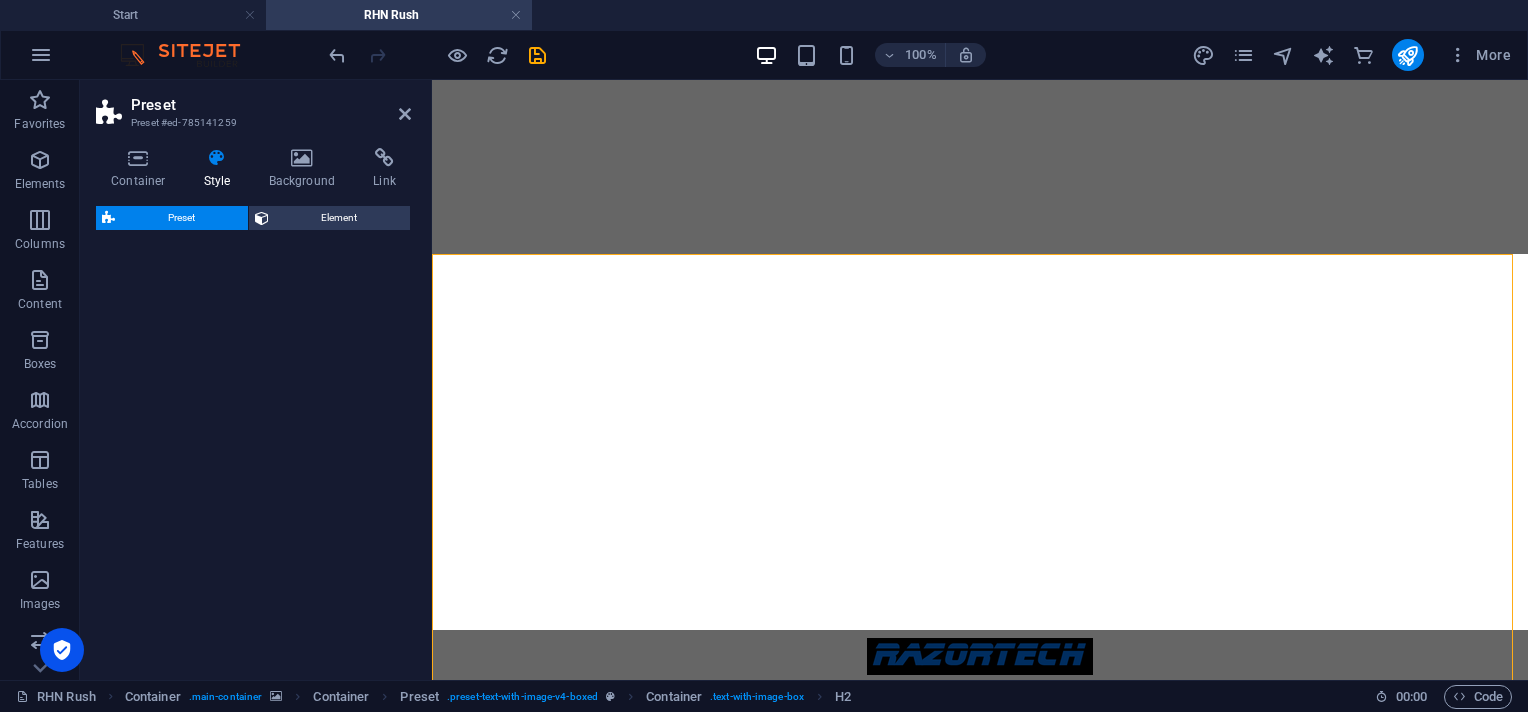 select on "rem" 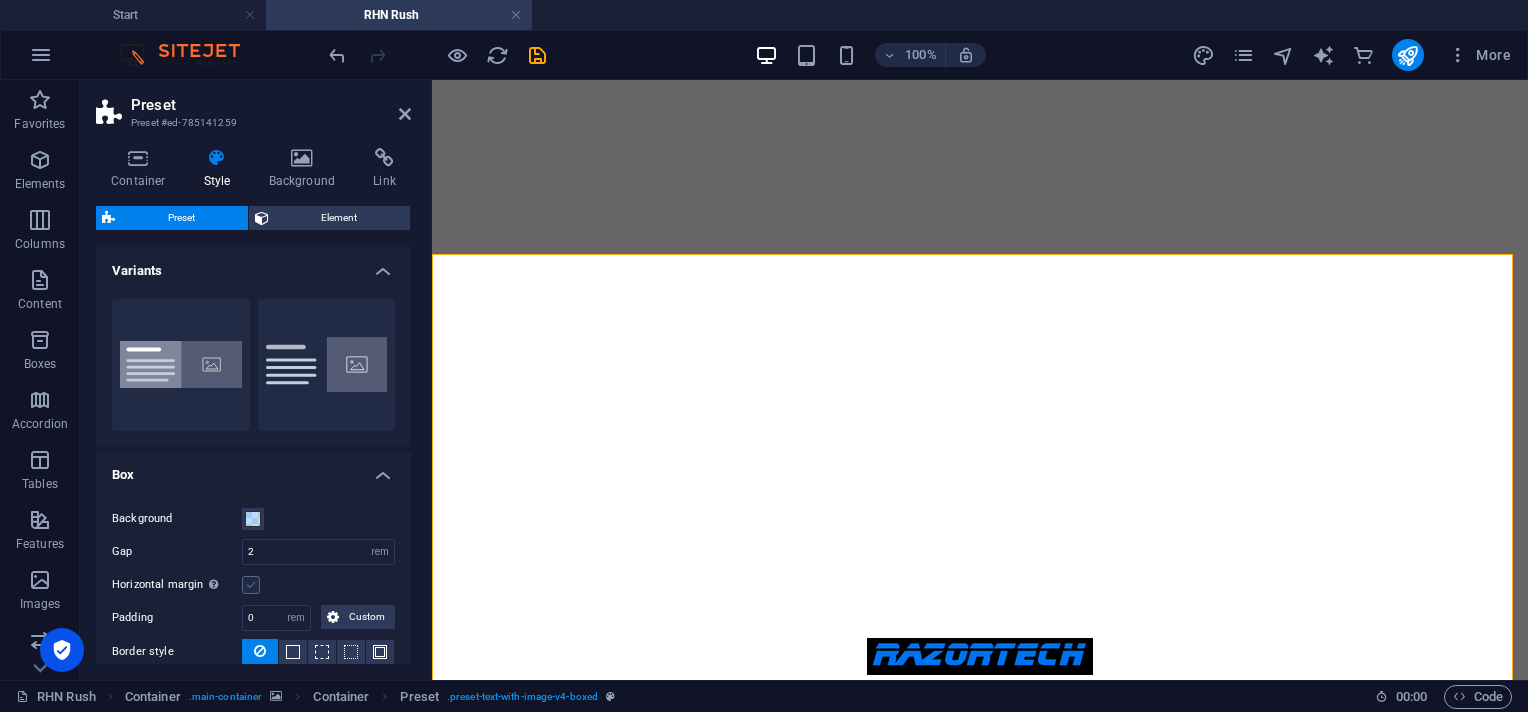 click at bounding box center (251, 585) 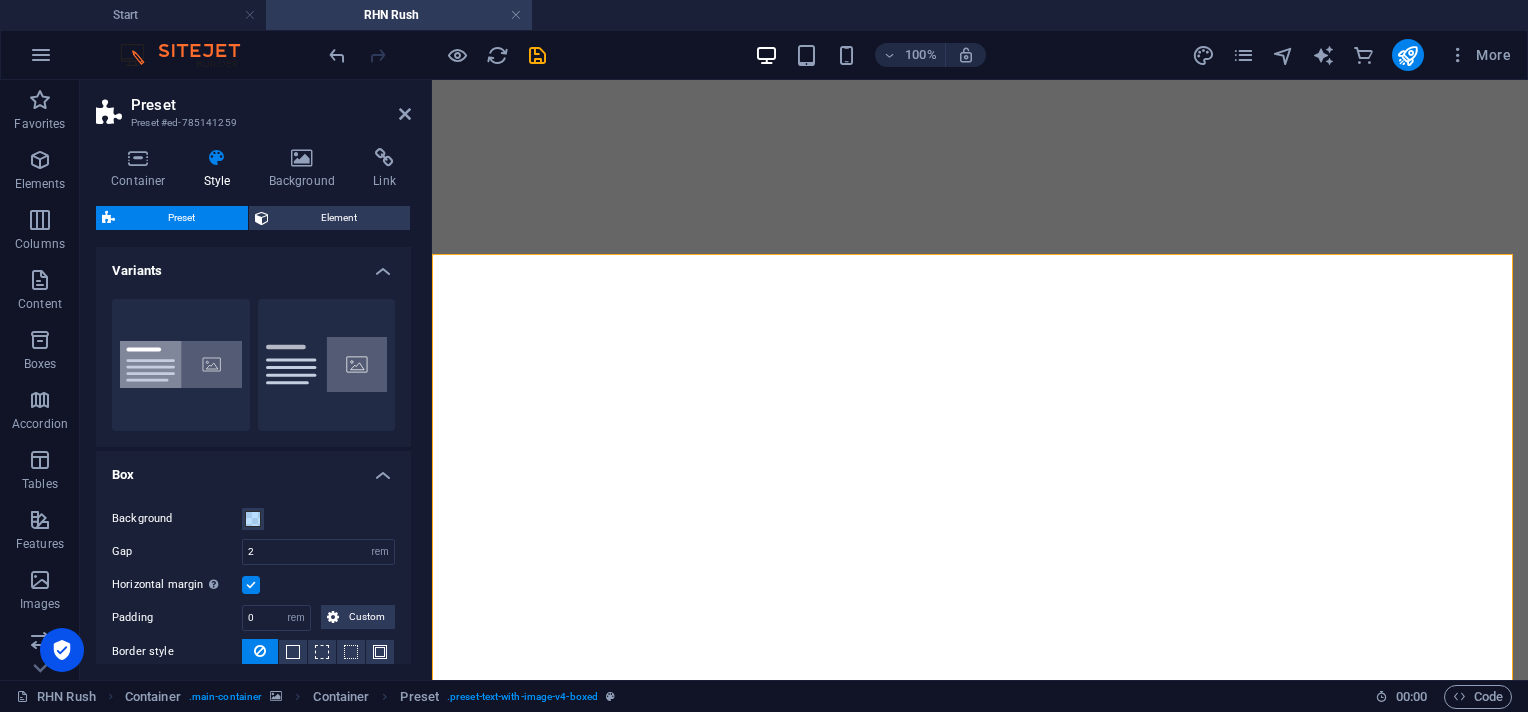 click at bounding box center [251, 585] 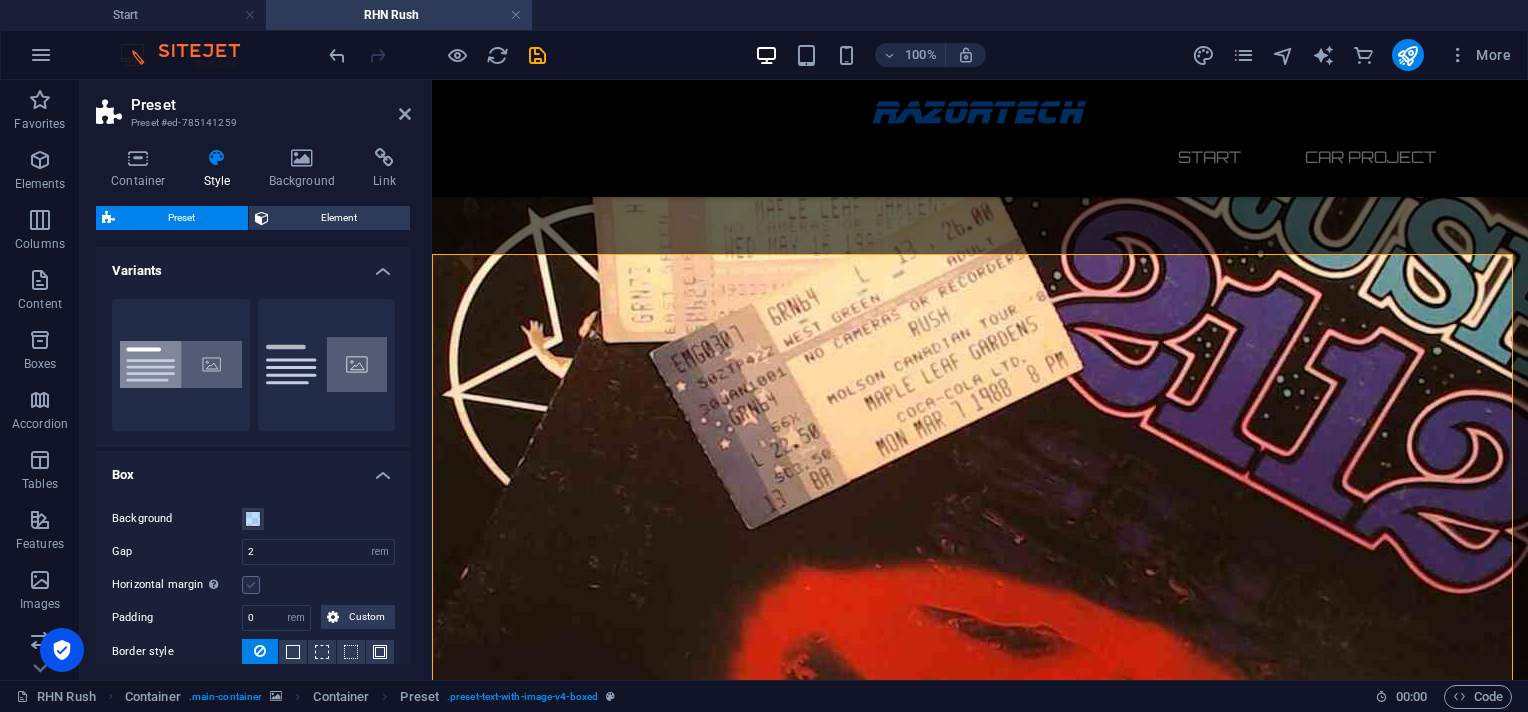 click at bounding box center [251, 585] 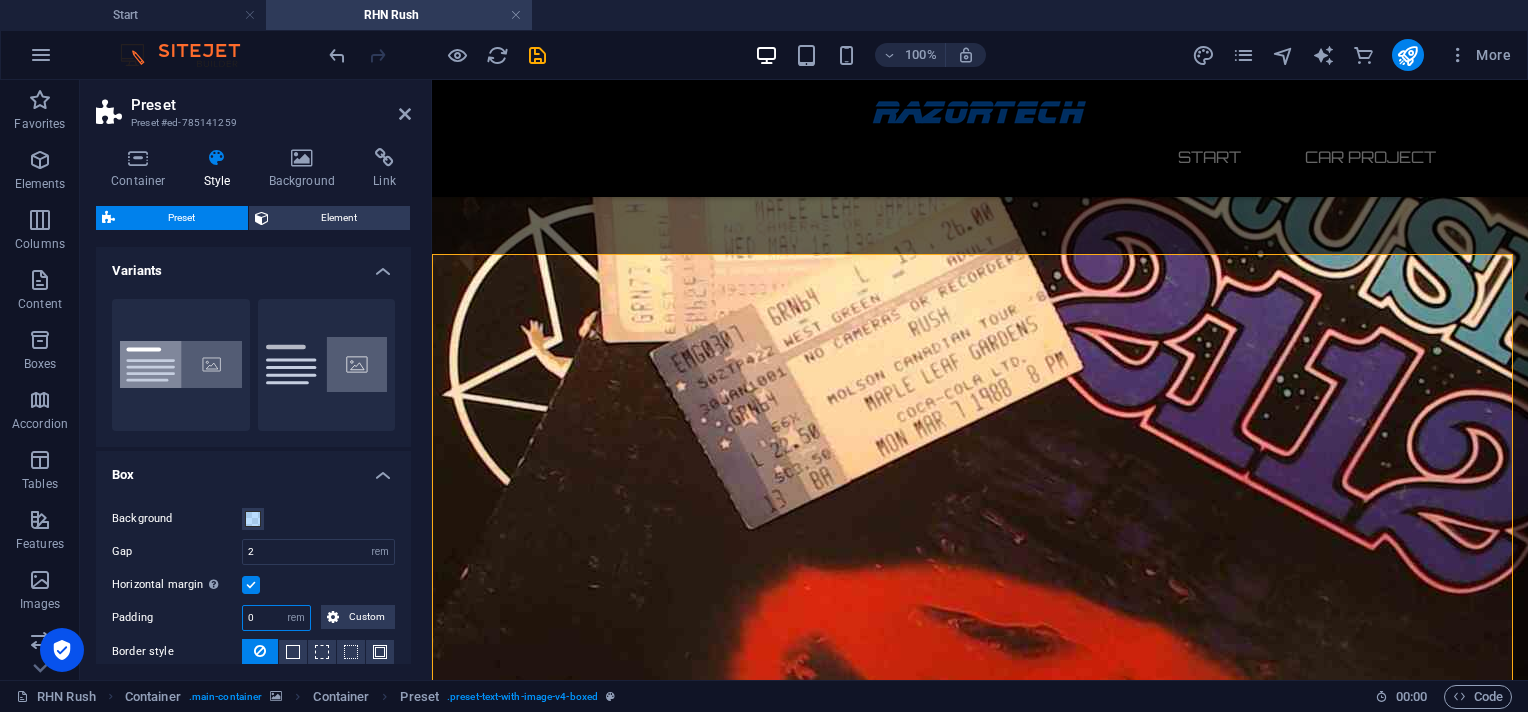 drag, startPoint x: 267, startPoint y: 621, endPoint x: 216, endPoint y: 620, distance: 51.009804 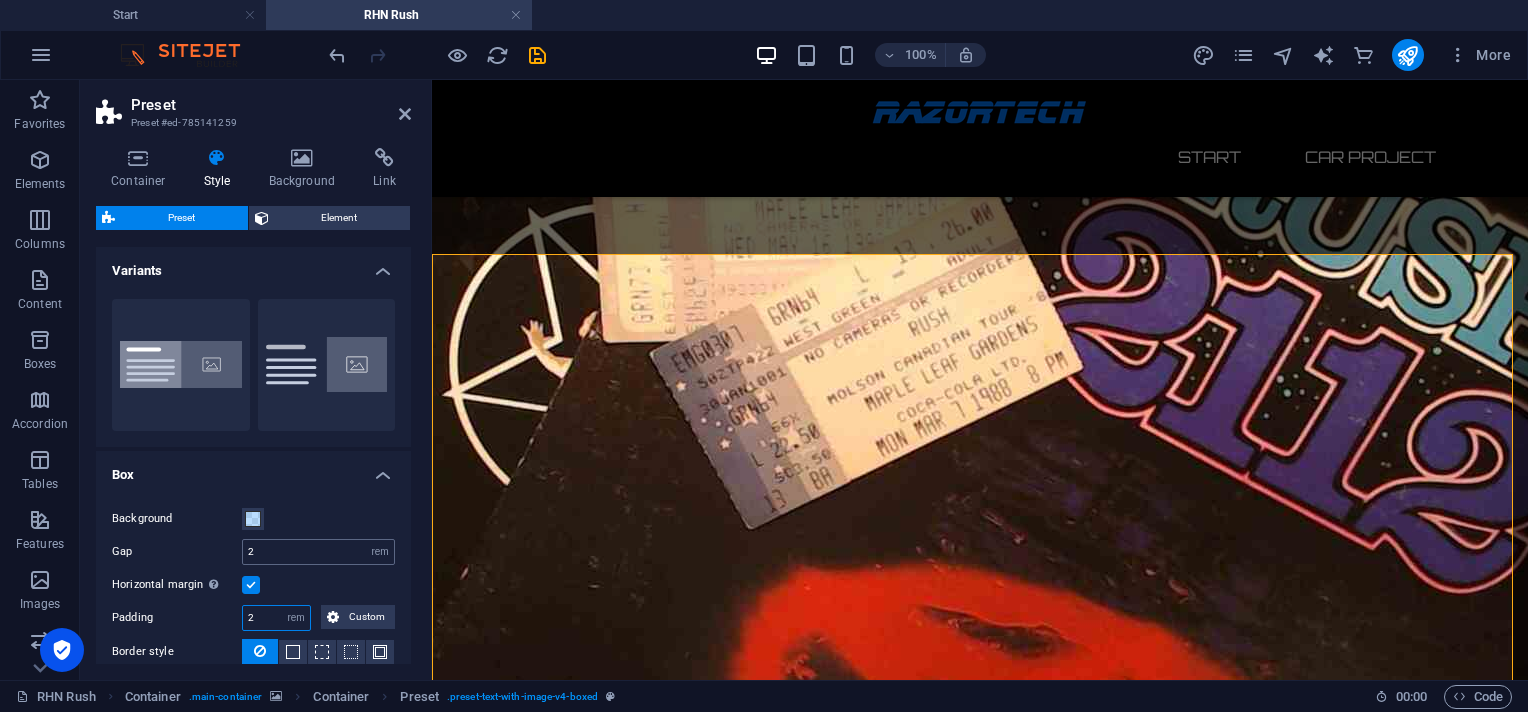 type on "2" 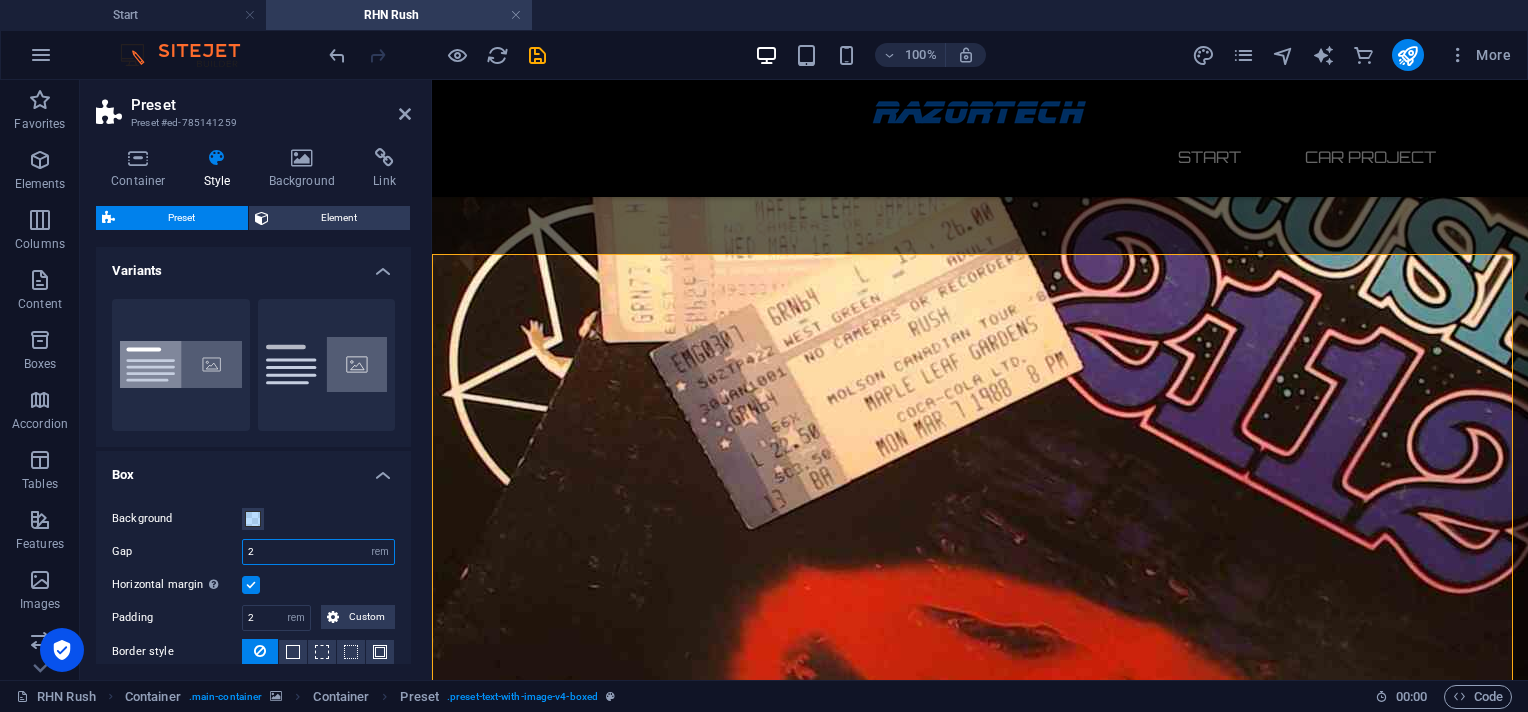 click on "2" at bounding box center [318, 552] 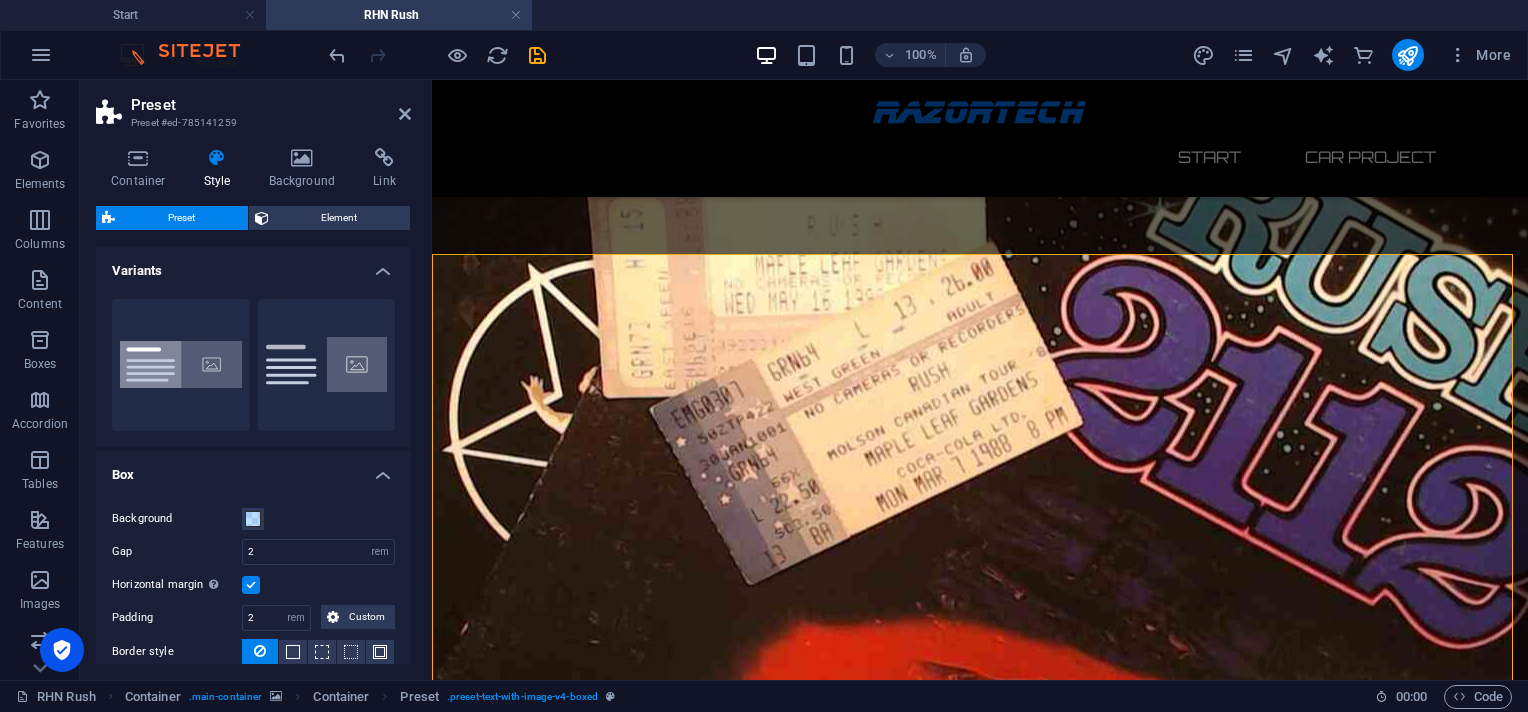click at bounding box center (251, 585) 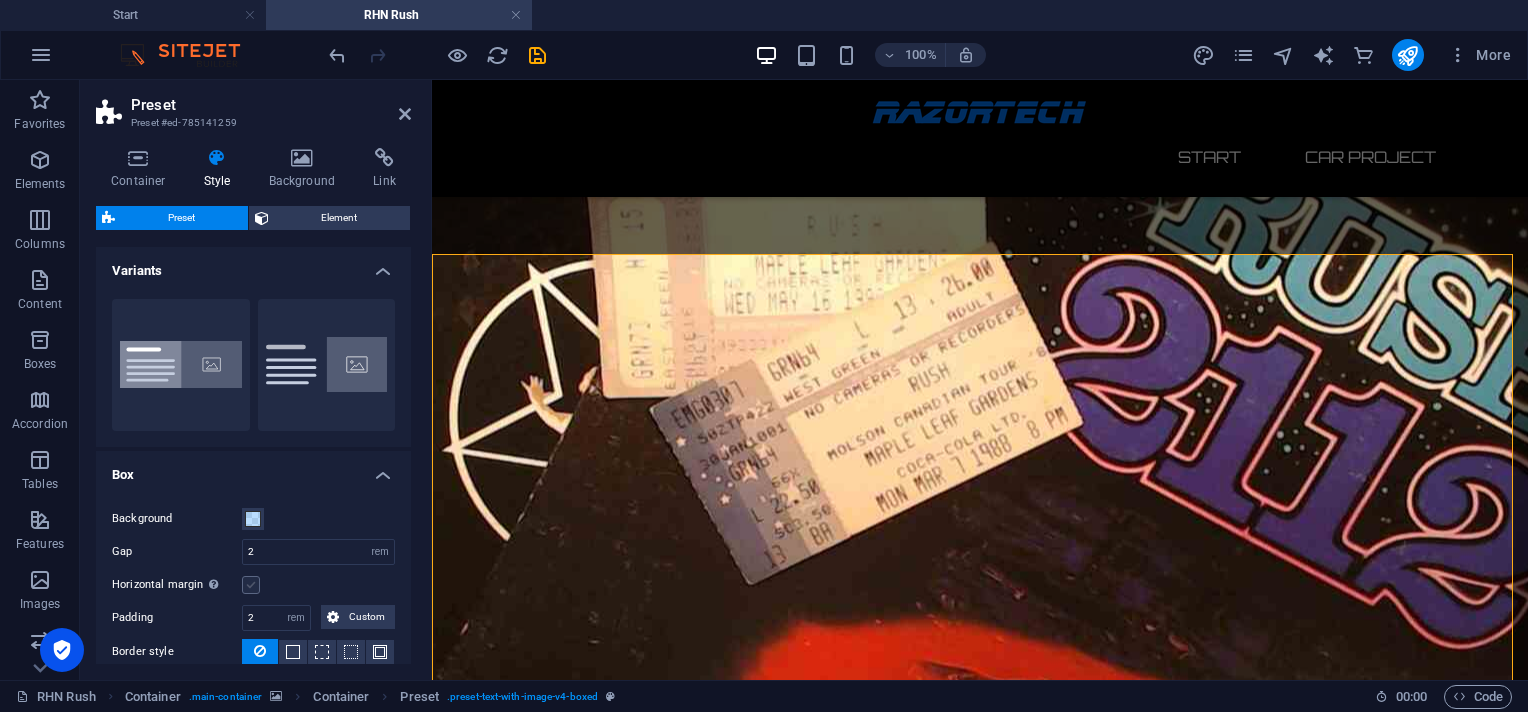 click at bounding box center (251, 585) 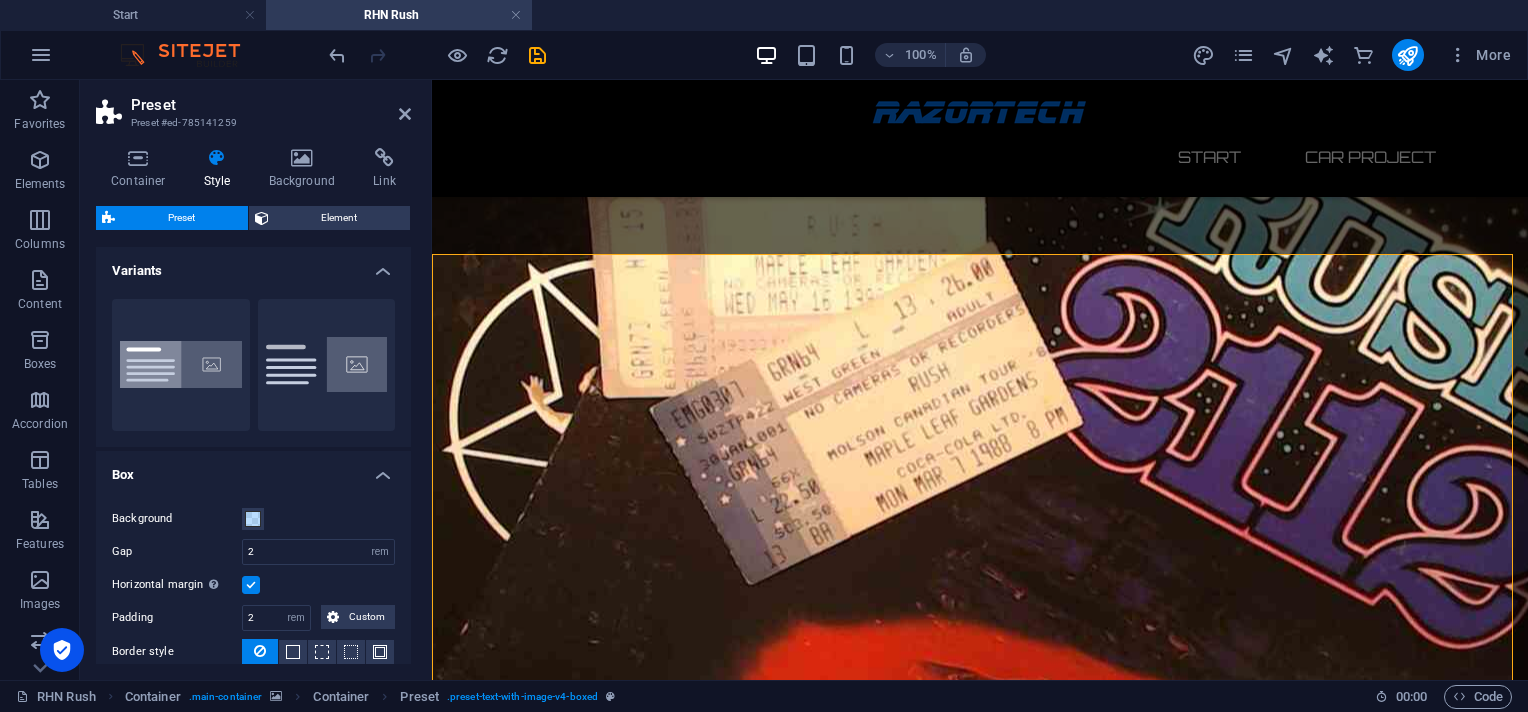 click at bounding box center [251, 585] 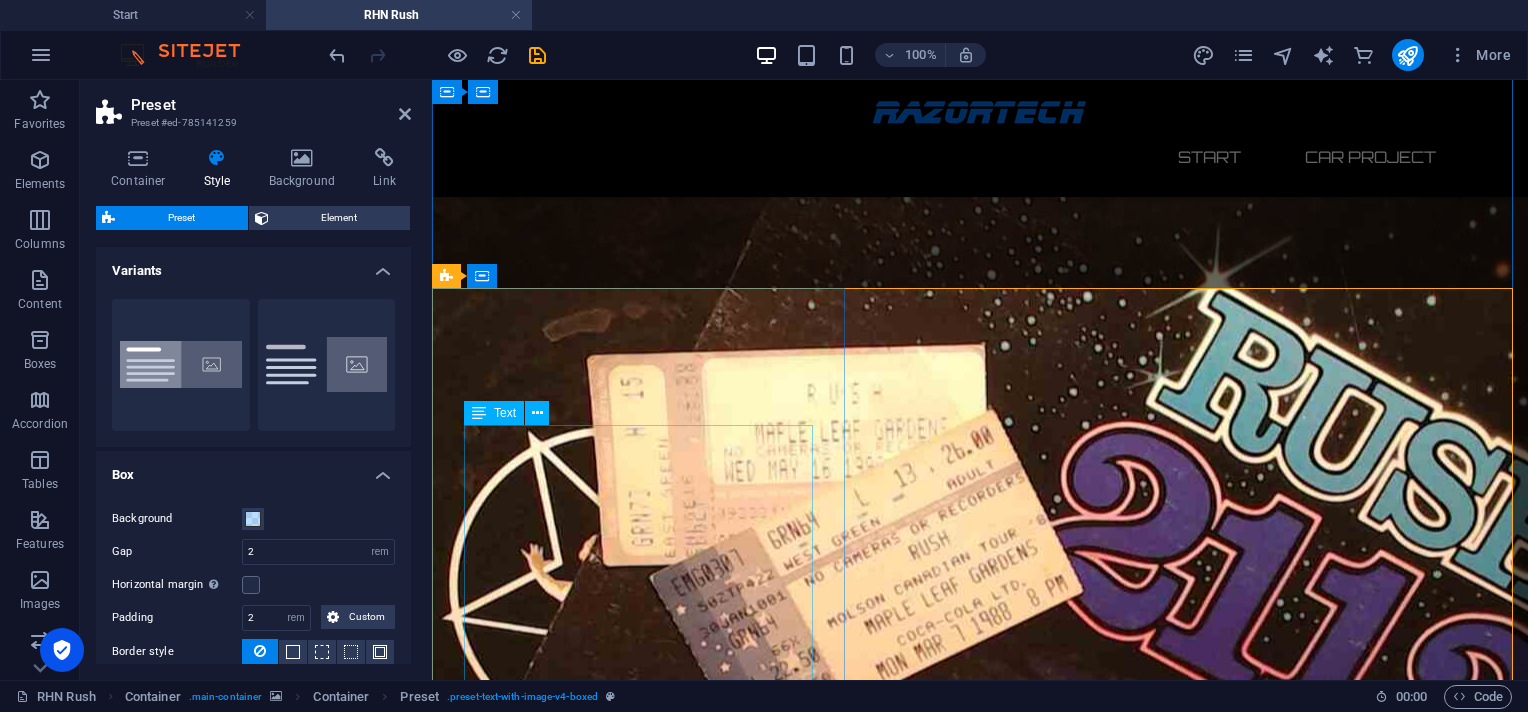 scroll, scrollTop: 0, scrollLeft: 0, axis: both 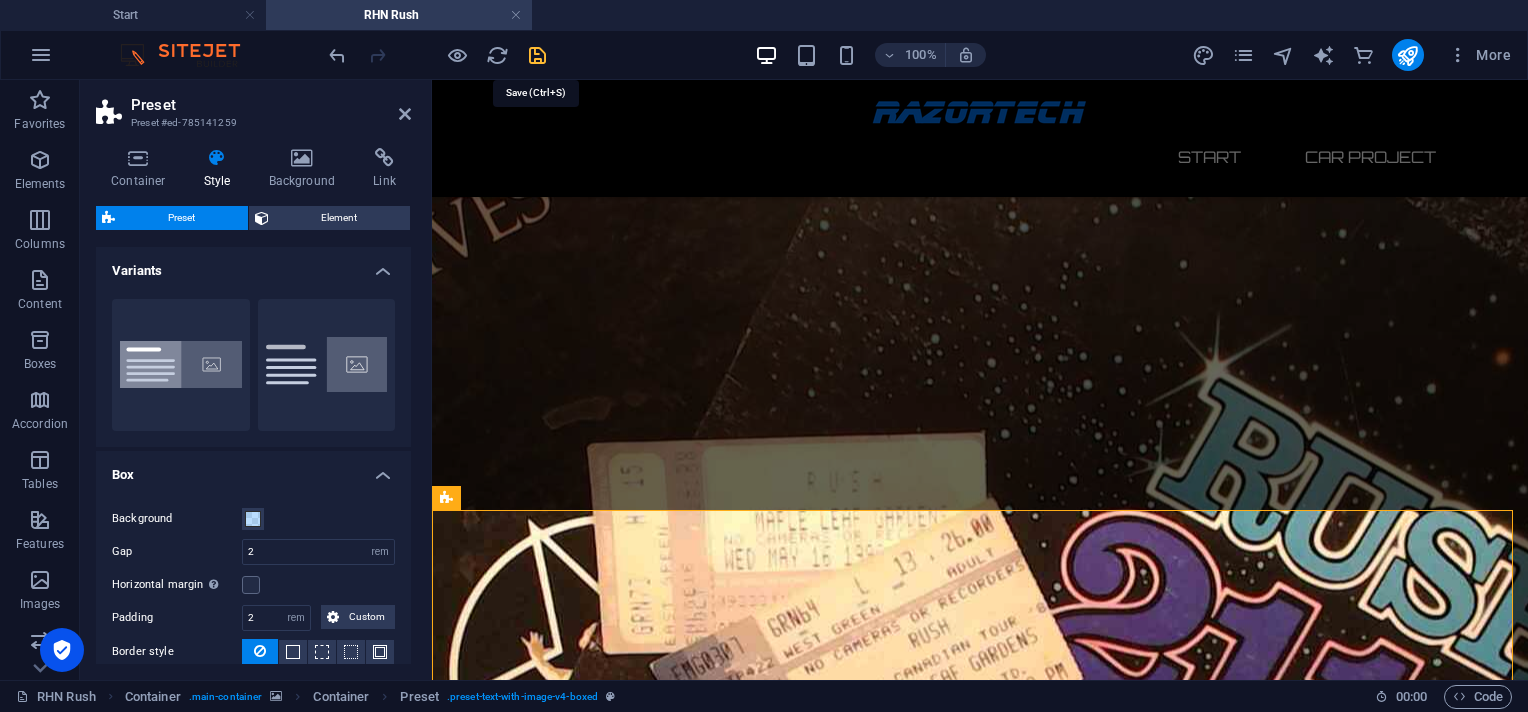 click at bounding box center (537, 55) 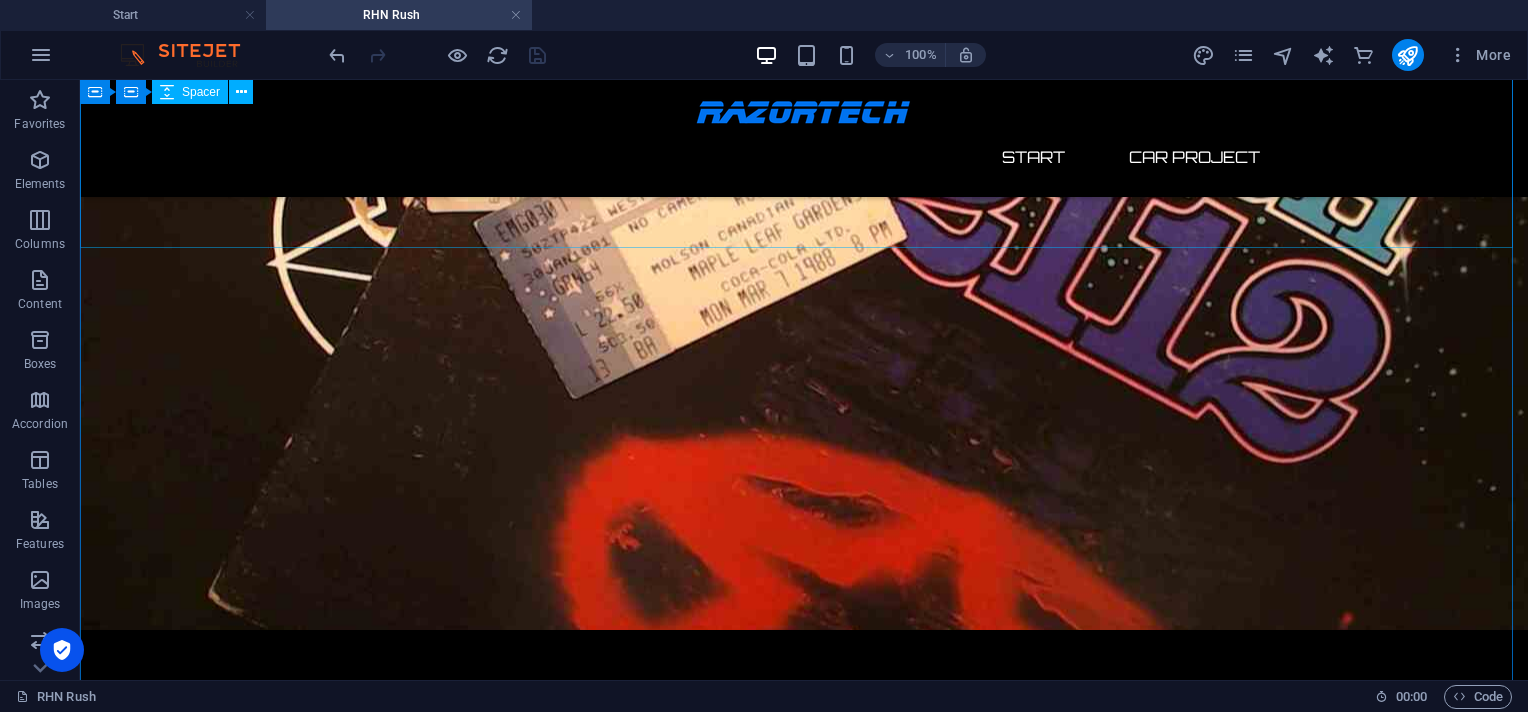 scroll, scrollTop: 261, scrollLeft: 0, axis: vertical 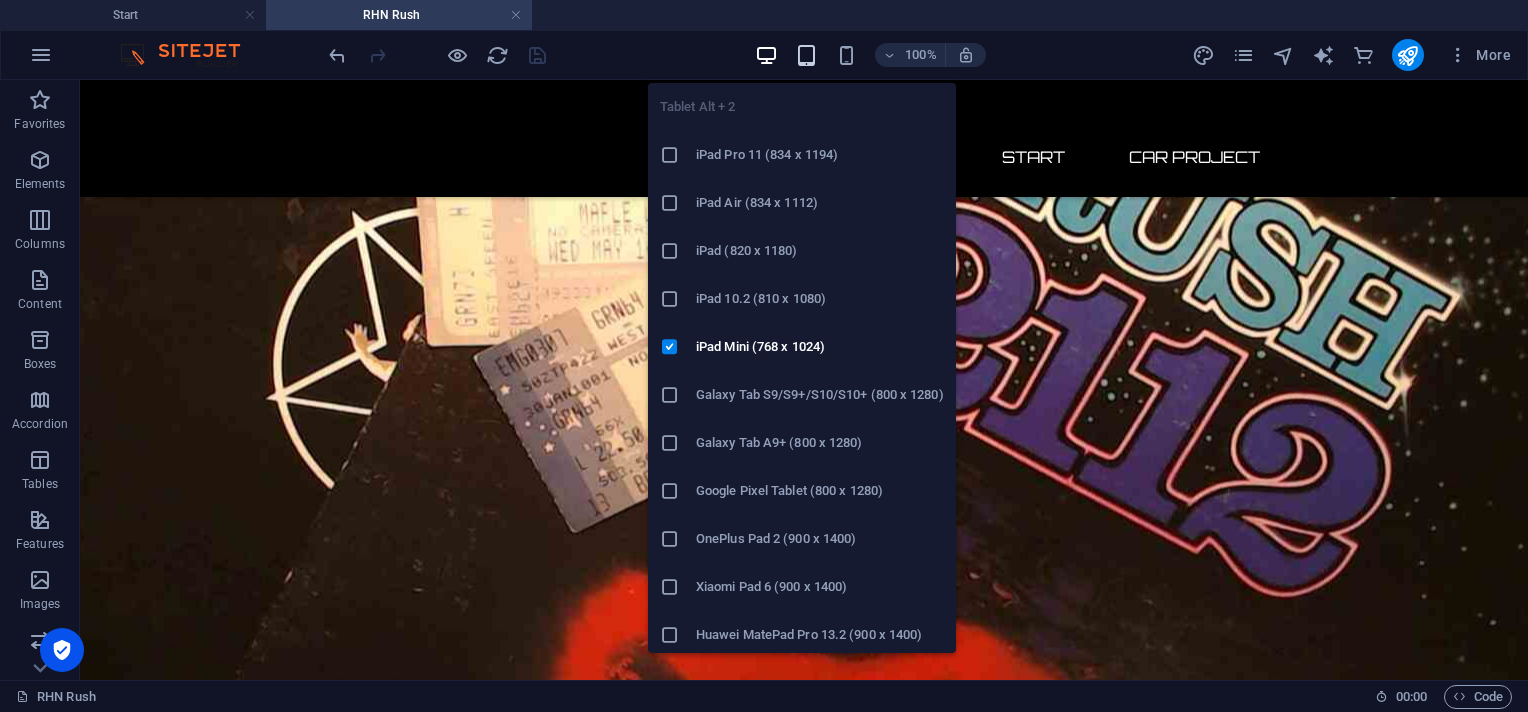 click at bounding box center (806, 55) 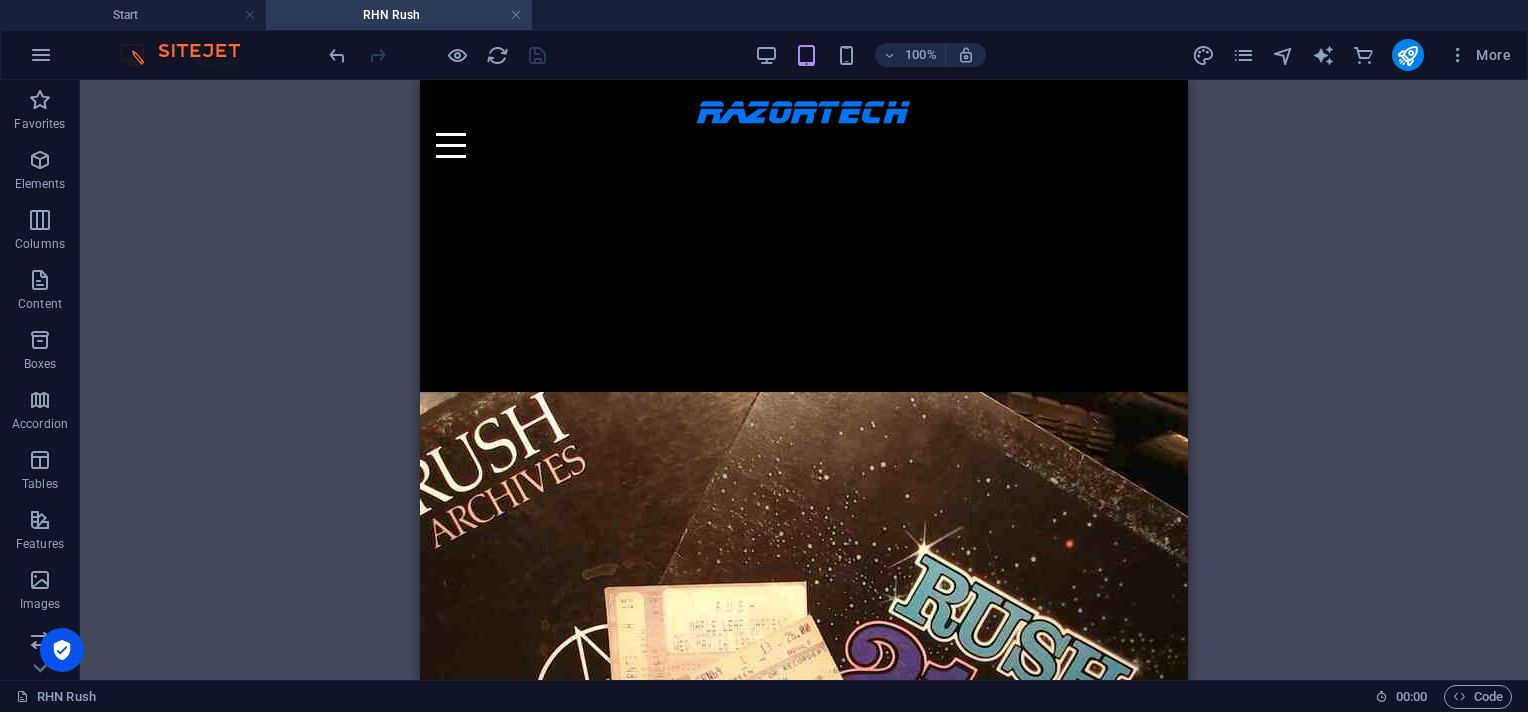 scroll, scrollTop: 0, scrollLeft: 0, axis: both 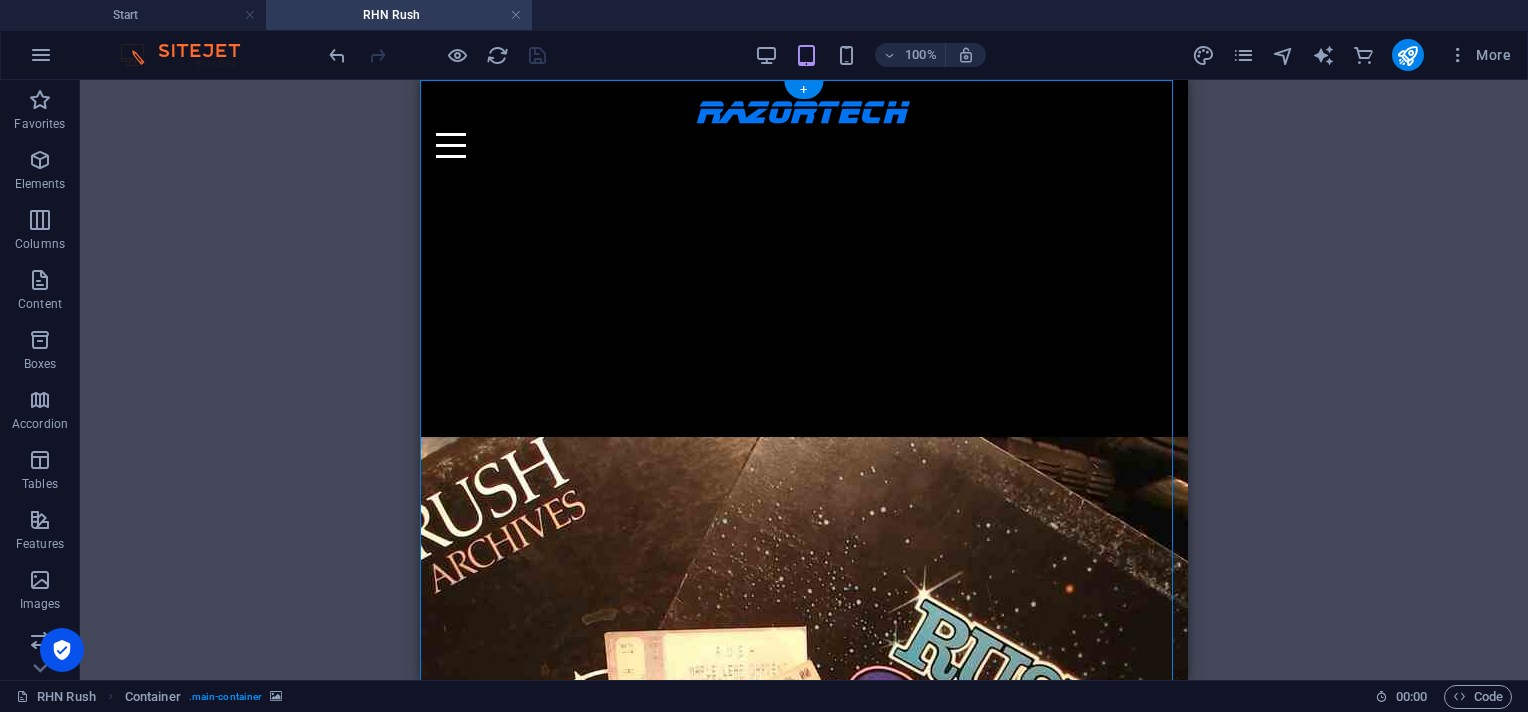 drag, startPoint x: 881, startPoint y: 217, endPoint x: 516, endPoint y: 499, distance: 461.24722 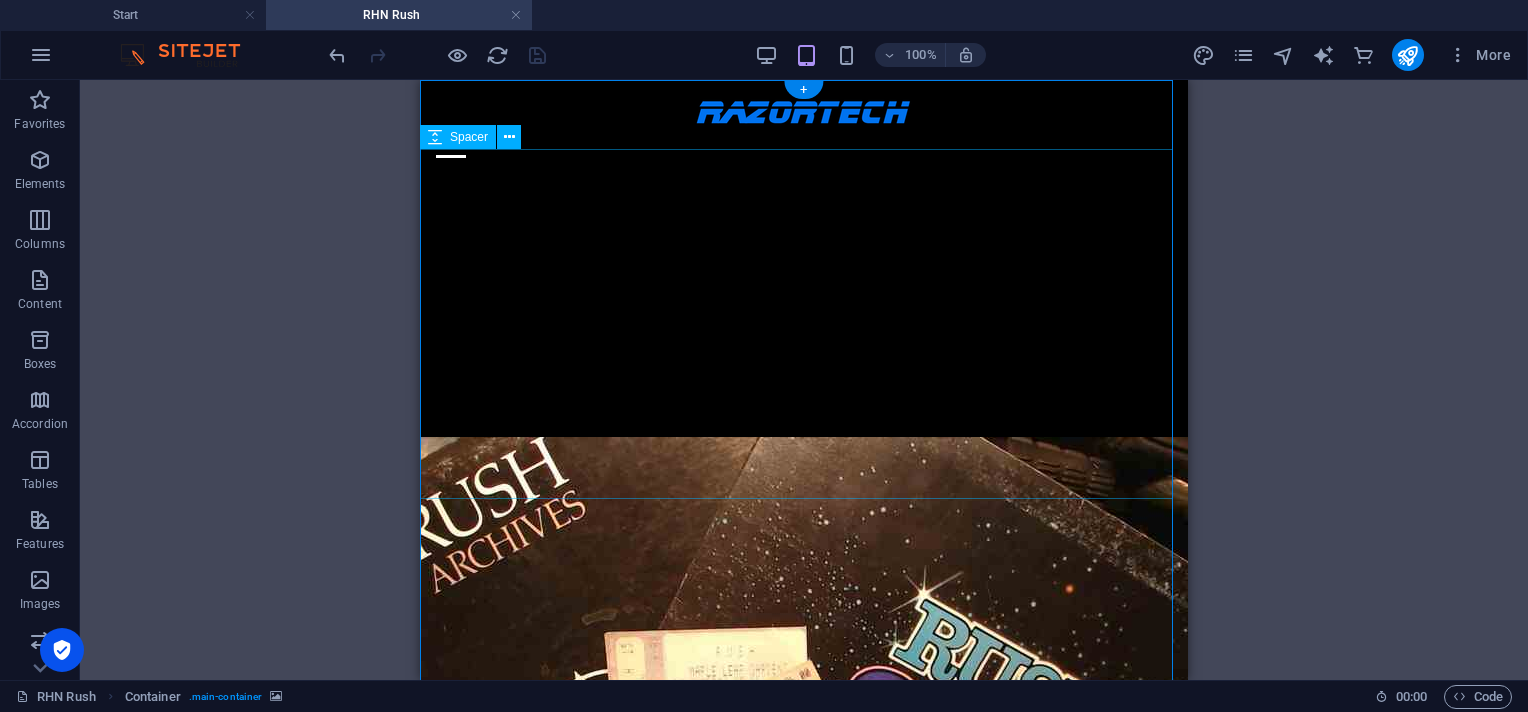scroll, scrollTop: 400, scrollLeft: 0, axis: vertical 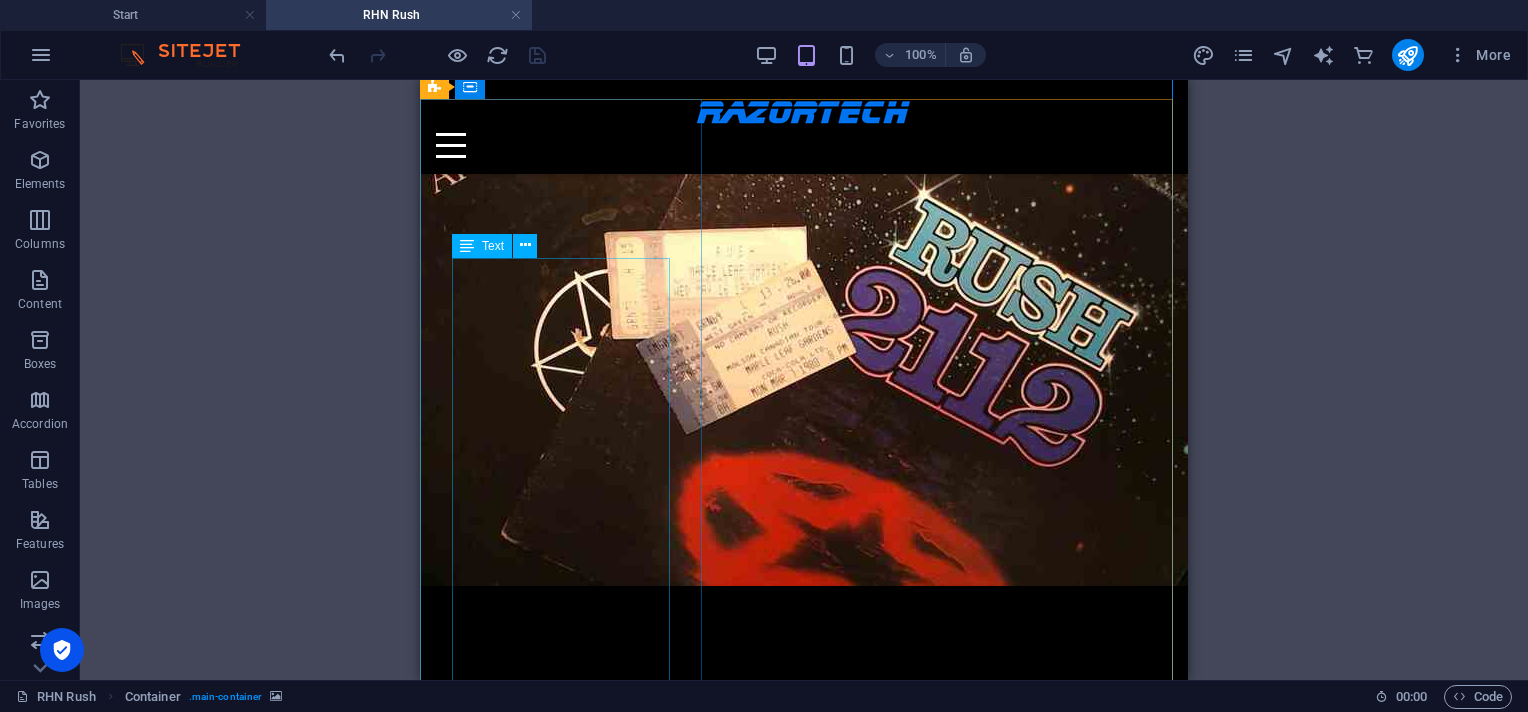 click on "This page is a tribute to  Red Headed Neighbor,  who happens to be a recent fan of the Canadian band Rush.  I started watching her  YouTube channel  when she began her journey in reviewing Rush songs. Now, after over 150 videos and seeing  RHN  become a genuine fan, showing so much love and respect...It was a privilege to experience and to see this as it happened, and I thought I would create something to say thanks, coming from an old Rush head.      Over the next couple weeks I will start to add her YouTube links. I'm just working on some graphics and a cool layout. Back soon!" at bounding box center [804, 1586] 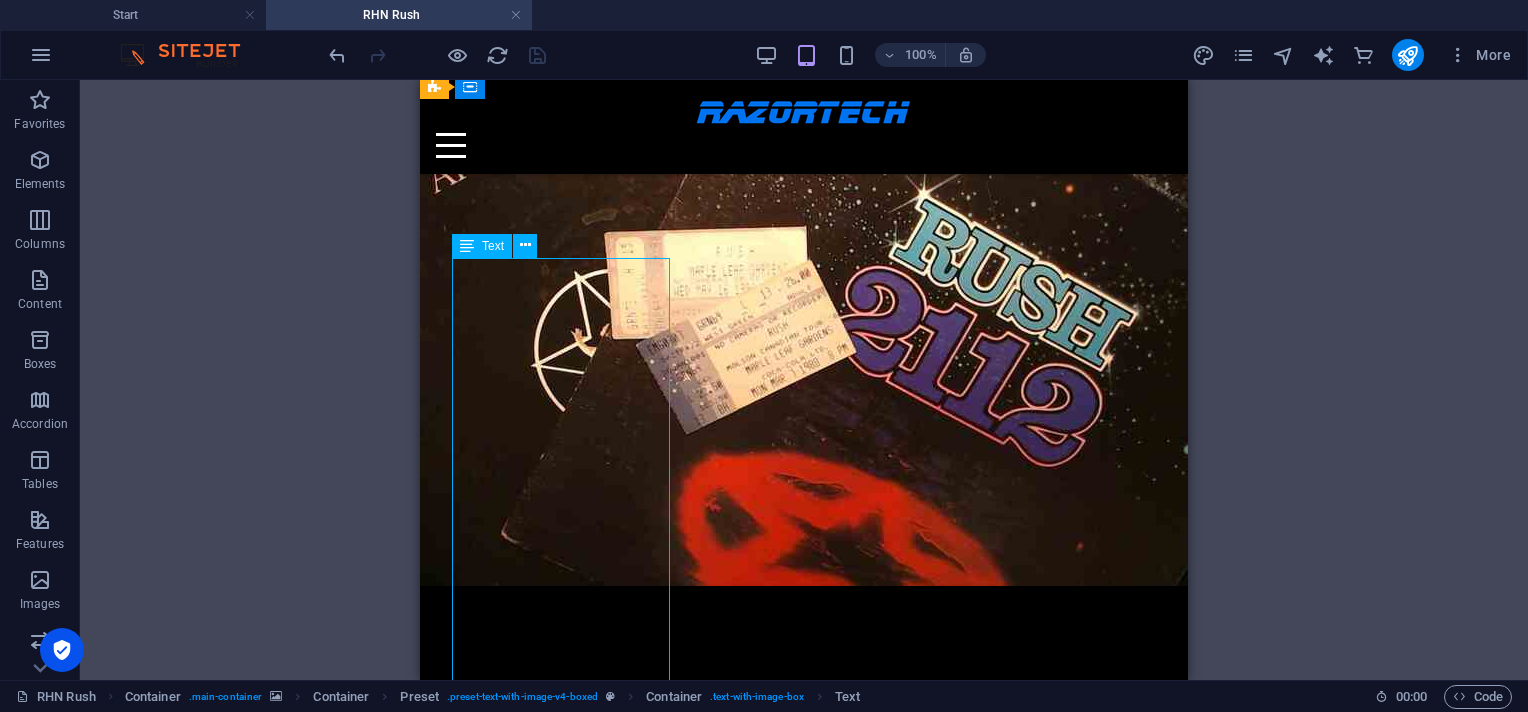 scroll, scrollTop: 0, scrollLeft: 0, axis: both 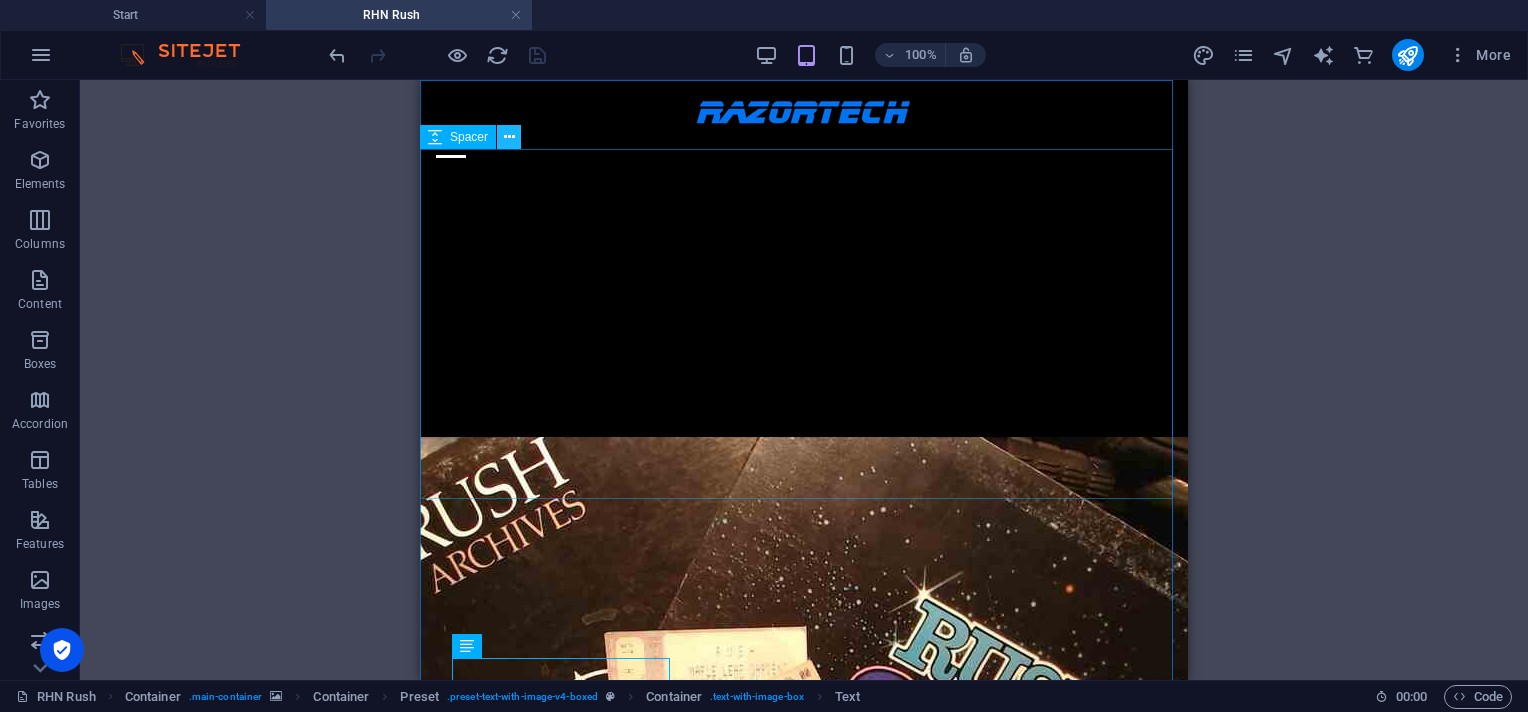 click at bounding box center (509, 137) 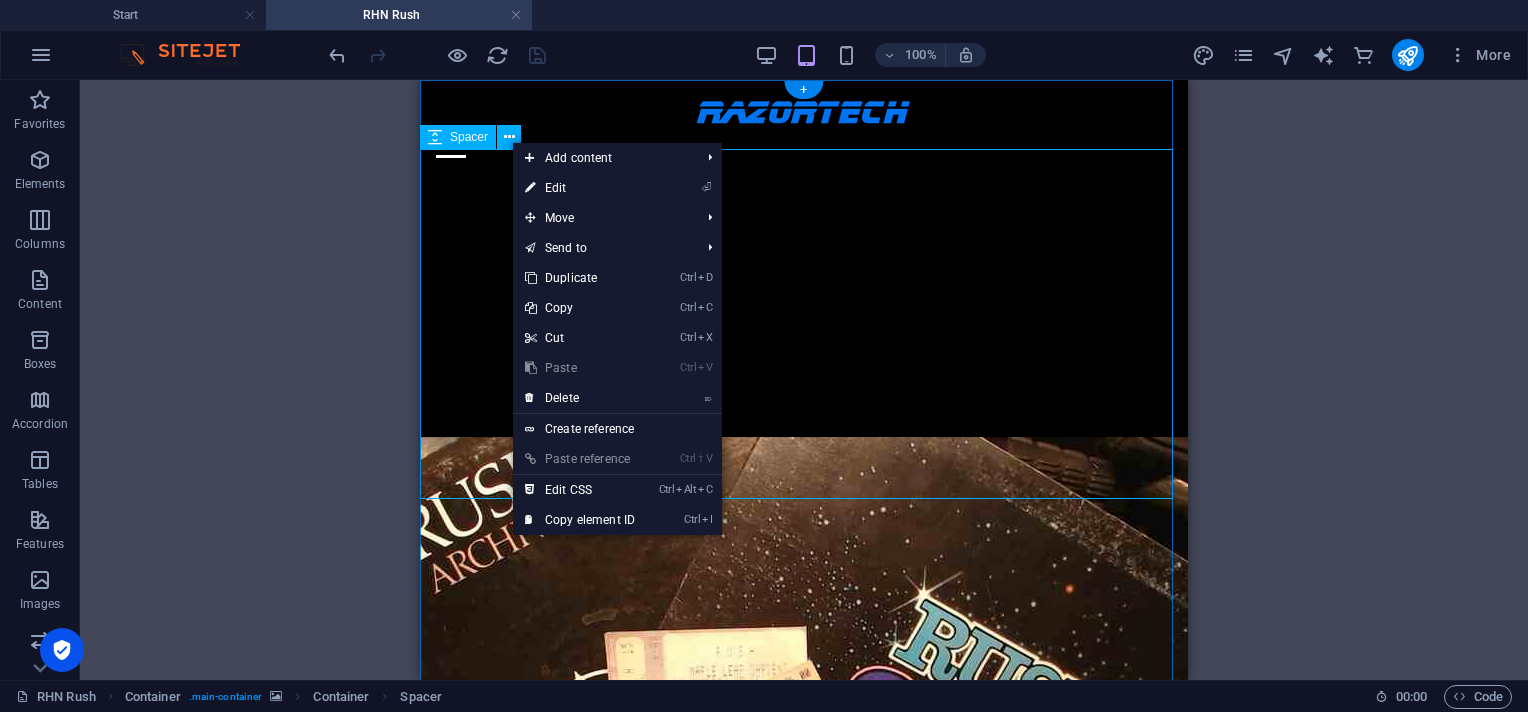 click at bounding box center (804, 1586) 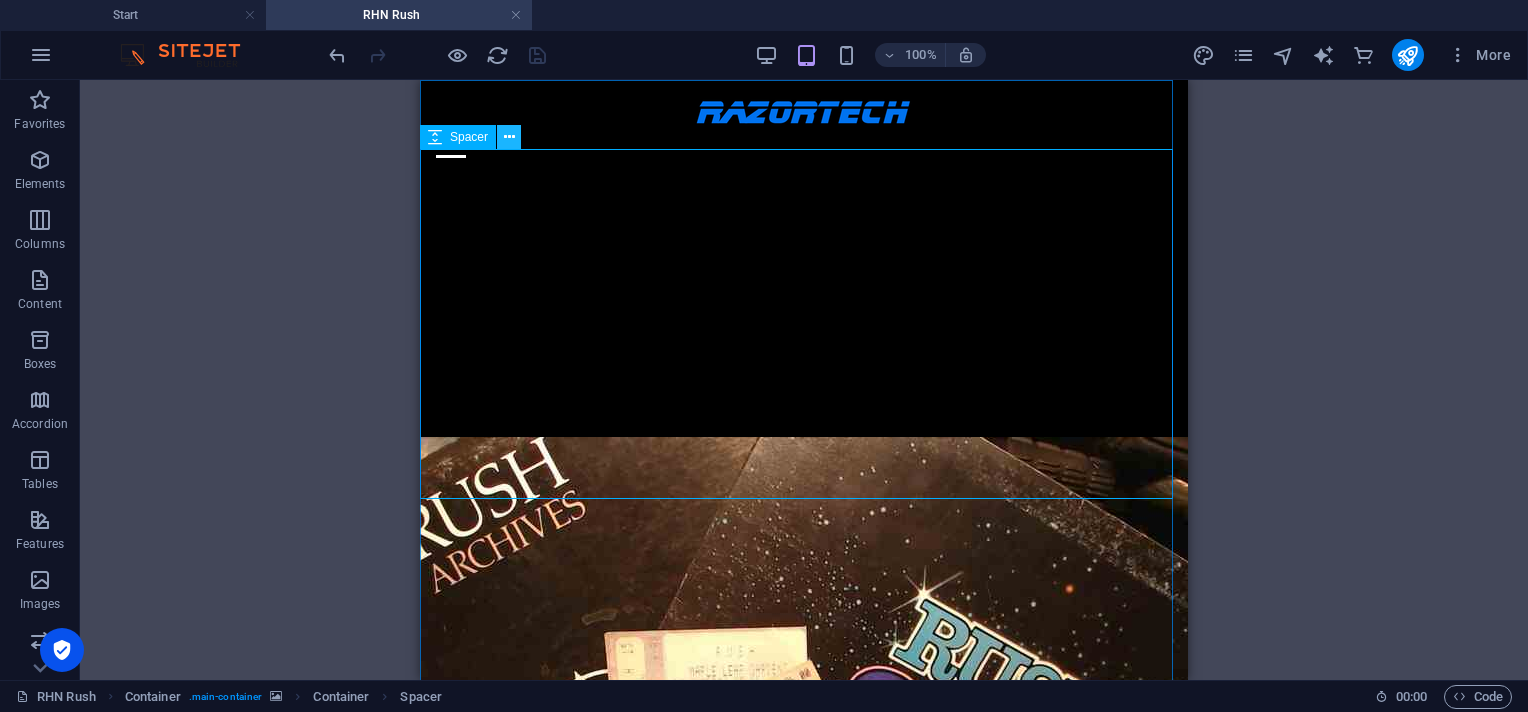 click at bounding box center (509, 137) 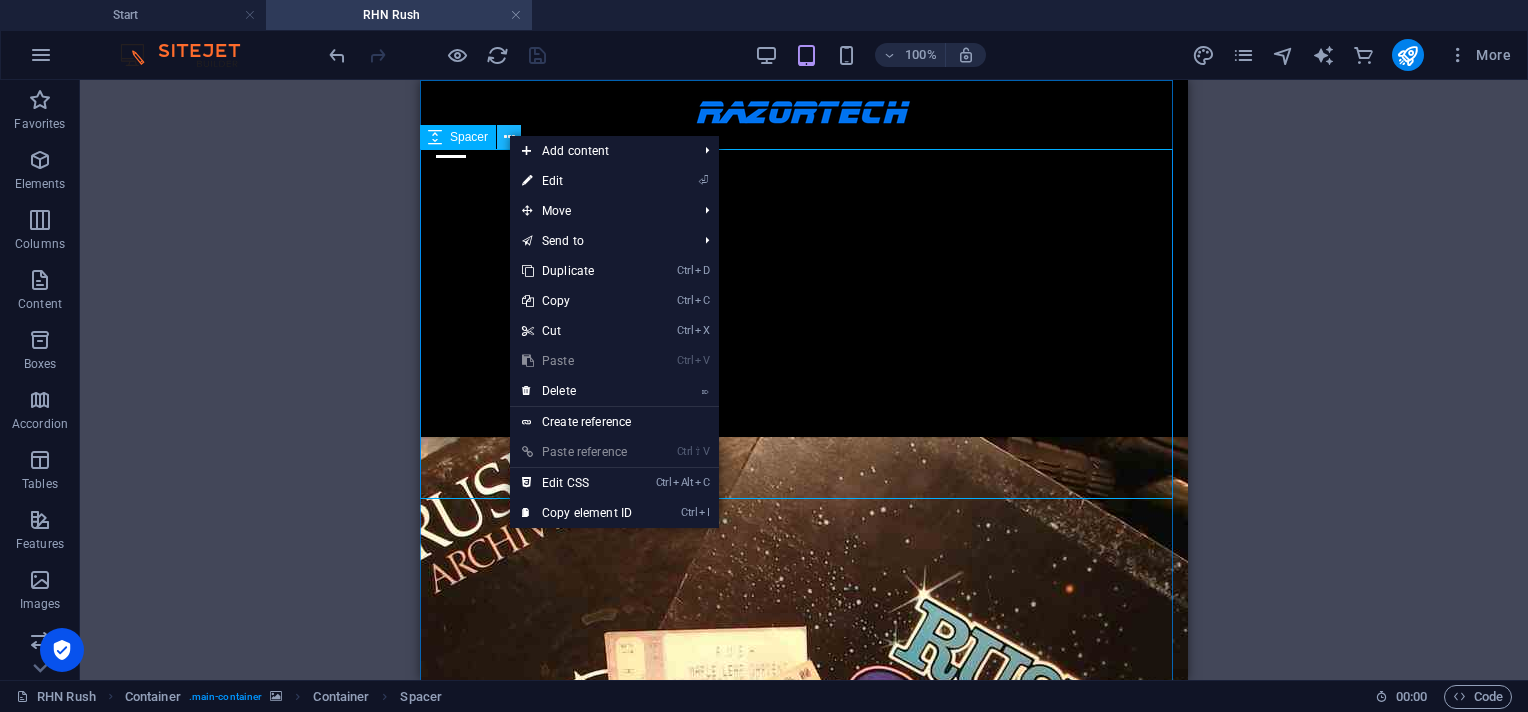 click at bounding box center [509, 137] 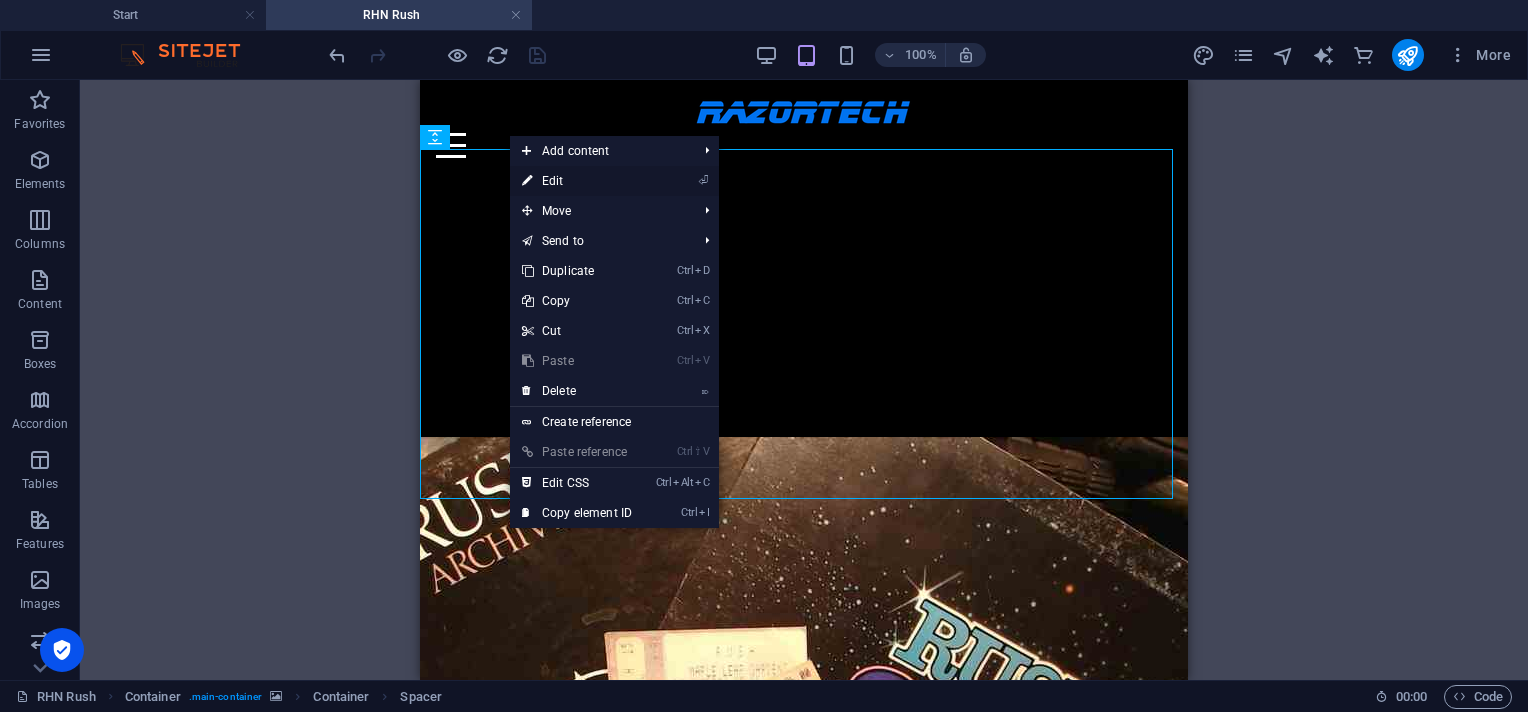 click on "⏎  Edit" at bounding box center (577, 181) 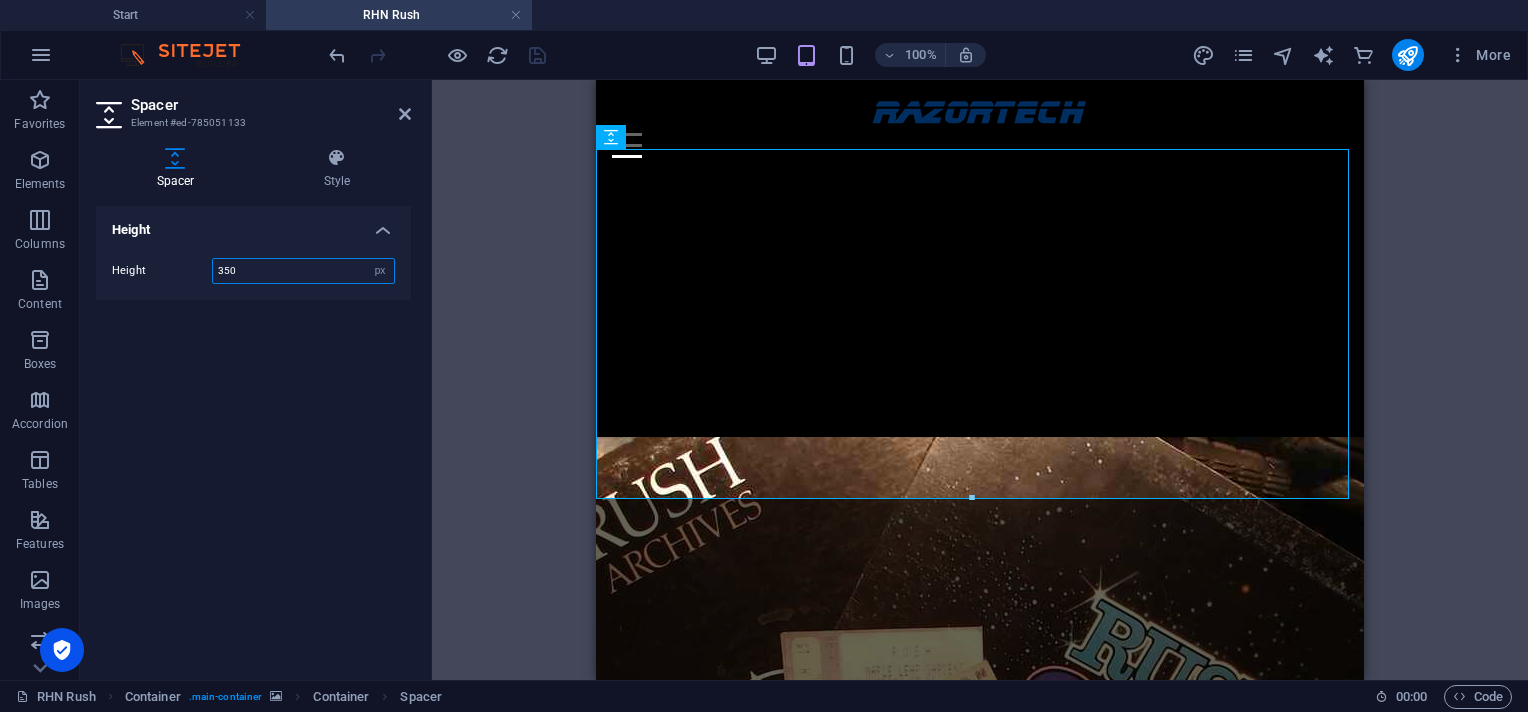 click on "Height 350 px rem vh vw" at bounding box center (253, 271) 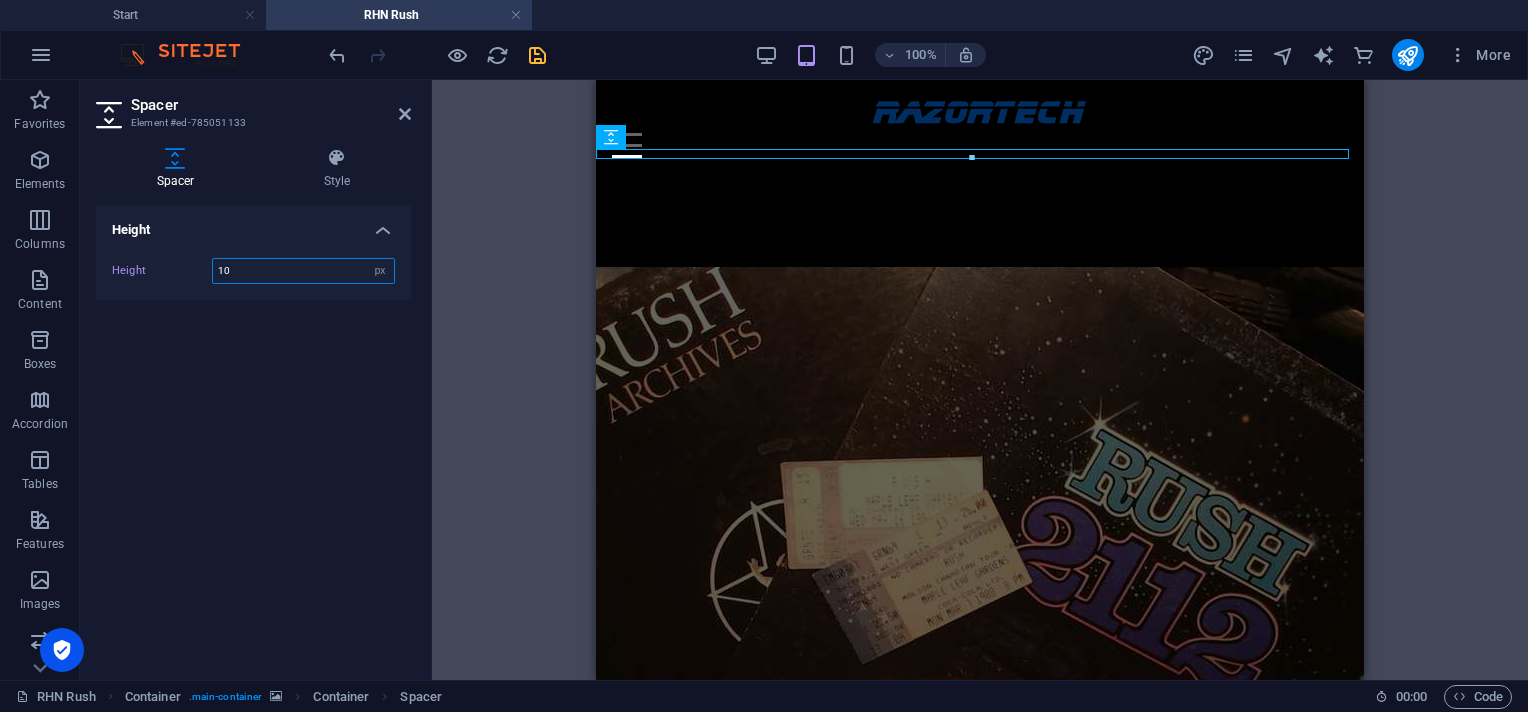 type on "1" 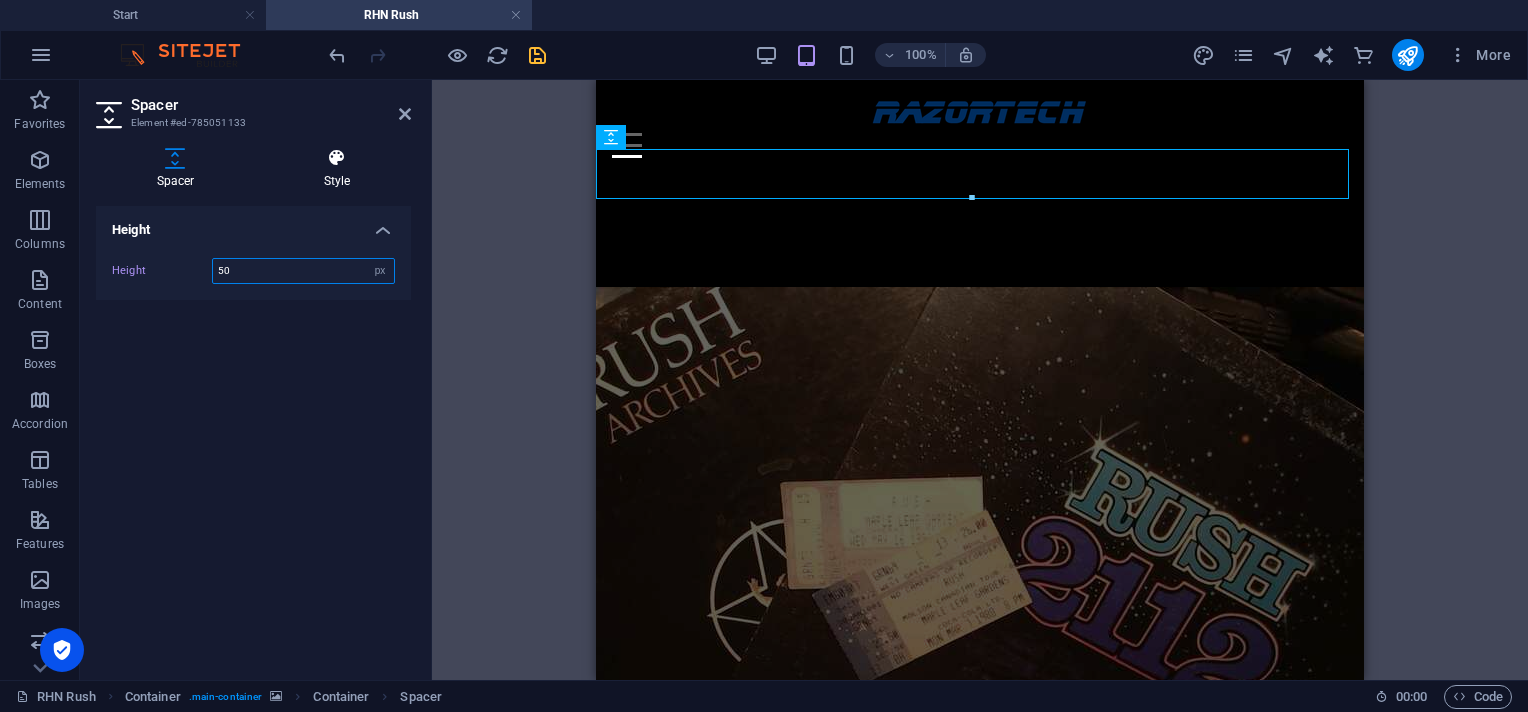 type on "50" 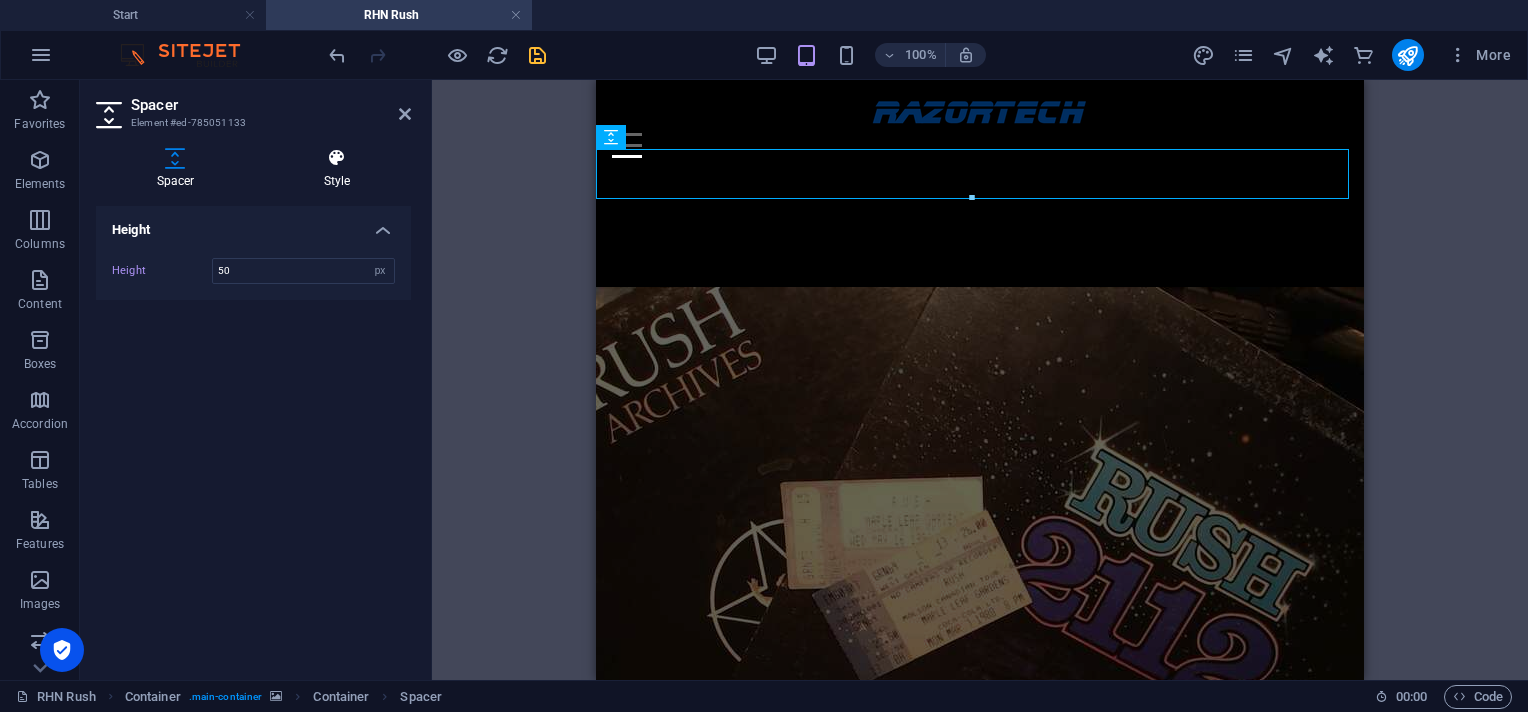 click on "Style" at bounding box center [337, 169] 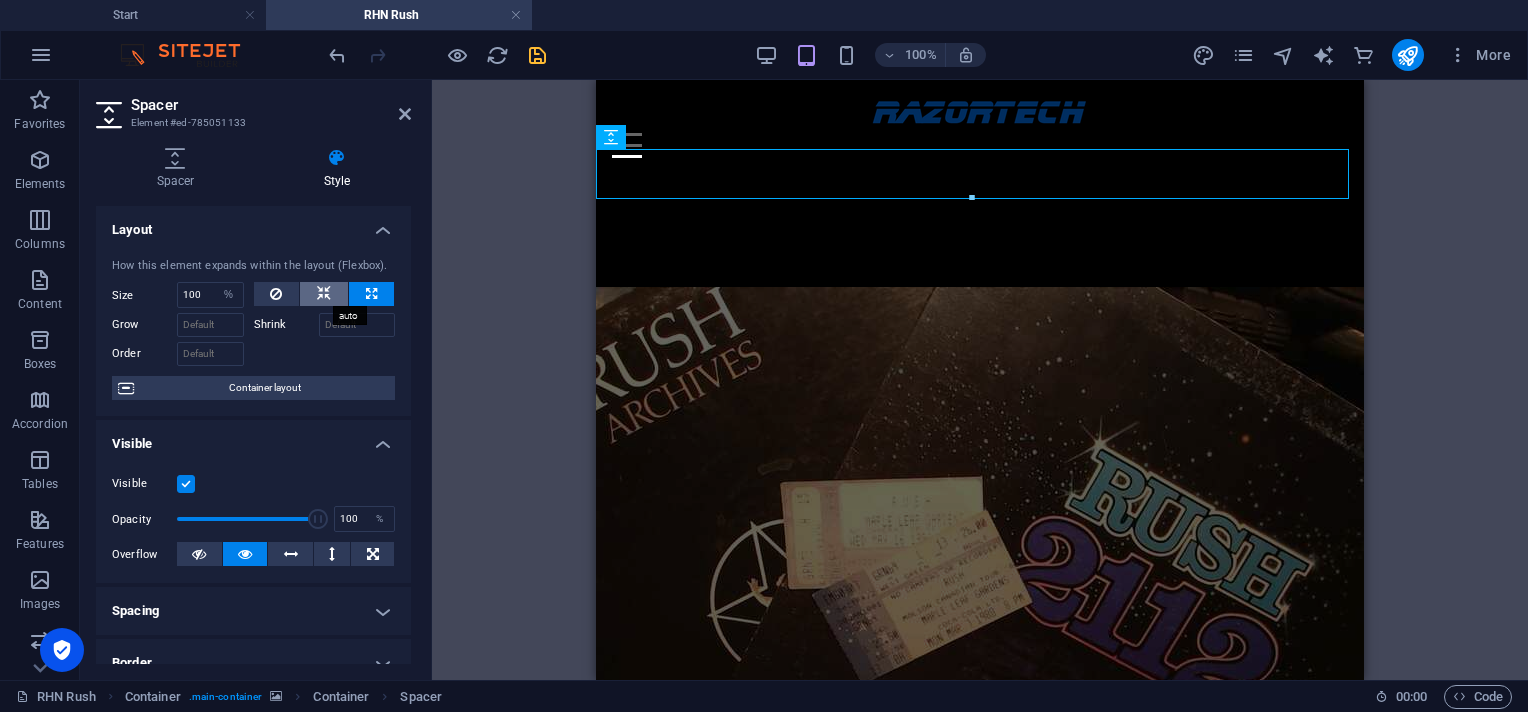 click at bounding box center (324, 294) 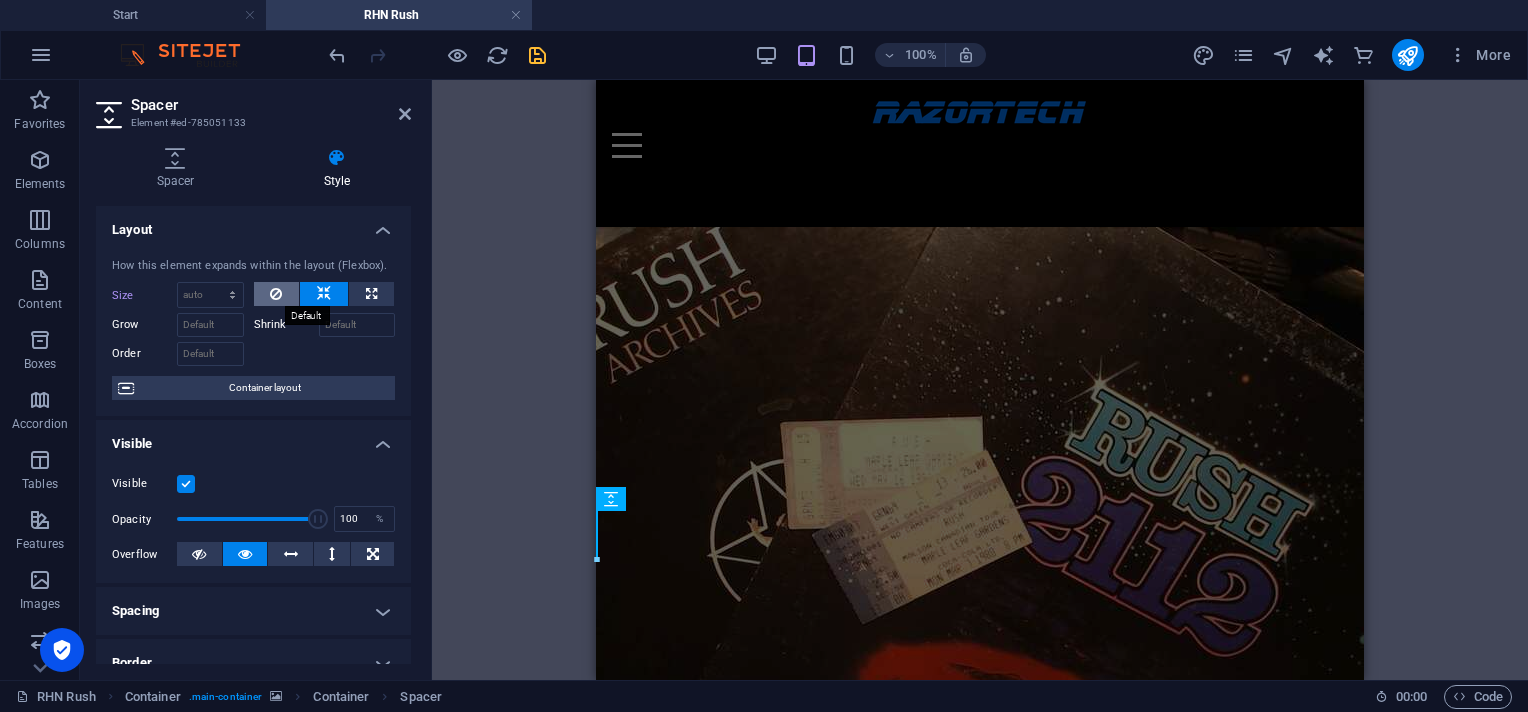 click at bounding box center [276, 294] 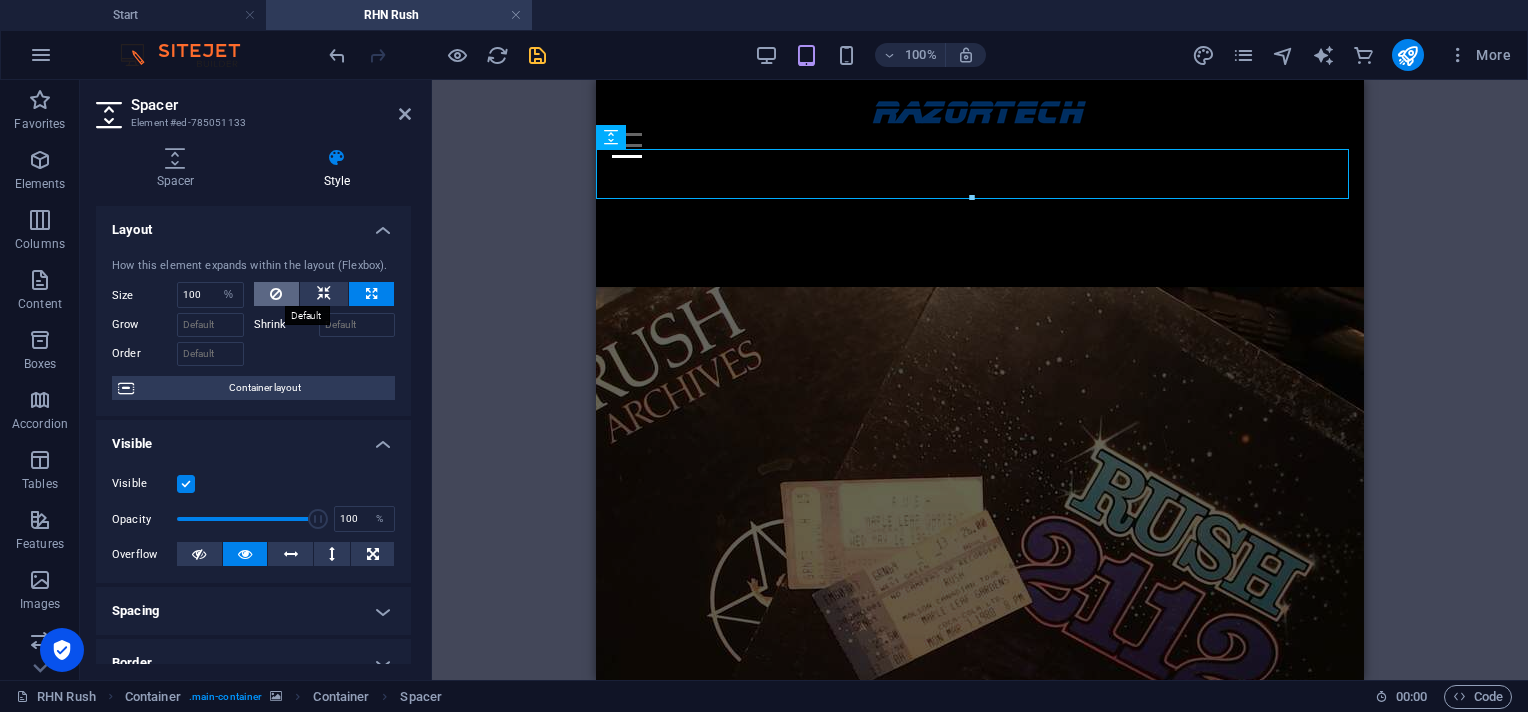 click at bounding box center [276, 294] 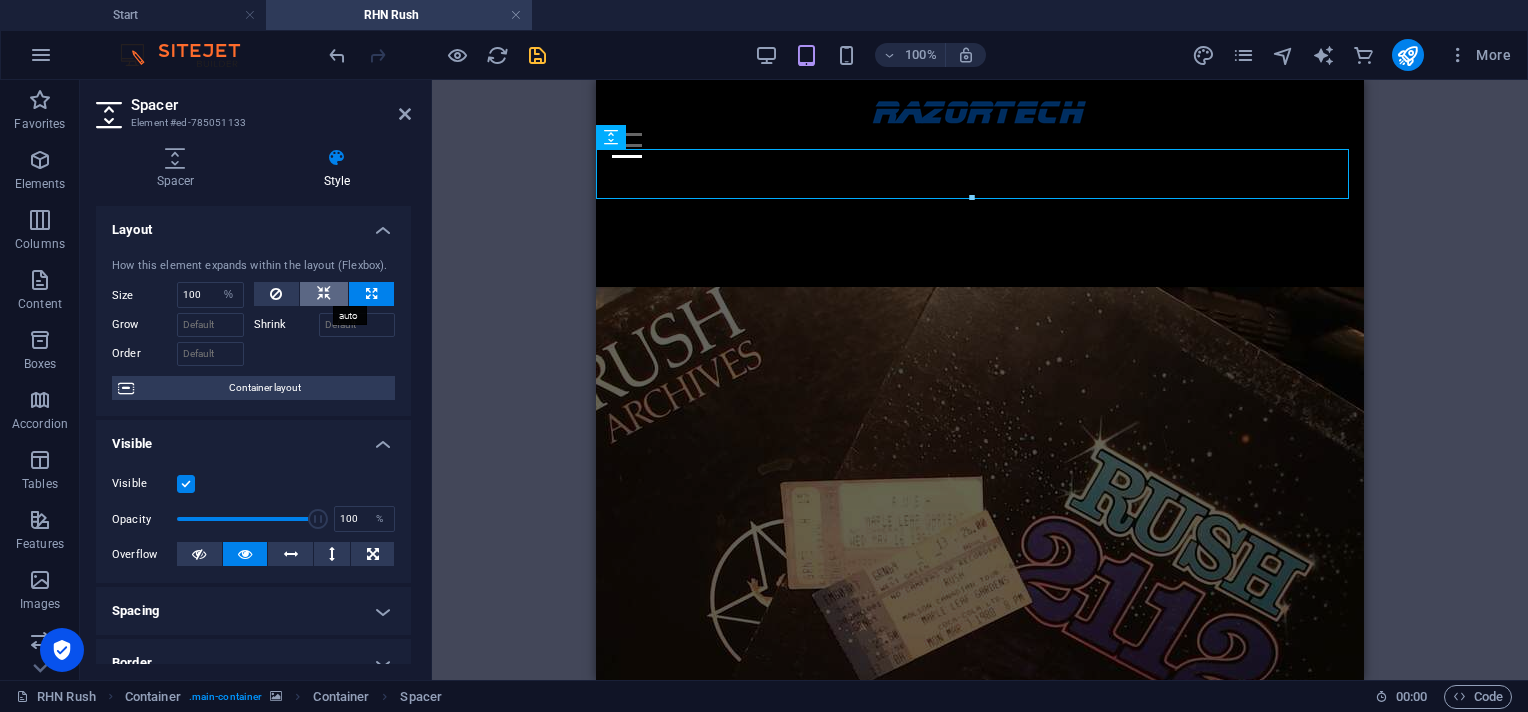 click at bounding box center [324, 294] 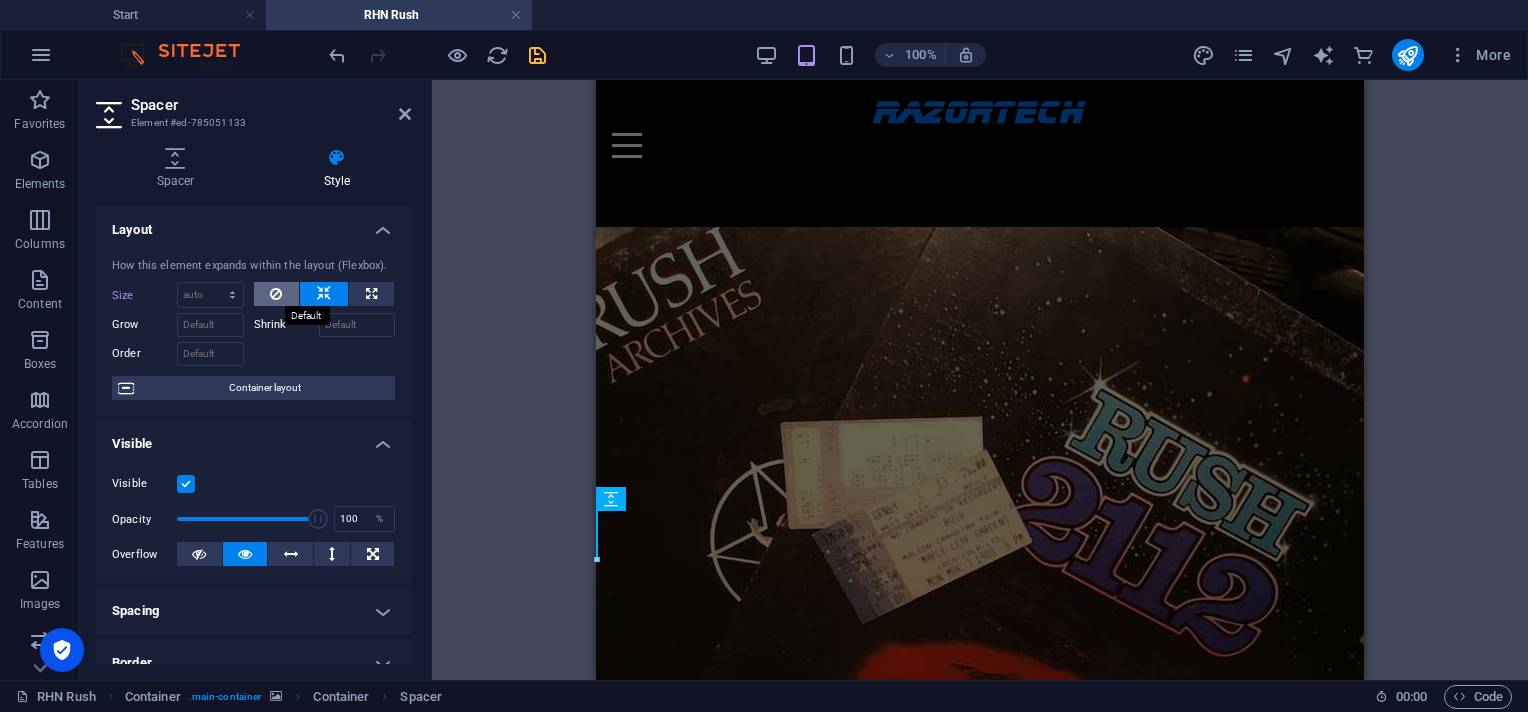 click at bounding box center [277, 294] 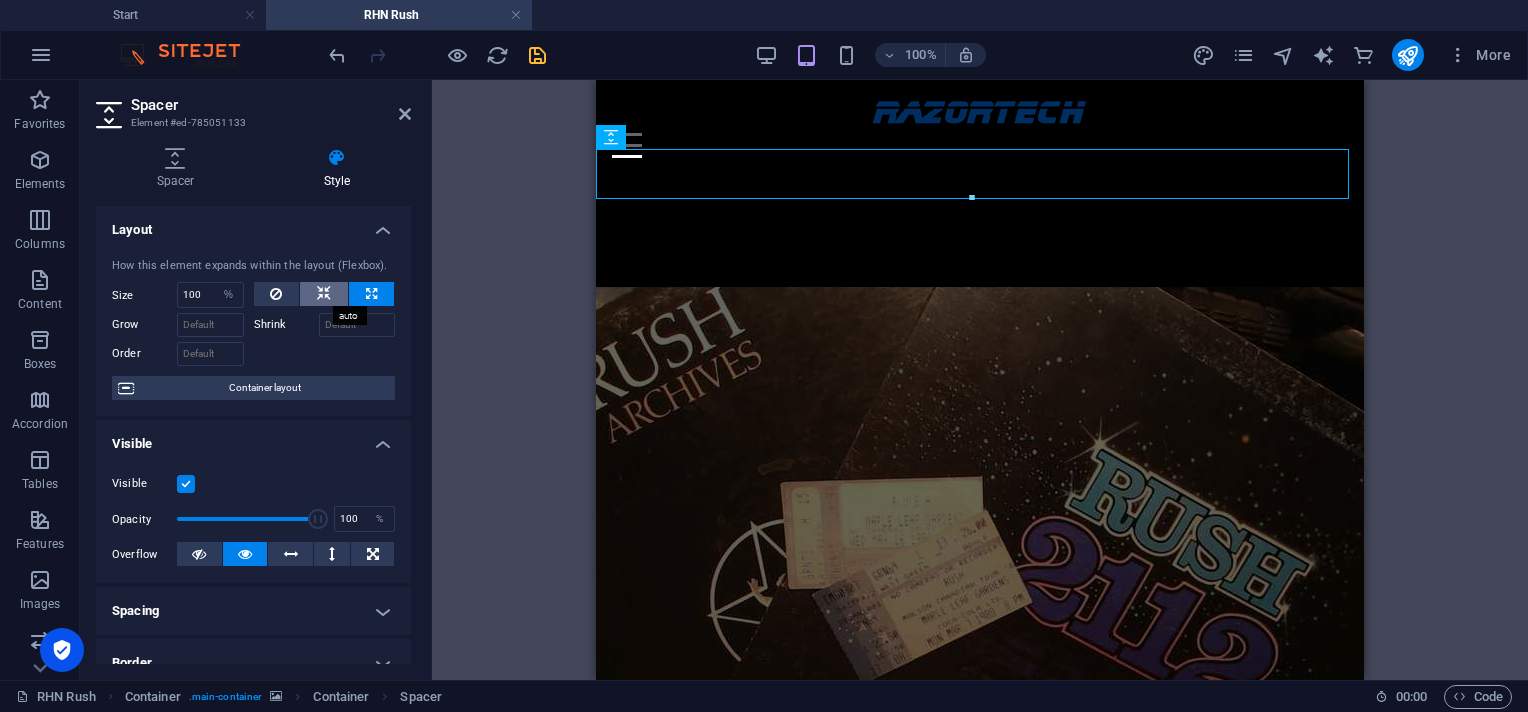 click at bounding box center [324, 294] 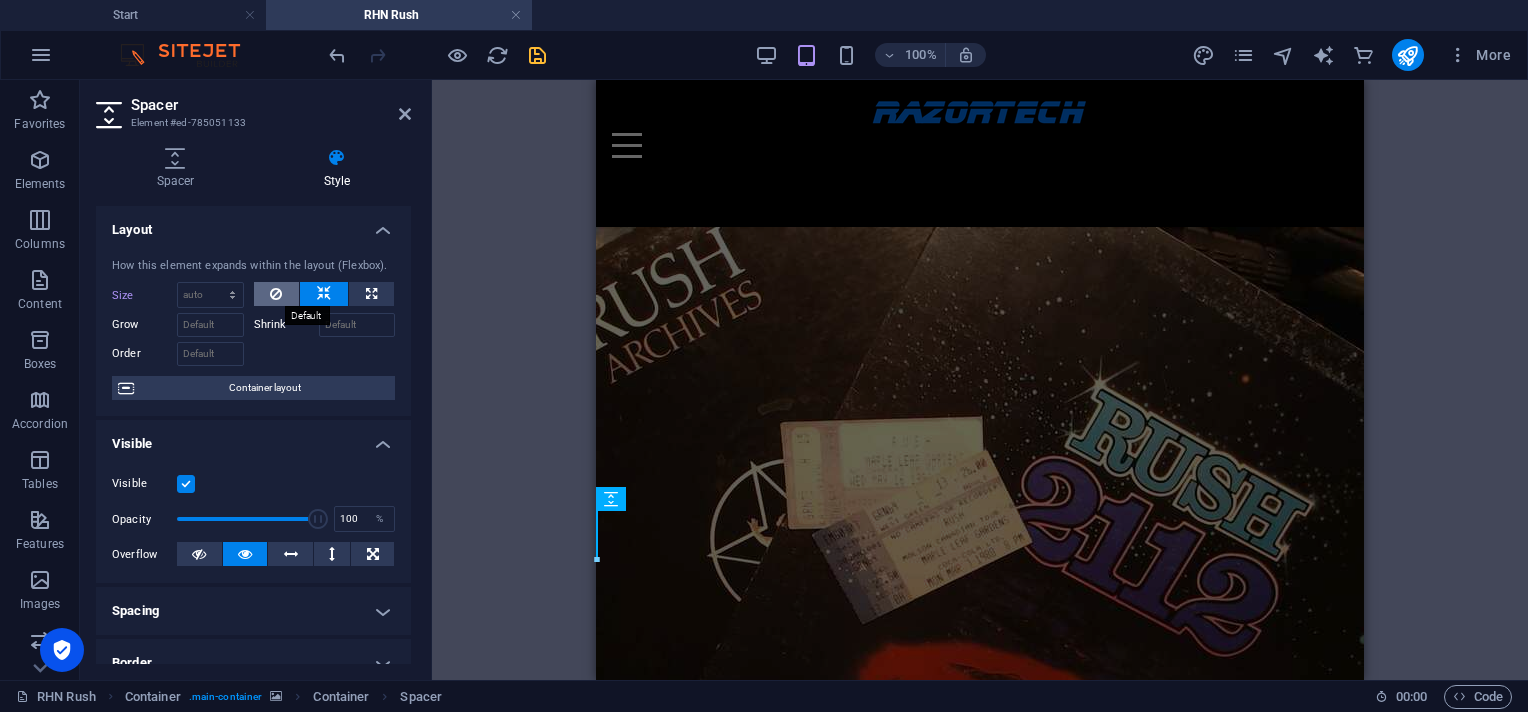click at bounding box center [276, 294] 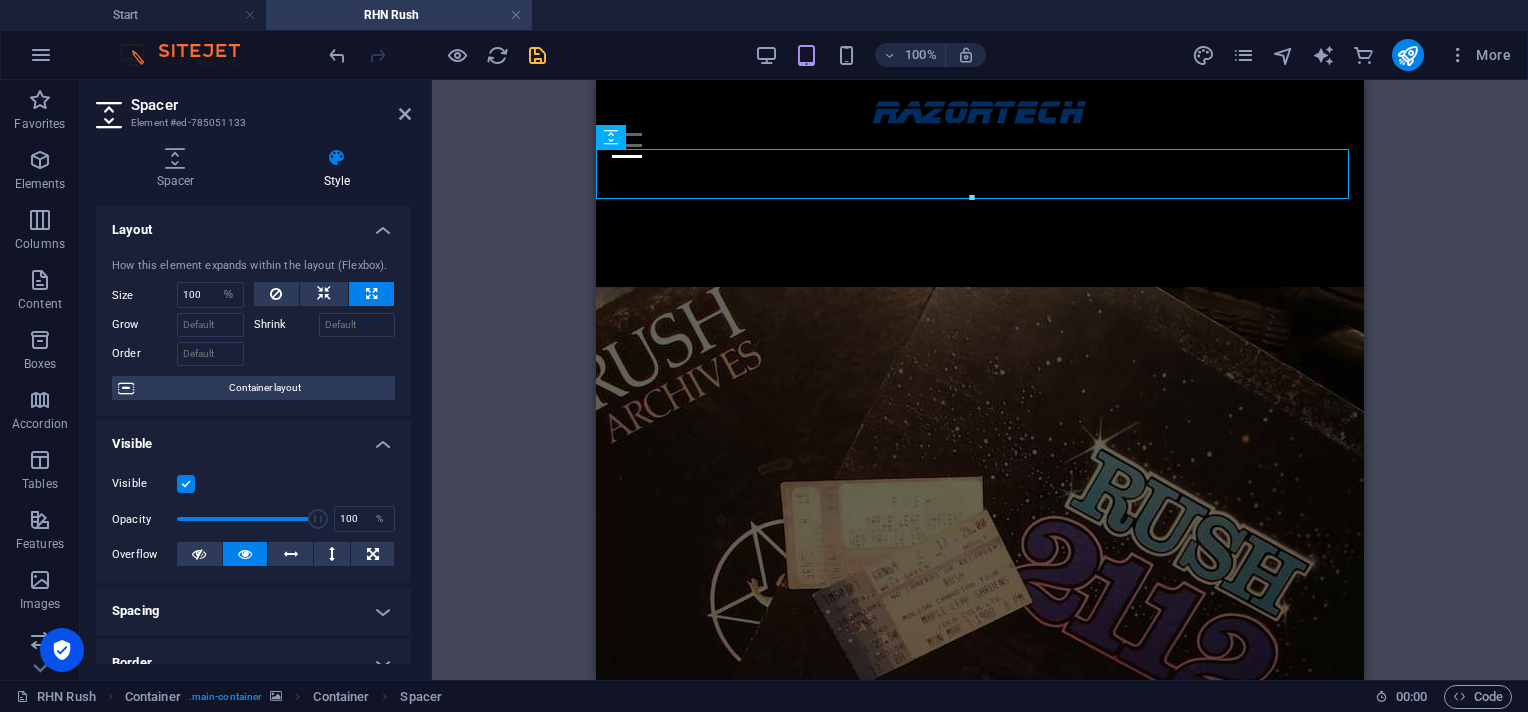 click at bounding box center [337, 158] 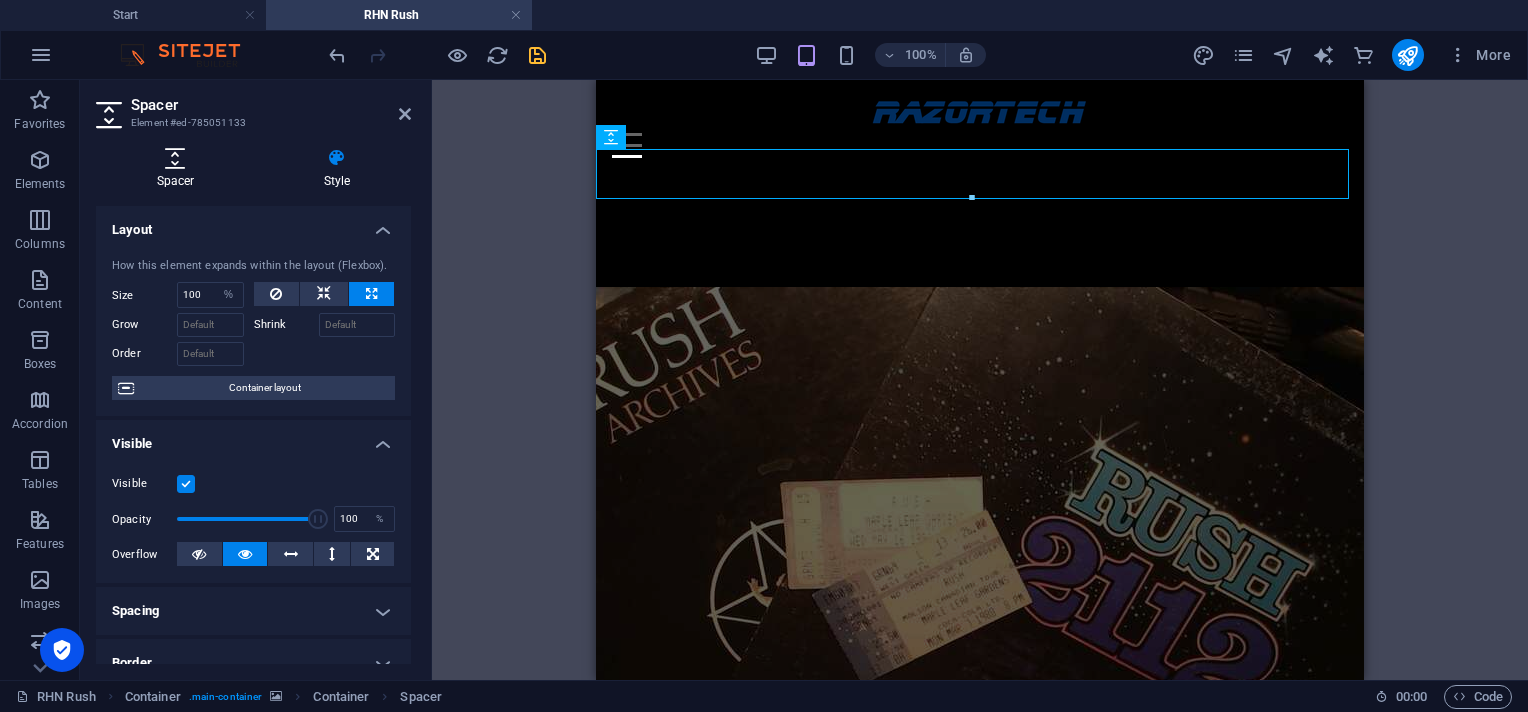 click at bounding box center [175, 158] 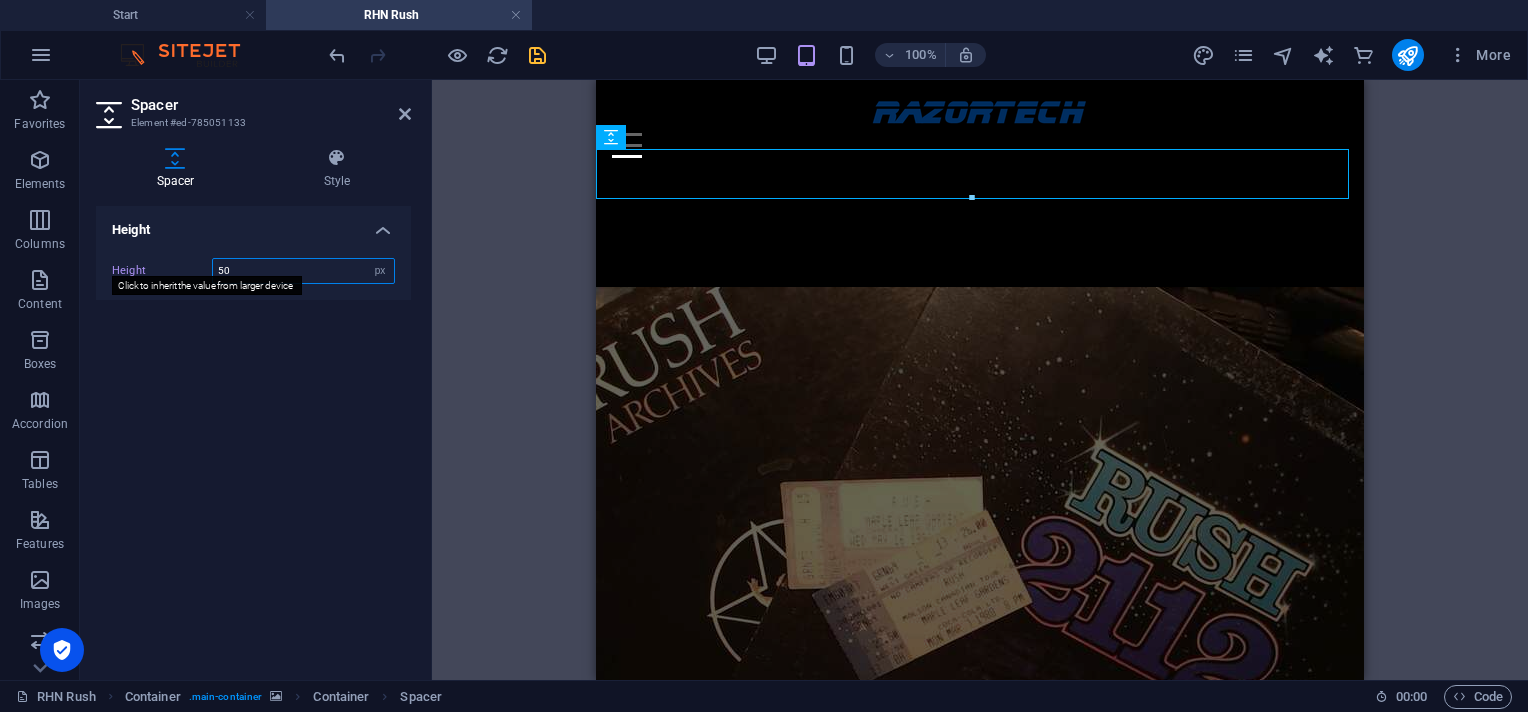 drag, startPoint x: 232, startPoint y: 267, endPoint x: 165, endPoint y: 268, distance: 67.00746 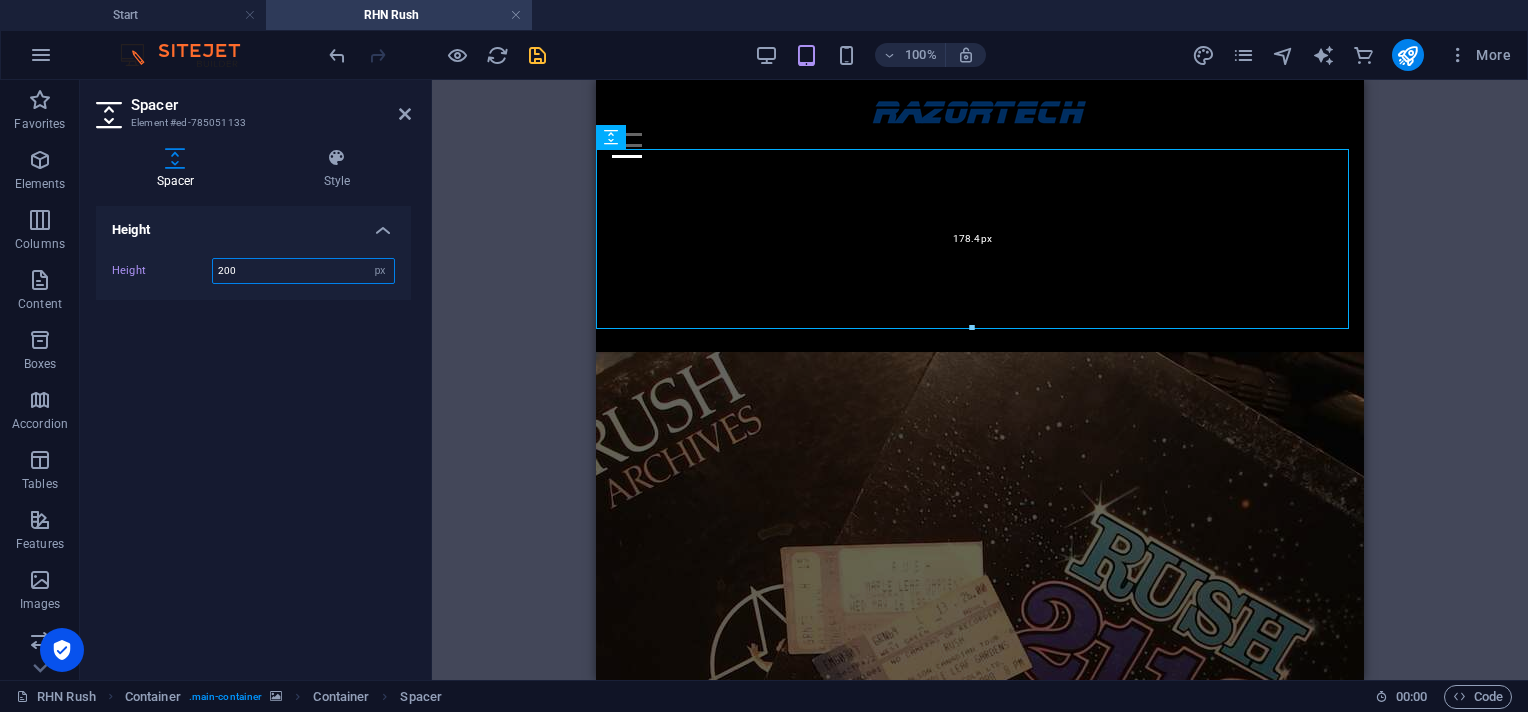 drag, startPoint x: 976, startPoint y: 348, endPoint x: 276, endPoint y: 290, distance: 702.39874 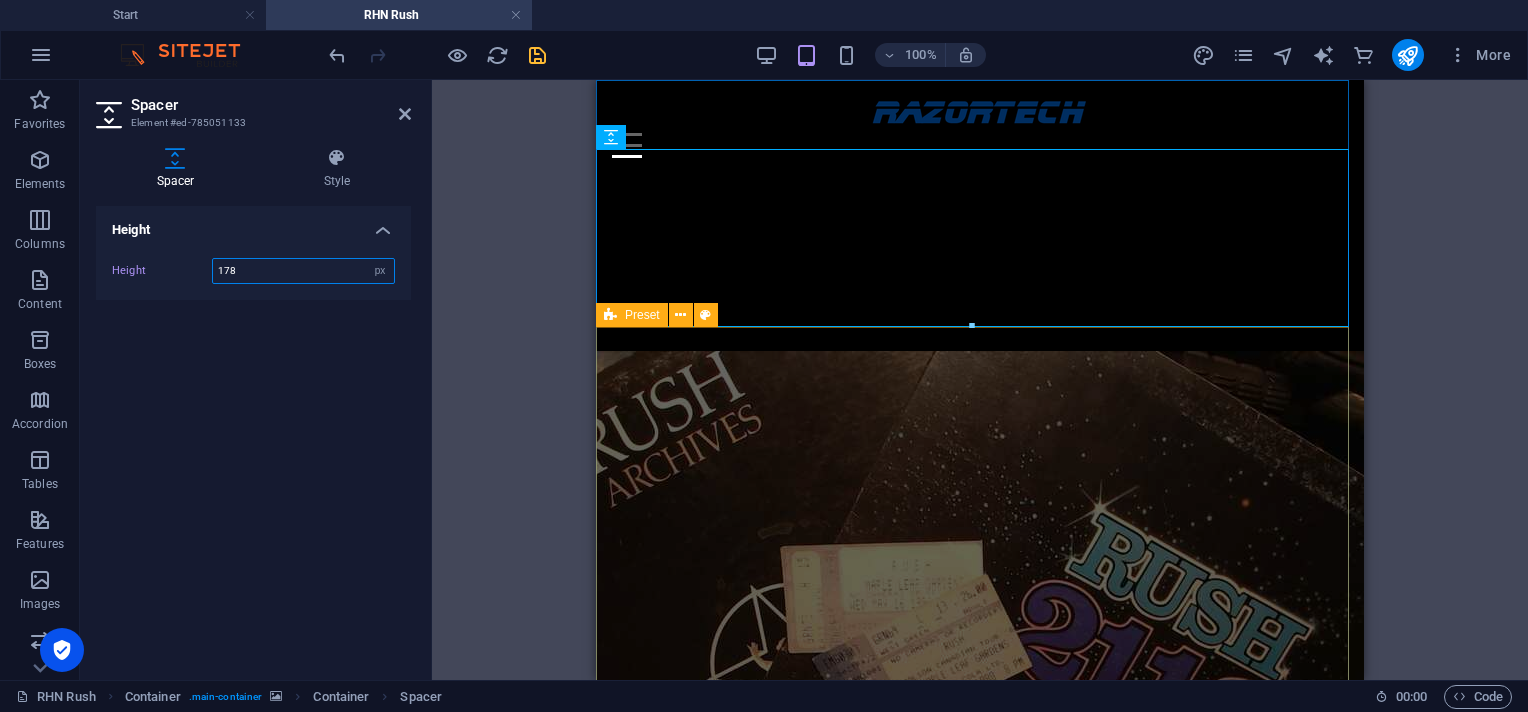 type on "178" 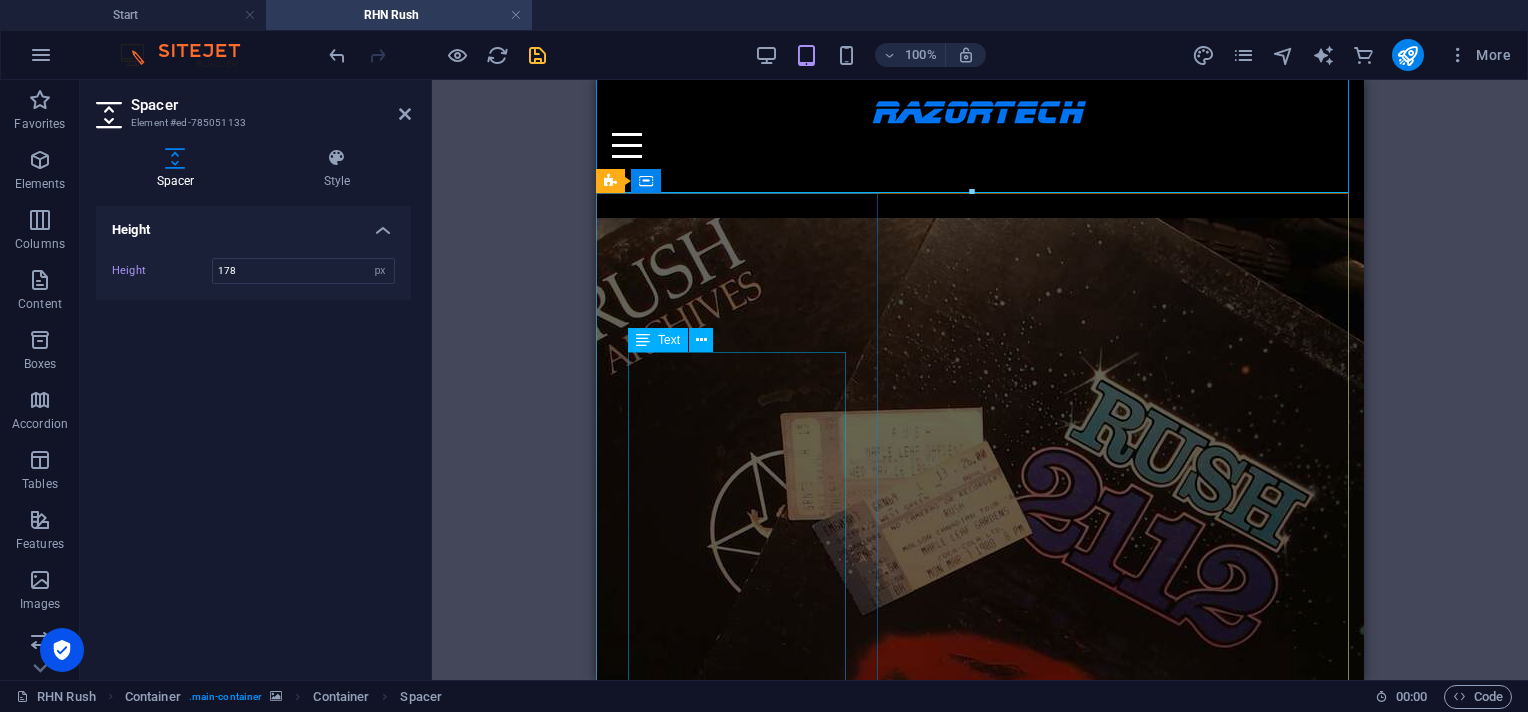 scroll, scrollTop: 0, scrollLeft: 0, axis: both 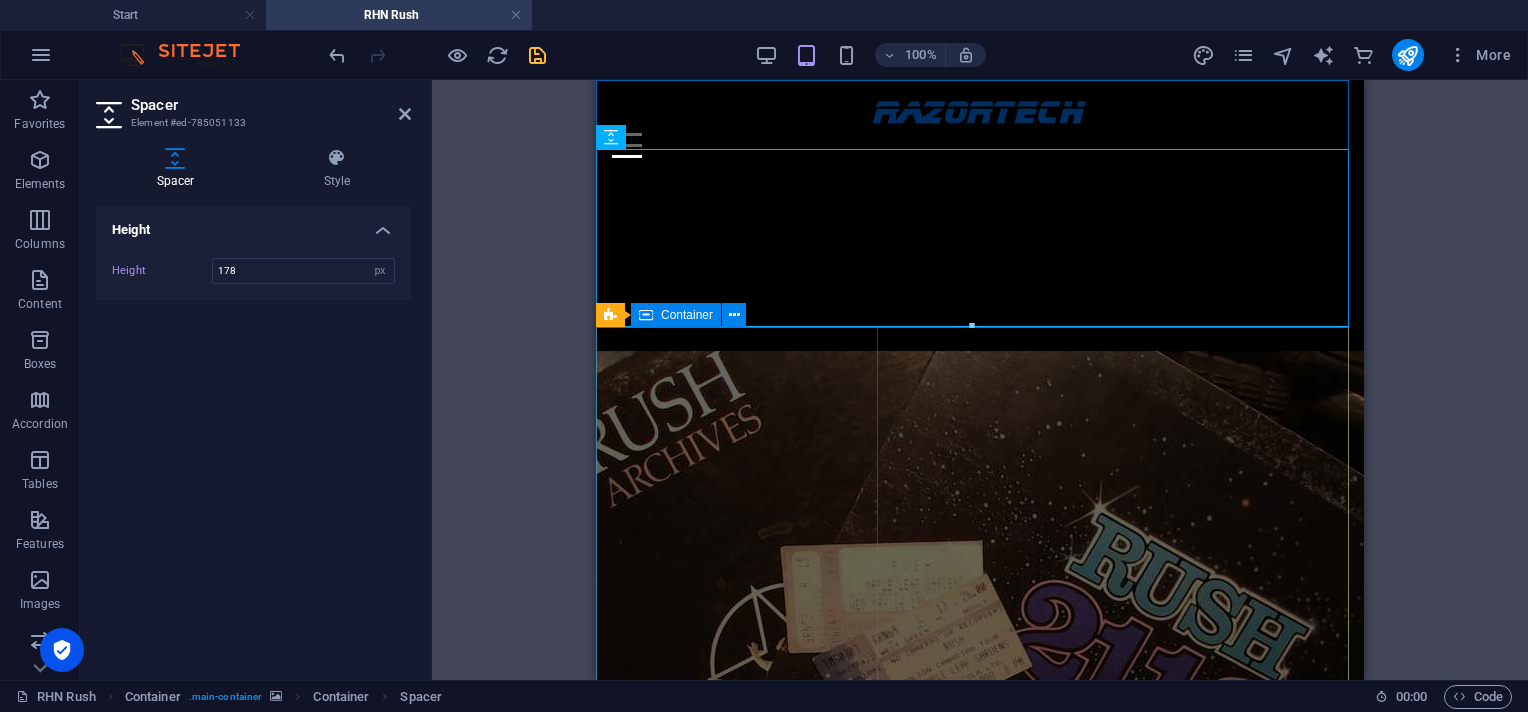 click on "Tribute RHN-RUSH This page is a tribute to  Red Headed Neighbor,  who happens to be a recent fan of the Canadian band Rush.  I started watching her  YouTube channel  when she began her journey in reviewing Rush songs. Now, after over 150 videos and seeing  RHN  become a genuine fan, showing so much love and respect...It was a privilege to experience and to see this as it happened, and I thought I would create something to say thanks, coming from an old Rush head.      Over the next couple weeks I will start to add her YouTube links. I'm just working on some graphics and a cool layout. Back soon!" at bounding box center (980, 1621) 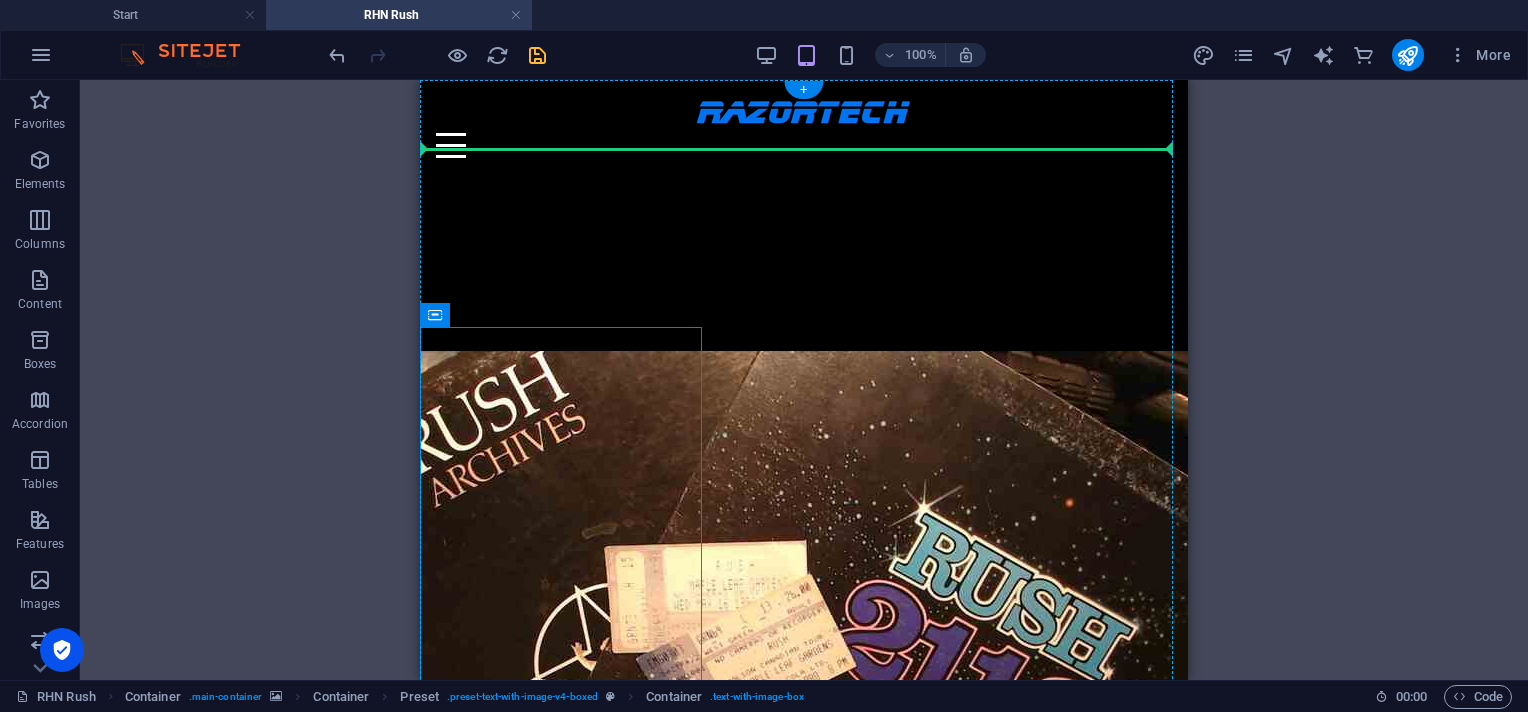 drag, startPoint x: 945, startPoint y: 395, endPoint x: 547, endPoint y: 167, distance: 458.68073 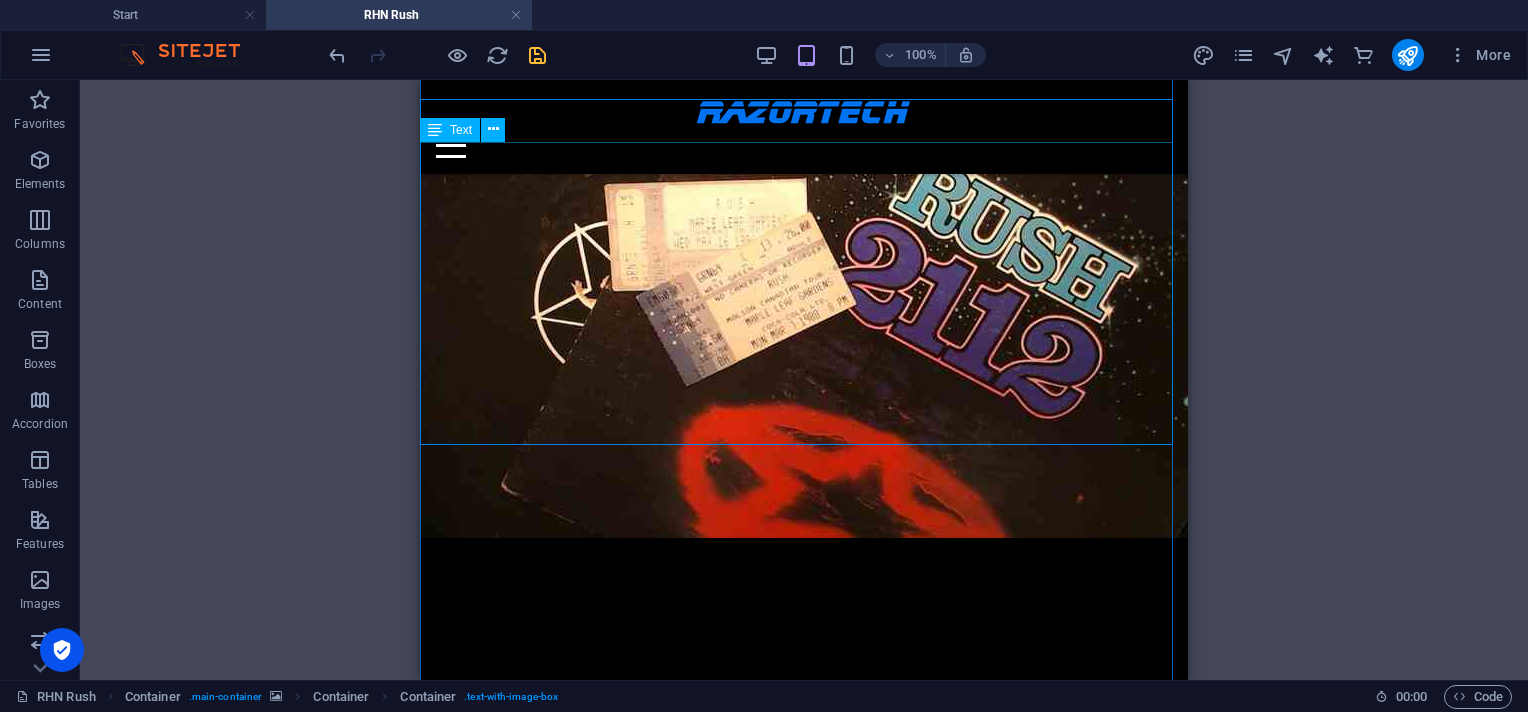 scroll, scrollTop: 0, scrollLeft: 0, axis: both 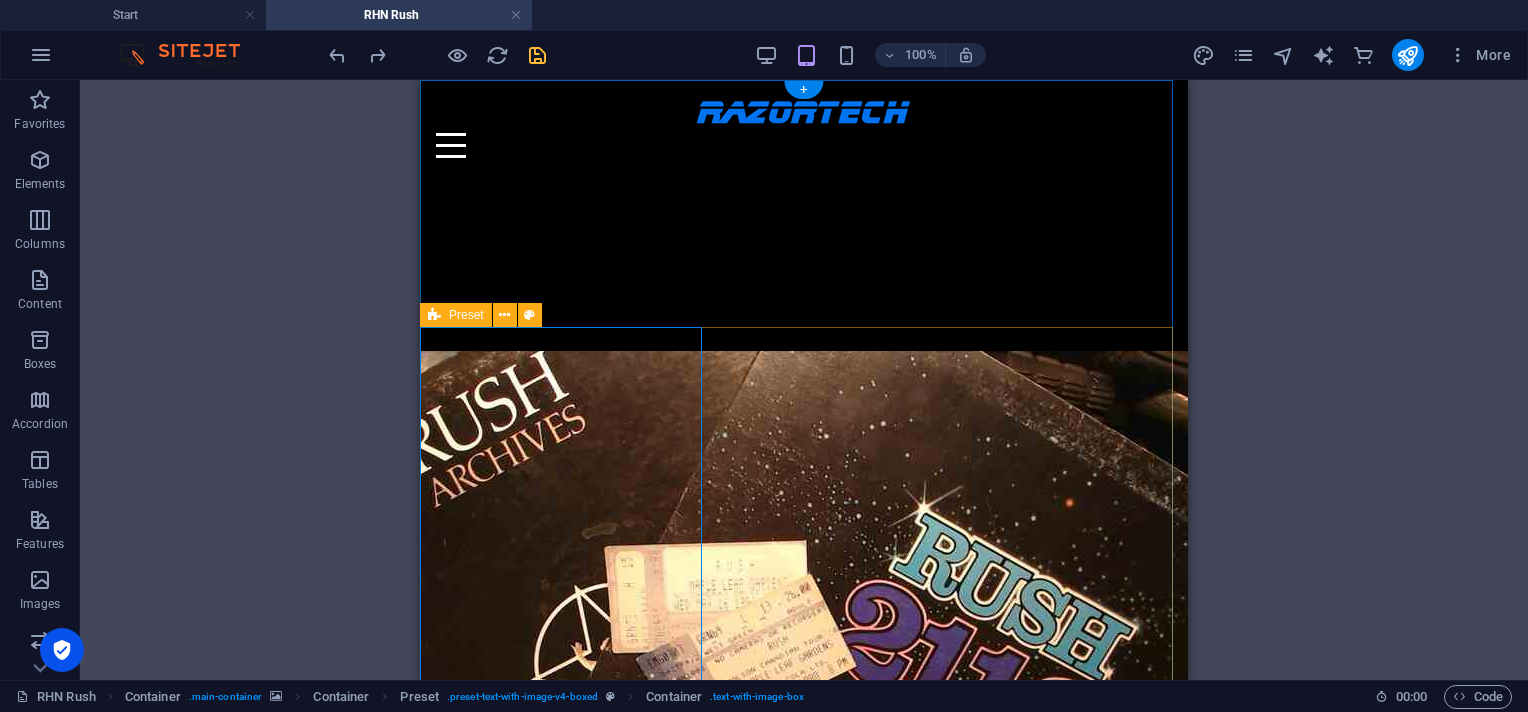 click on "Tribute RHN-RUSH This page is a tribute to  Red Headed Neighbor,  who happens to be a recent fan of the Canadian band Rush.  I started watching her  YouTube channel  when she began her journey in reviewing Rush songs. Now, after over 150 videos and seeing  RHN  become a genuine fan, showing so much love and respect...It was a privilege to experience and to see this as it happened, and I thought I would create something to say thanks, coming from an old Rush head.      Over the next couple weeks I will start to add her YouTube links. I'm just working on some graphics and a cool layout. Back soon!  Drop content here or  Add elements  Paste clipboard" at bounding box center [804, 2121] 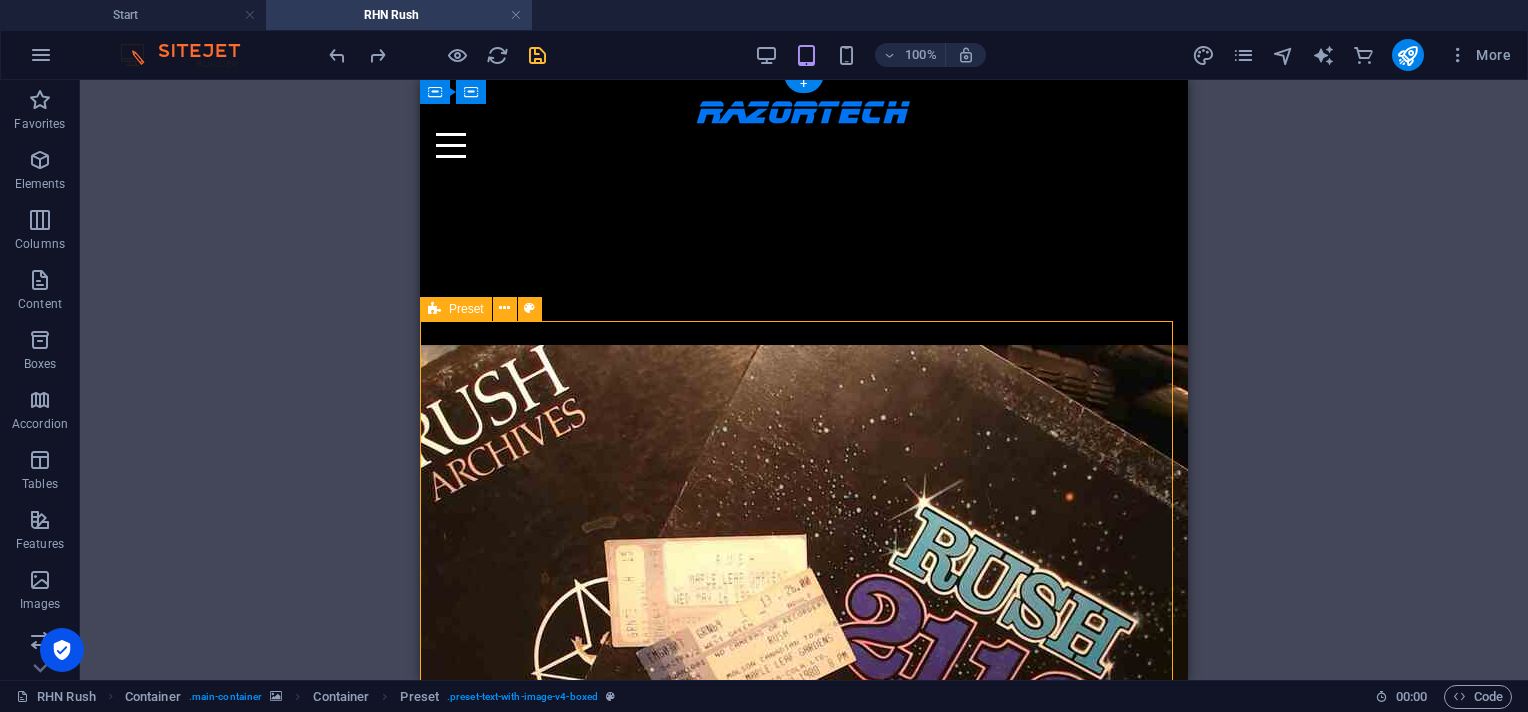 scroll, scrollTop: 0, scrollLeft: 0, axis: both 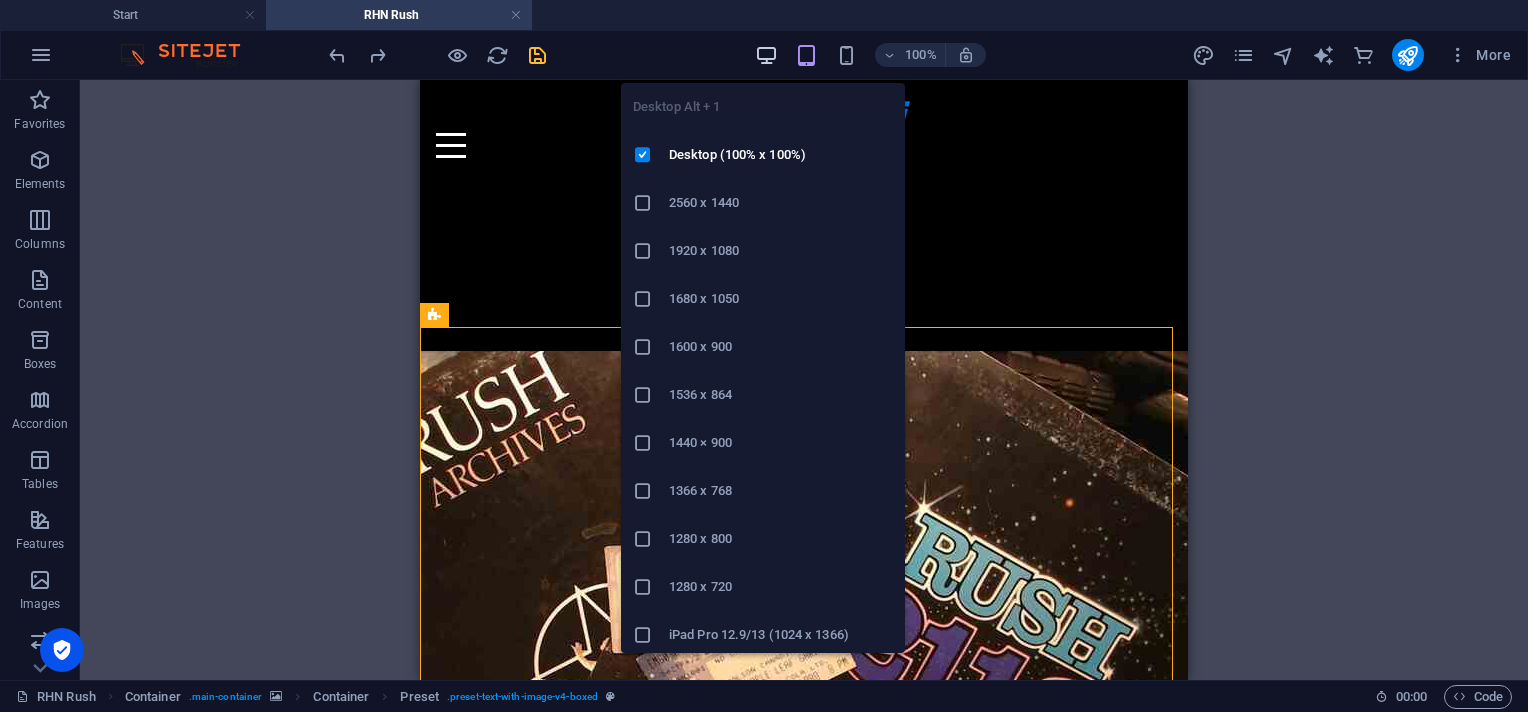 click at bounding box center (766, 55) 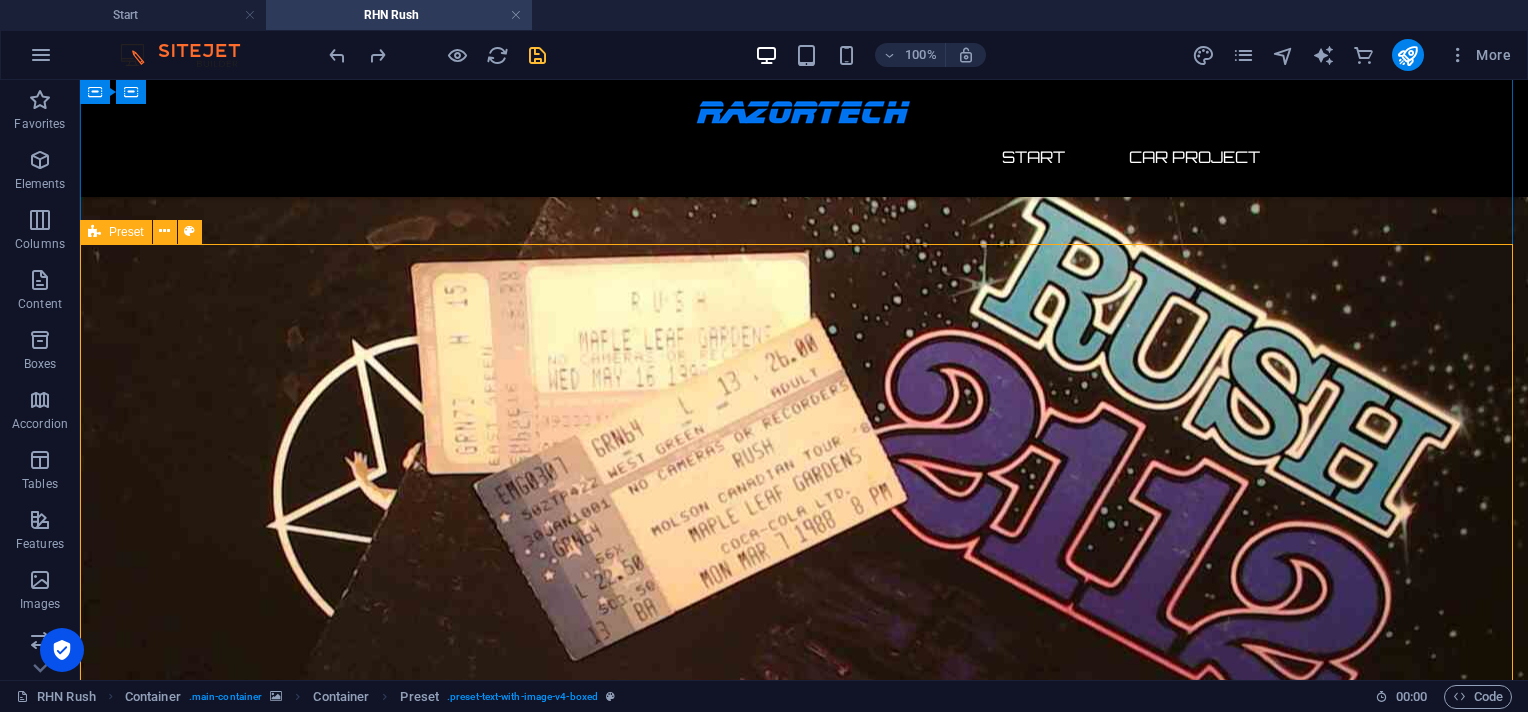 scroll, scrollTop: 266, scrollLeft: 0, axis: vertical 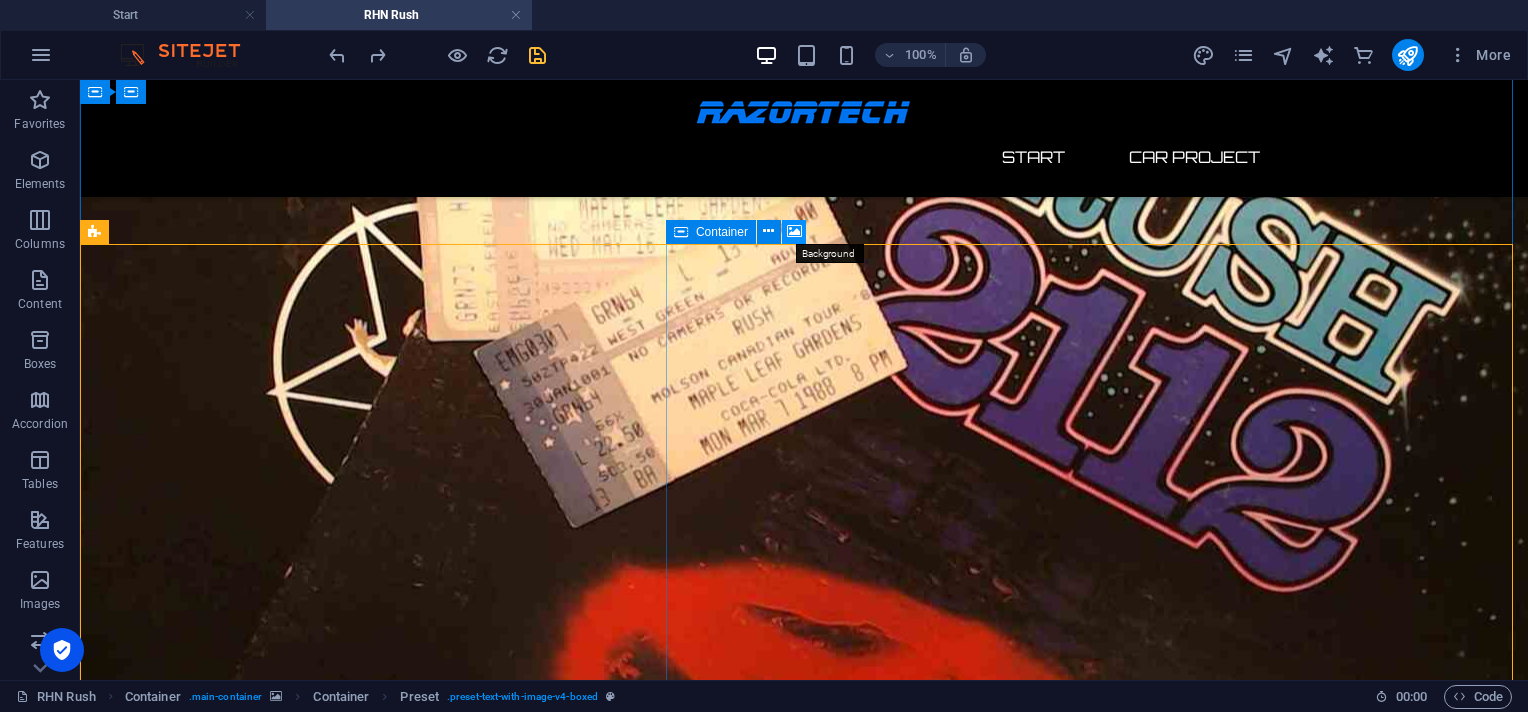 click at bounding box center [794, 231] 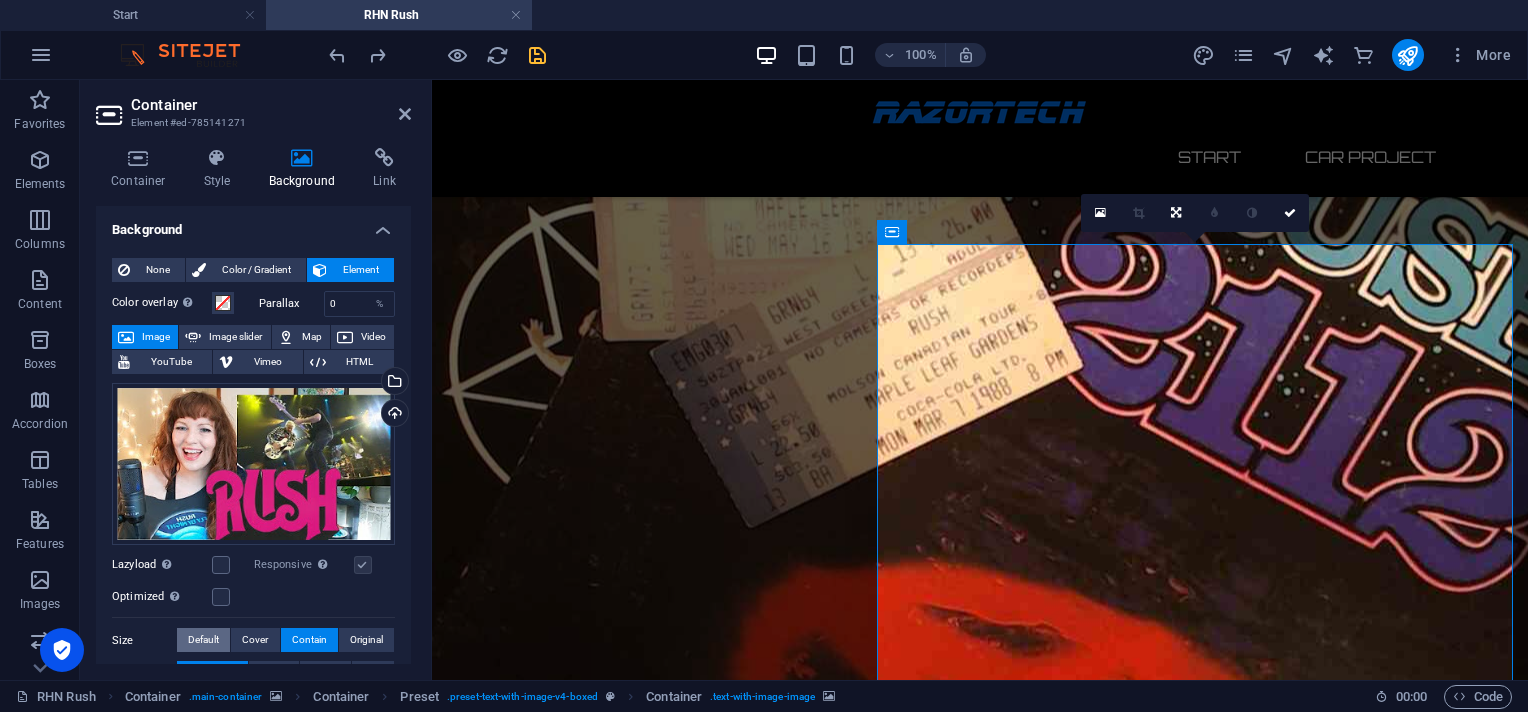 click on "Default" at bounding box center (203, 640) 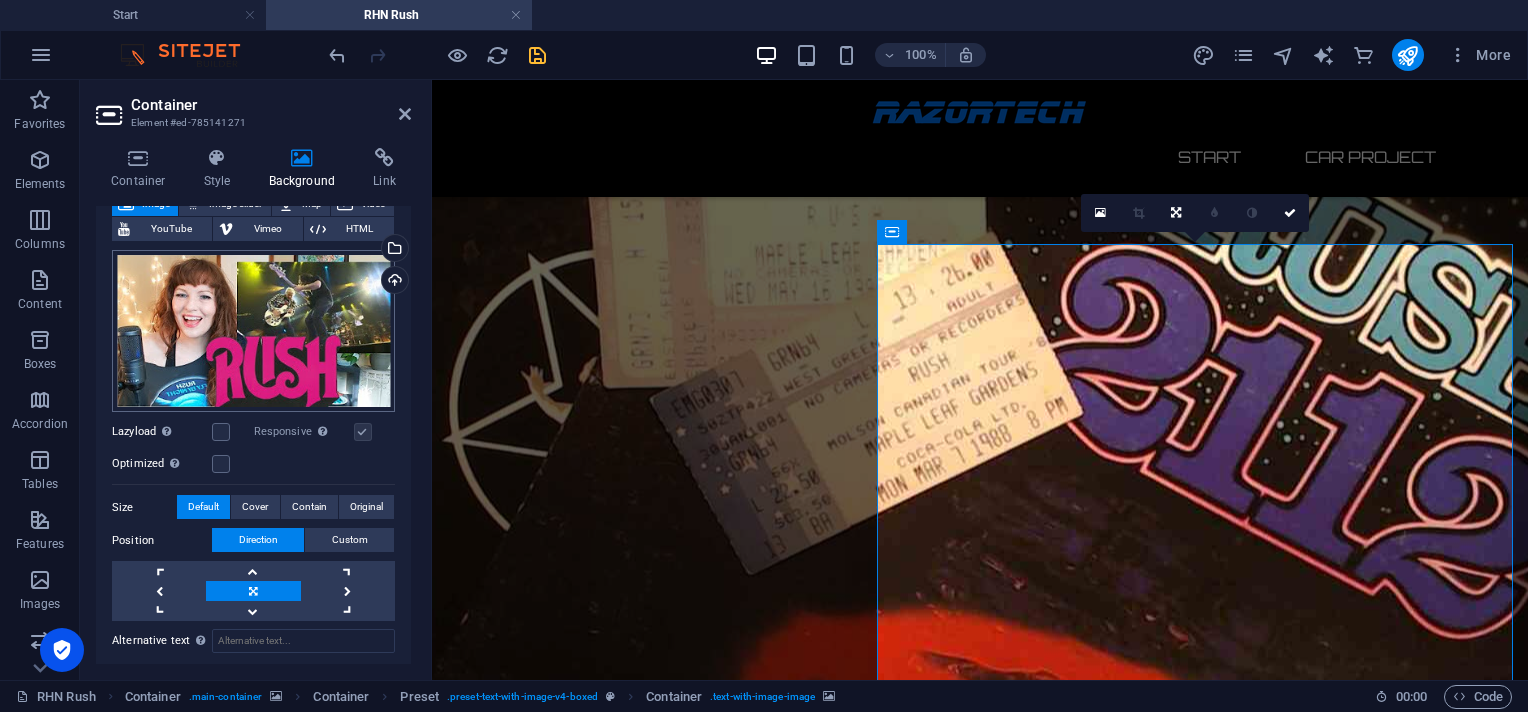 scroll, scrollTop: 0, scrollLeft: 0, axis: both 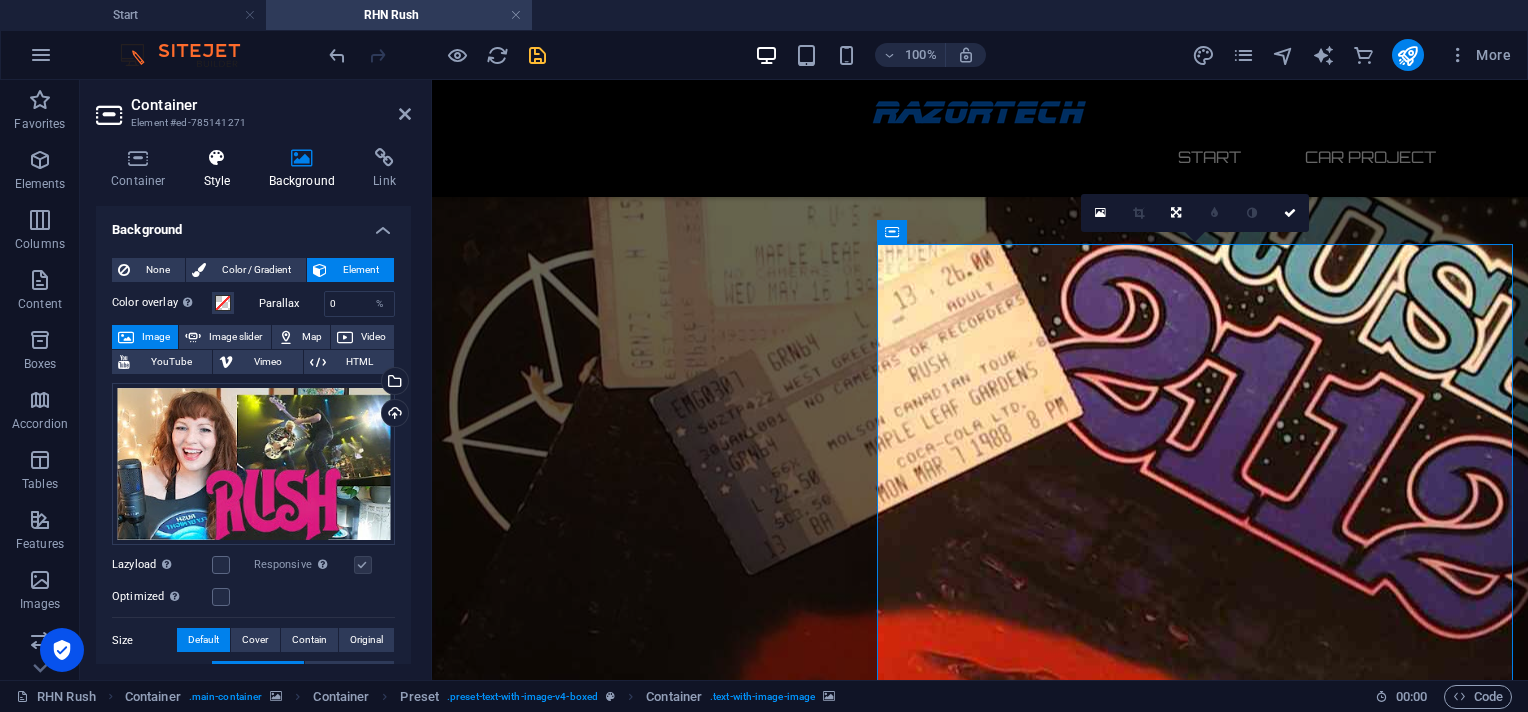 click at bounding box center [217, 158] 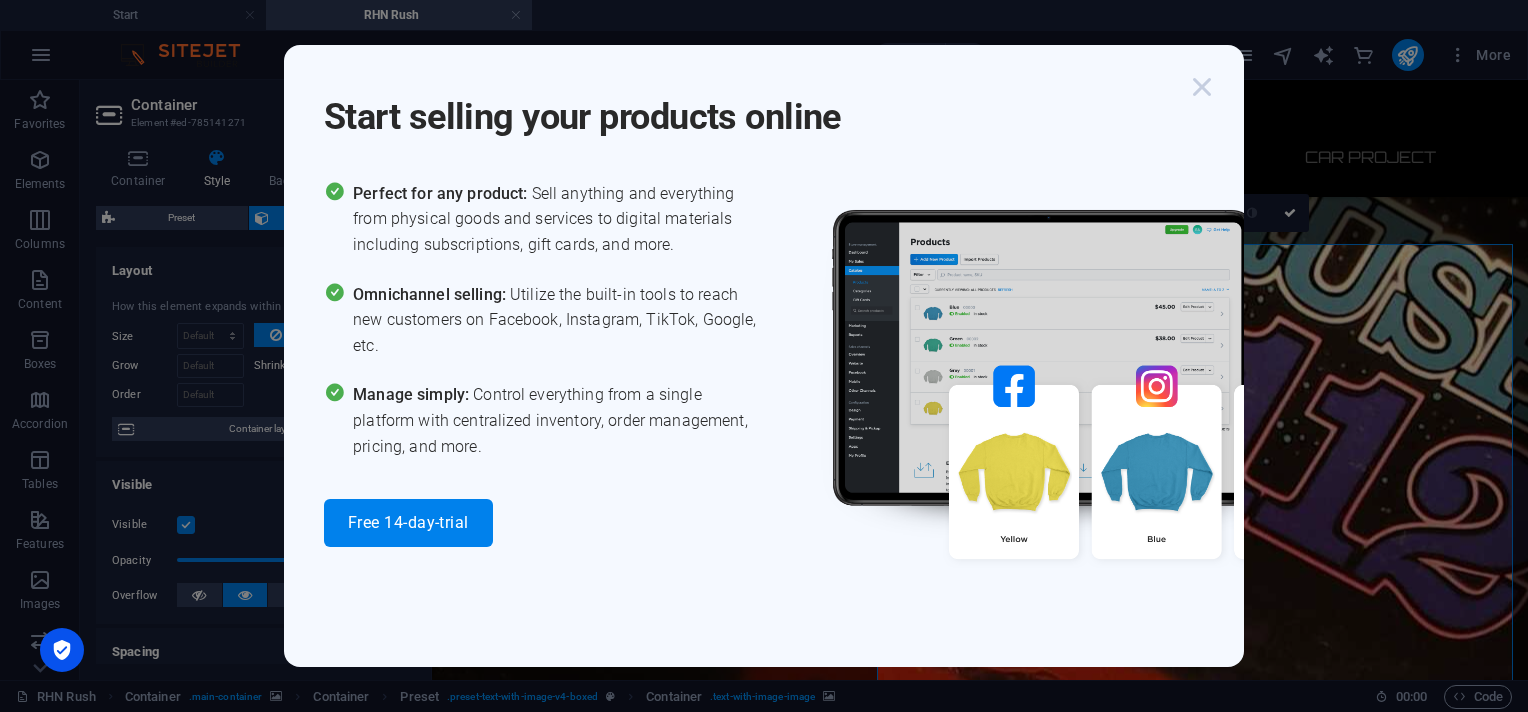 click at bounding box center (1202, 87) 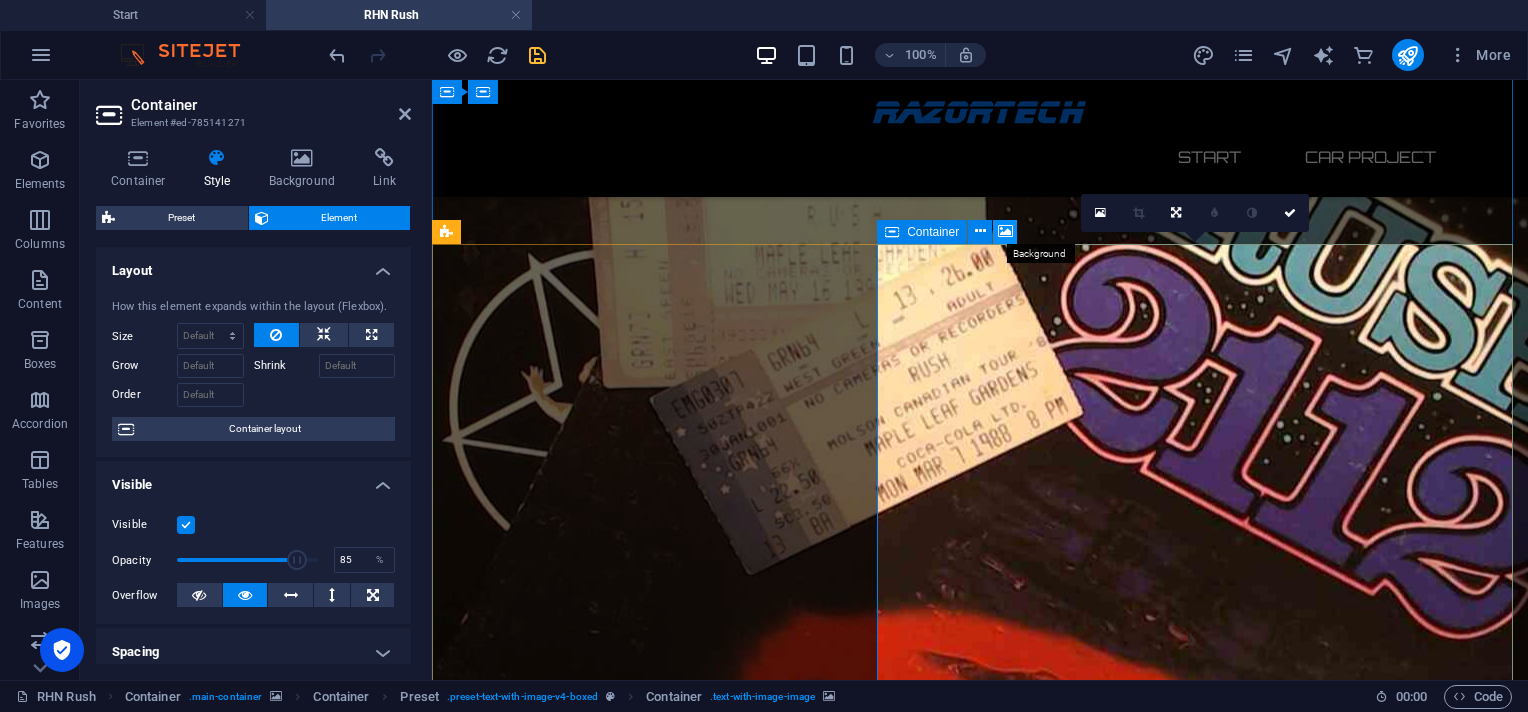 click at bounding box center (1005, 231) 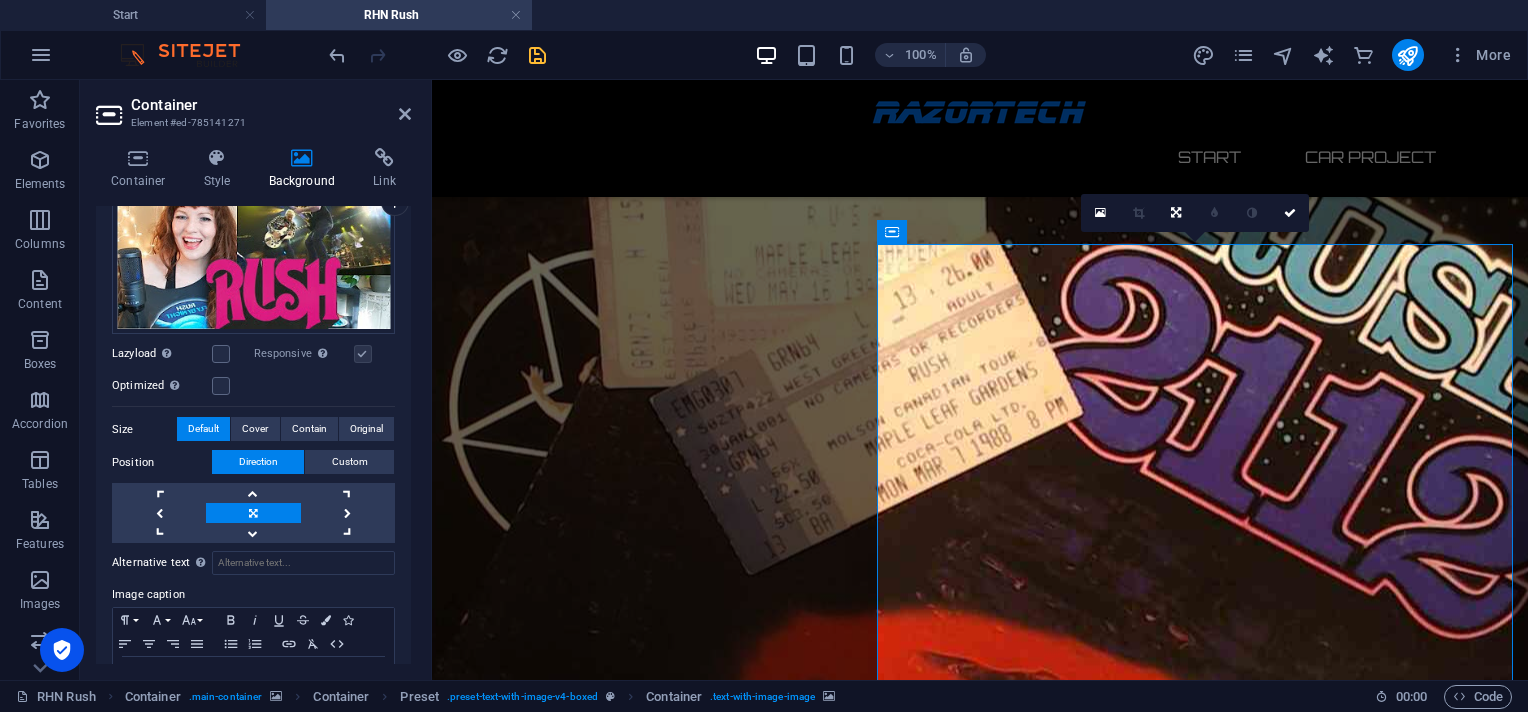 scroll, scrollTop: 0, scrollLeft: 0, axis: both 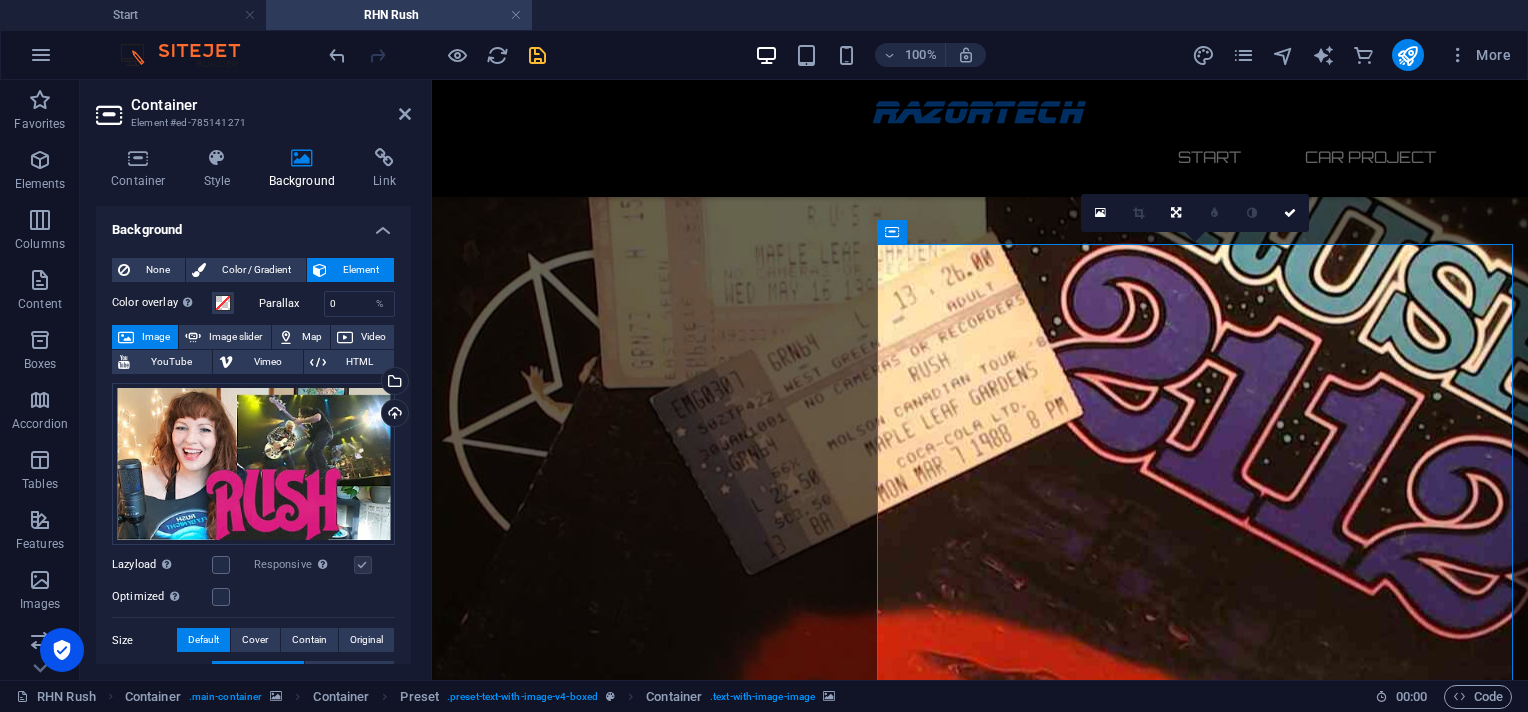 click at bounding box center (302, 158) 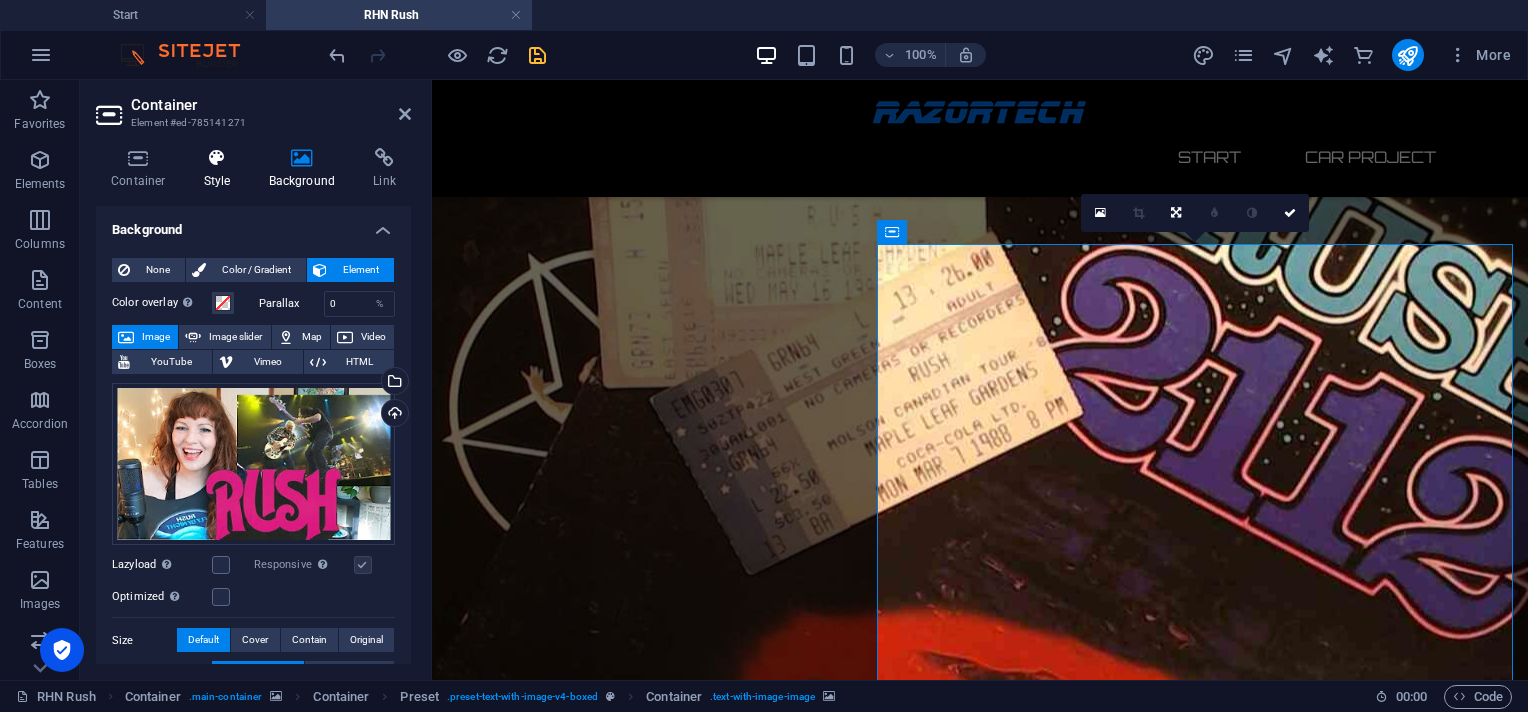 click on "Style" at bounding box center [221, 169] 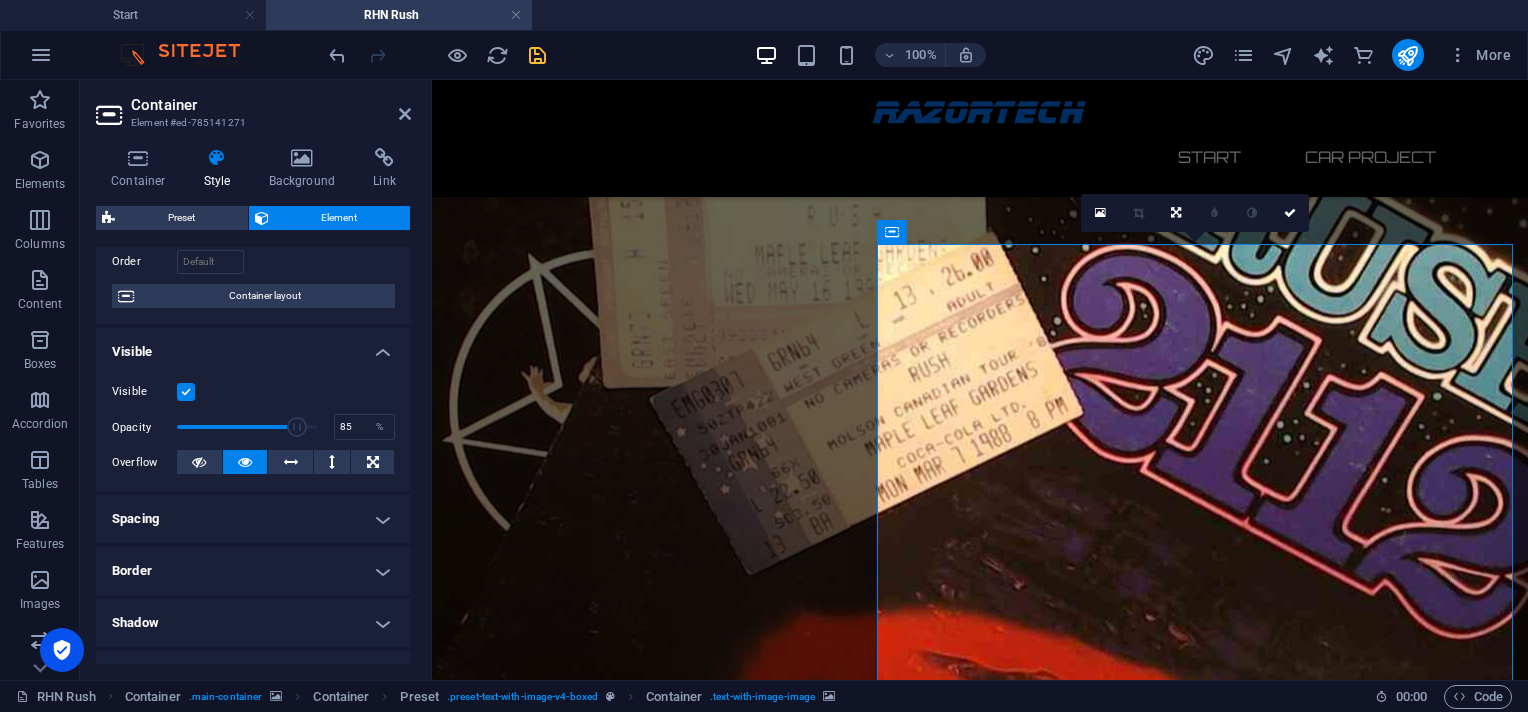 scroll, scrollTop: 0, scrollLeft: 0, axis: both 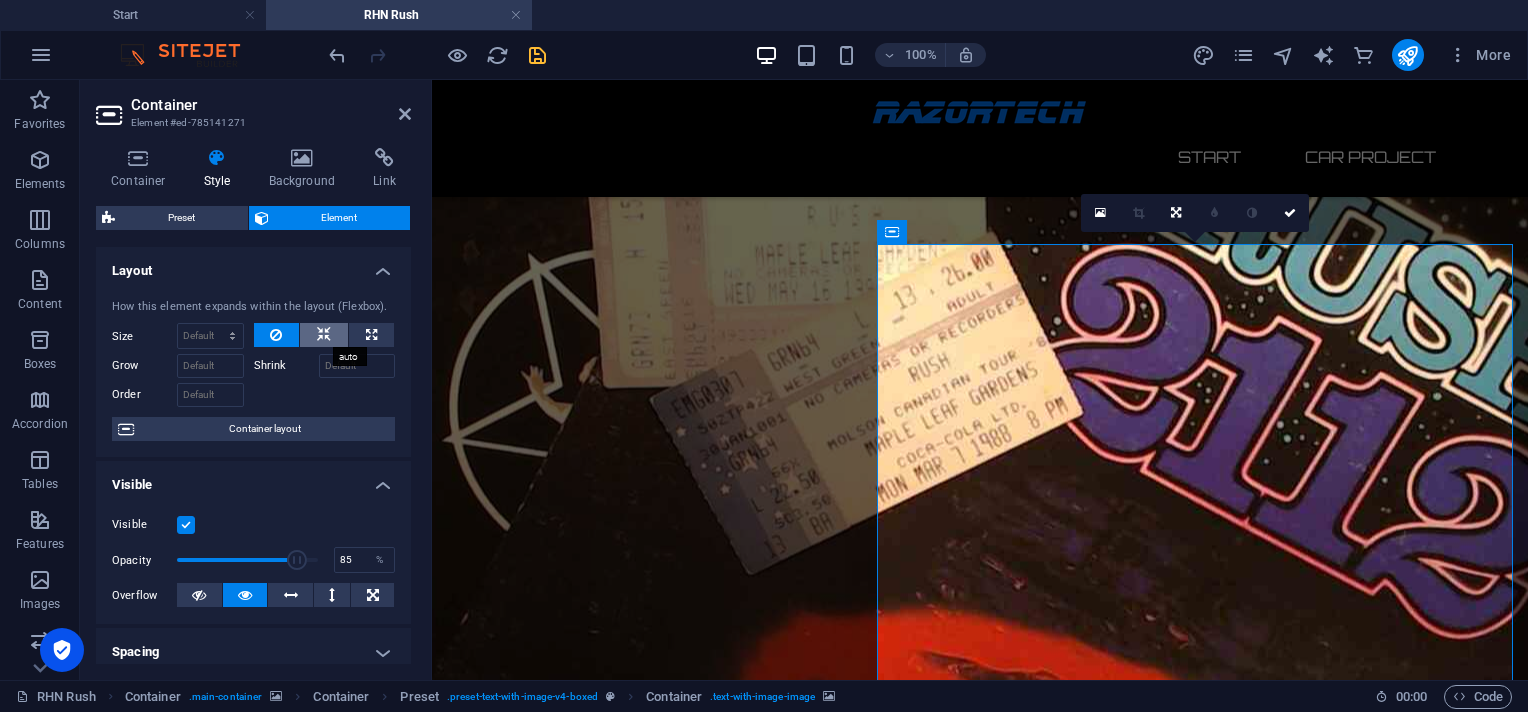 click at bounding box center [324, 335] 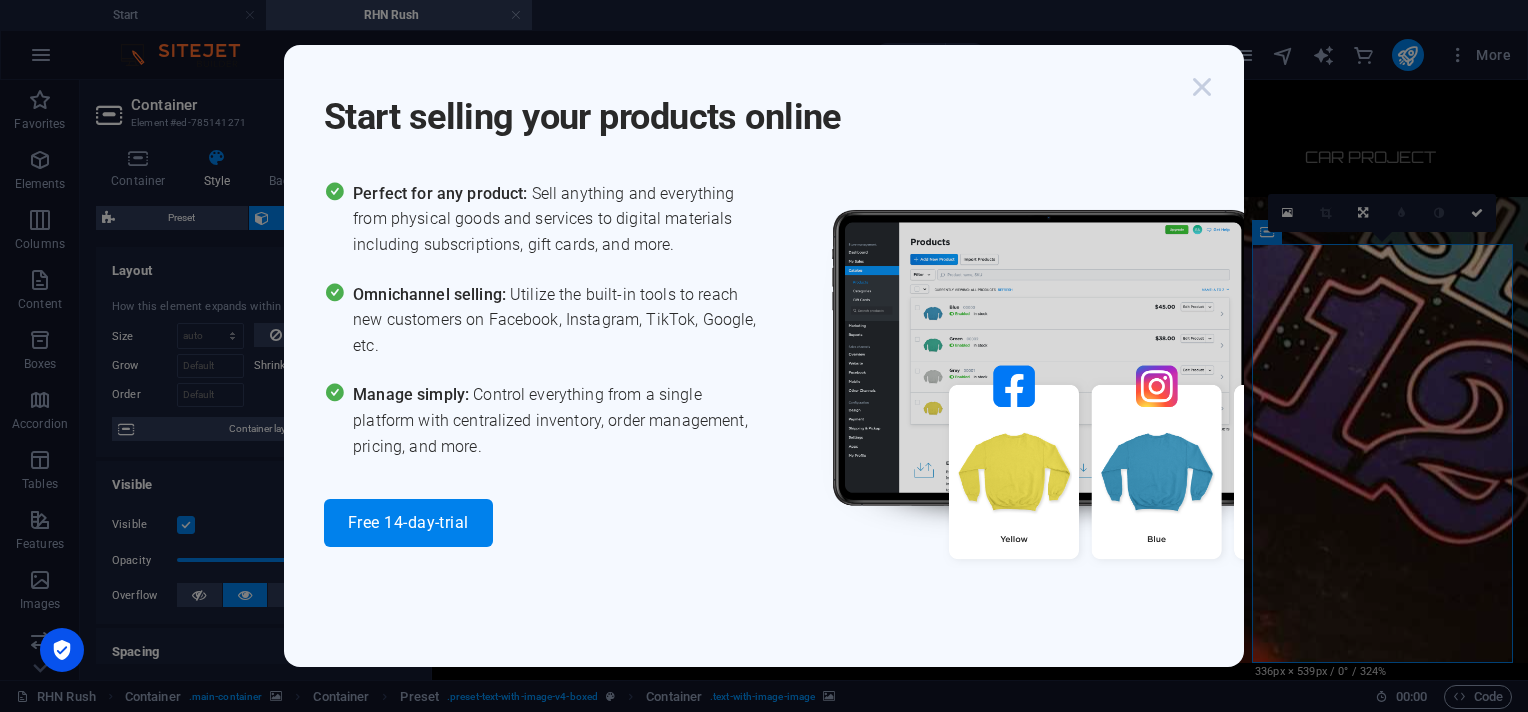 click at bounding box center (1202, 87) 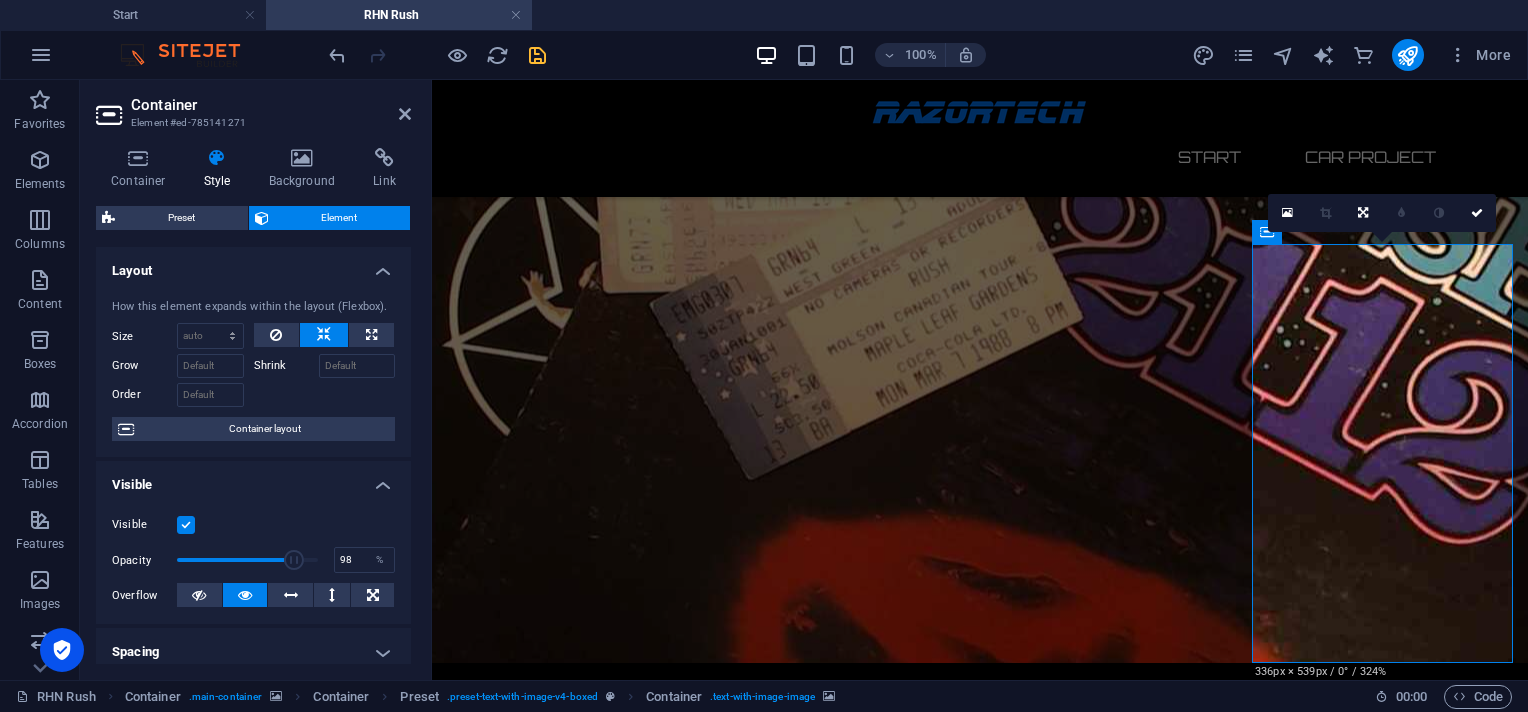 type on "100" 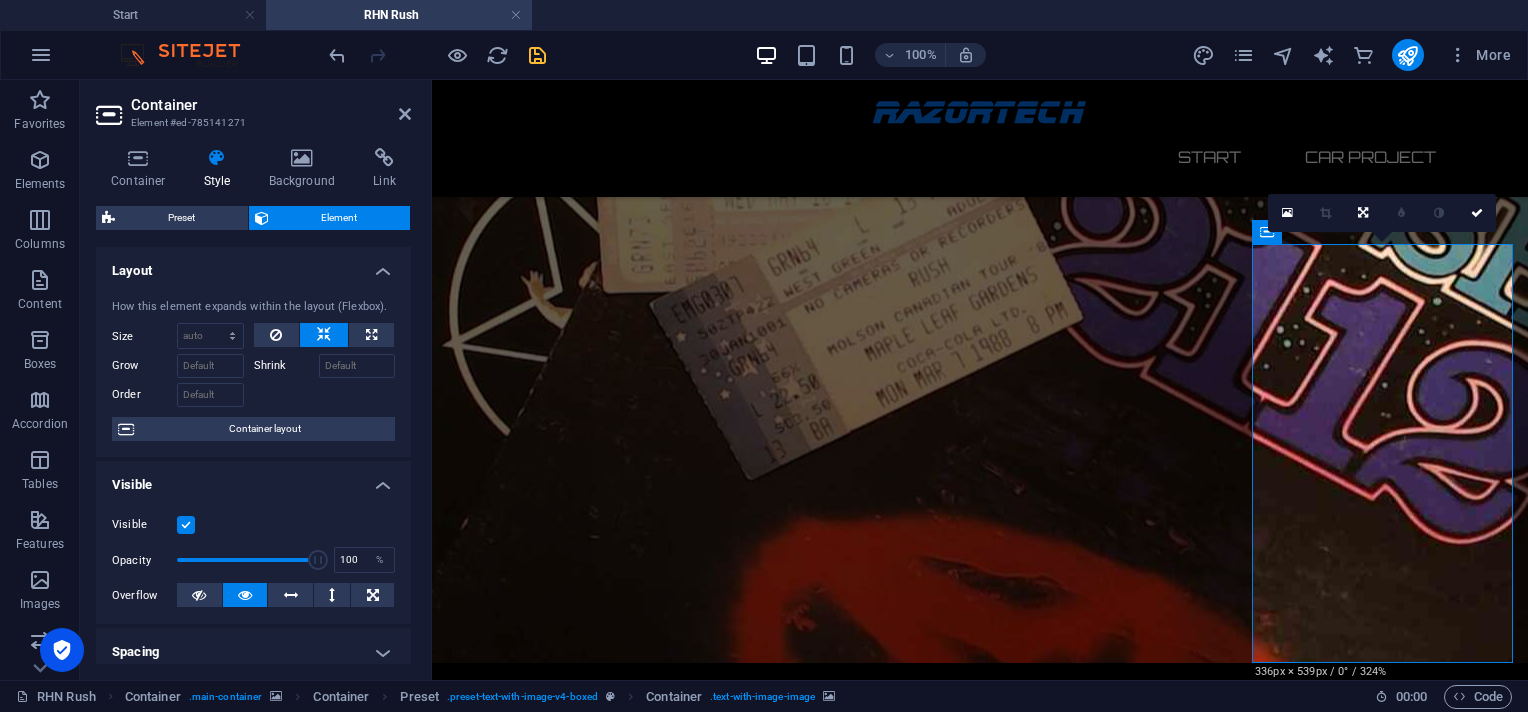 drag, startPoint x: 290, startPoint y: 560, endPoint x: 316, endPoint y: 560, distance: 26 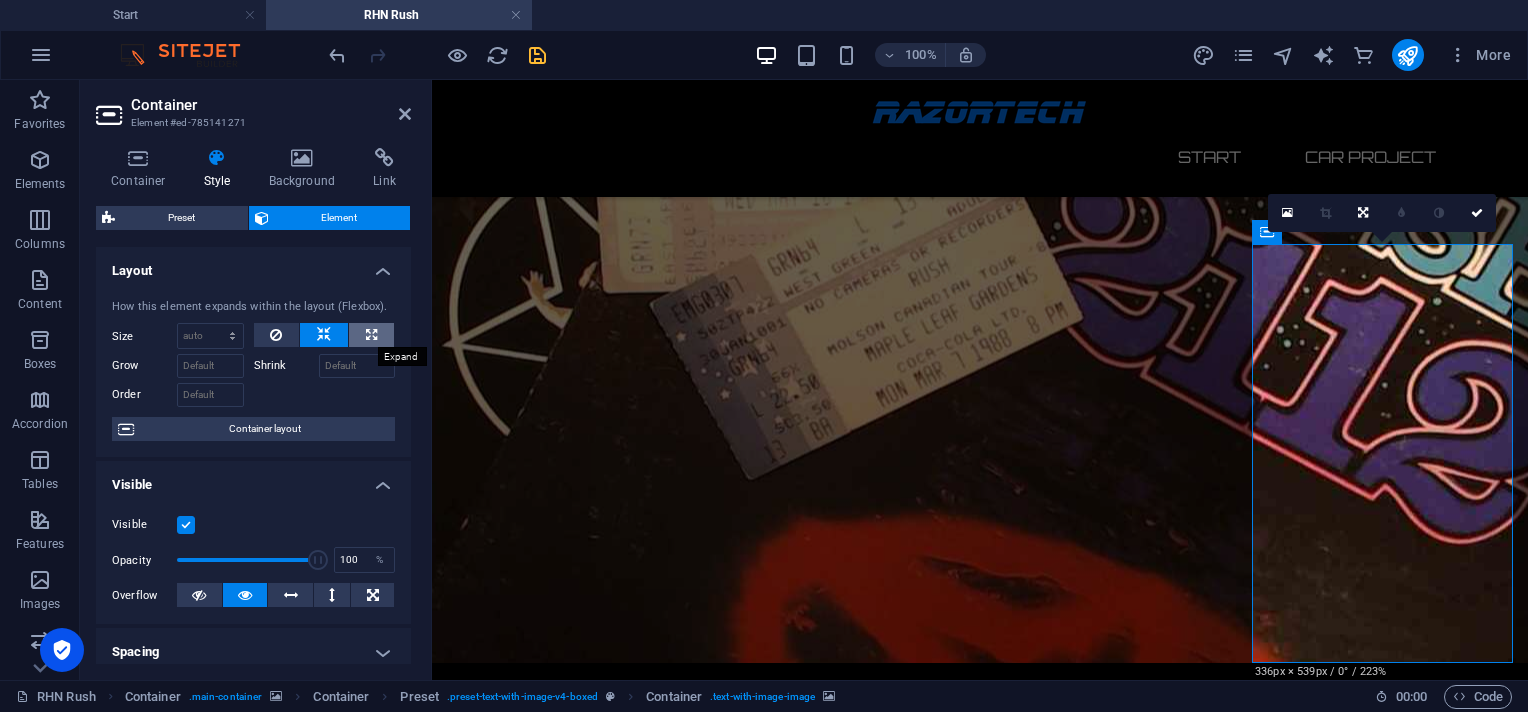 click at bounding box center [371, 335] 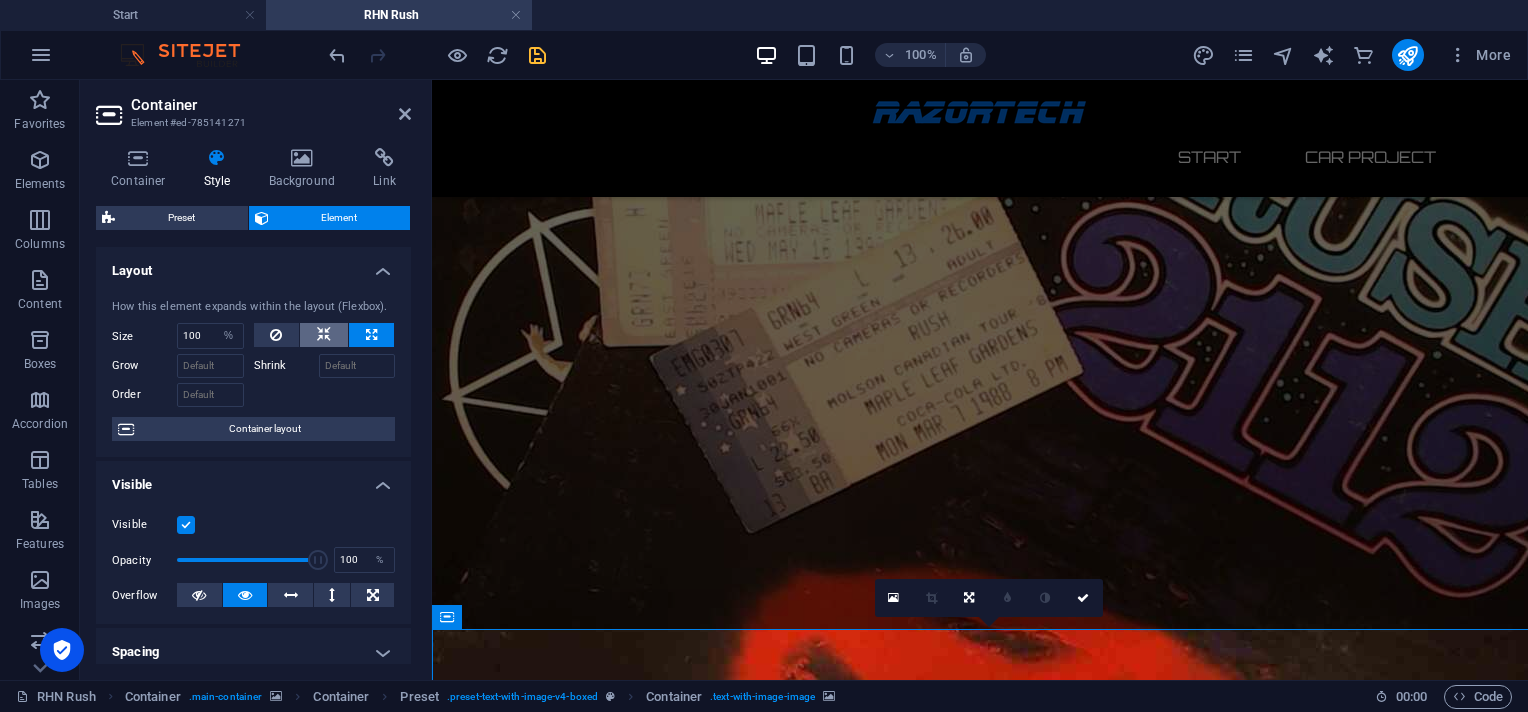 click at bounding box center (324, 335) 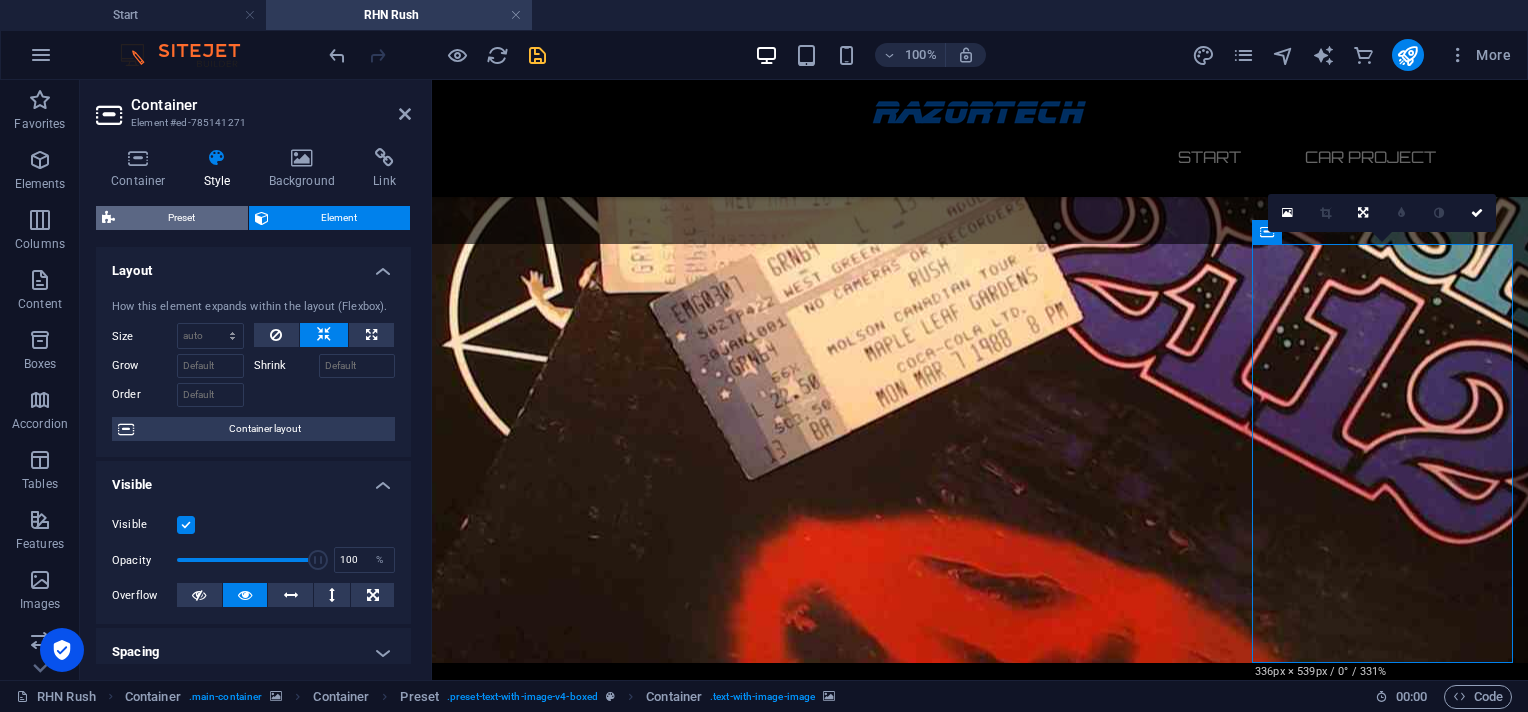 click on "Preset" at bounding box center [181, 218] 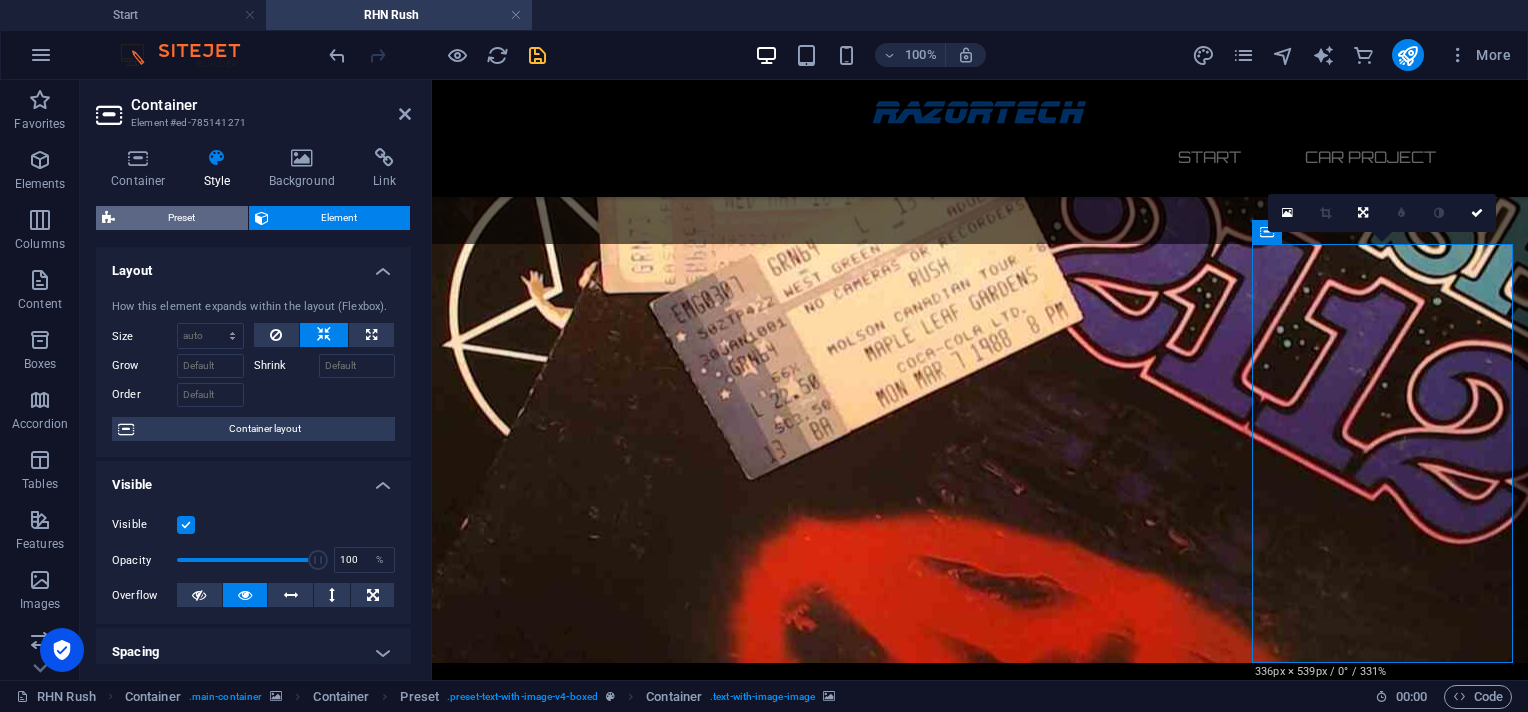 scroll, scrollTop: 234, scrollLeft: 0, axis: vertical 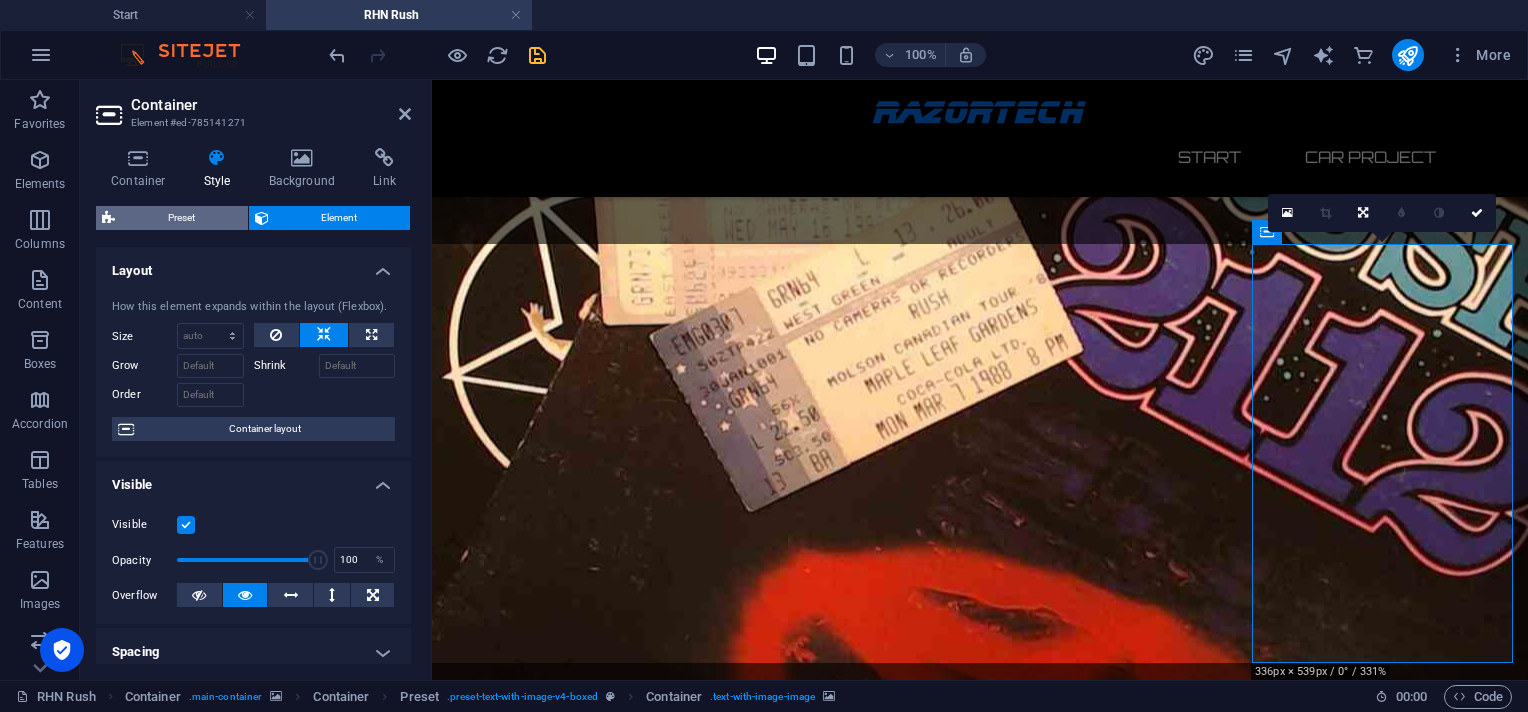 select on "rem" 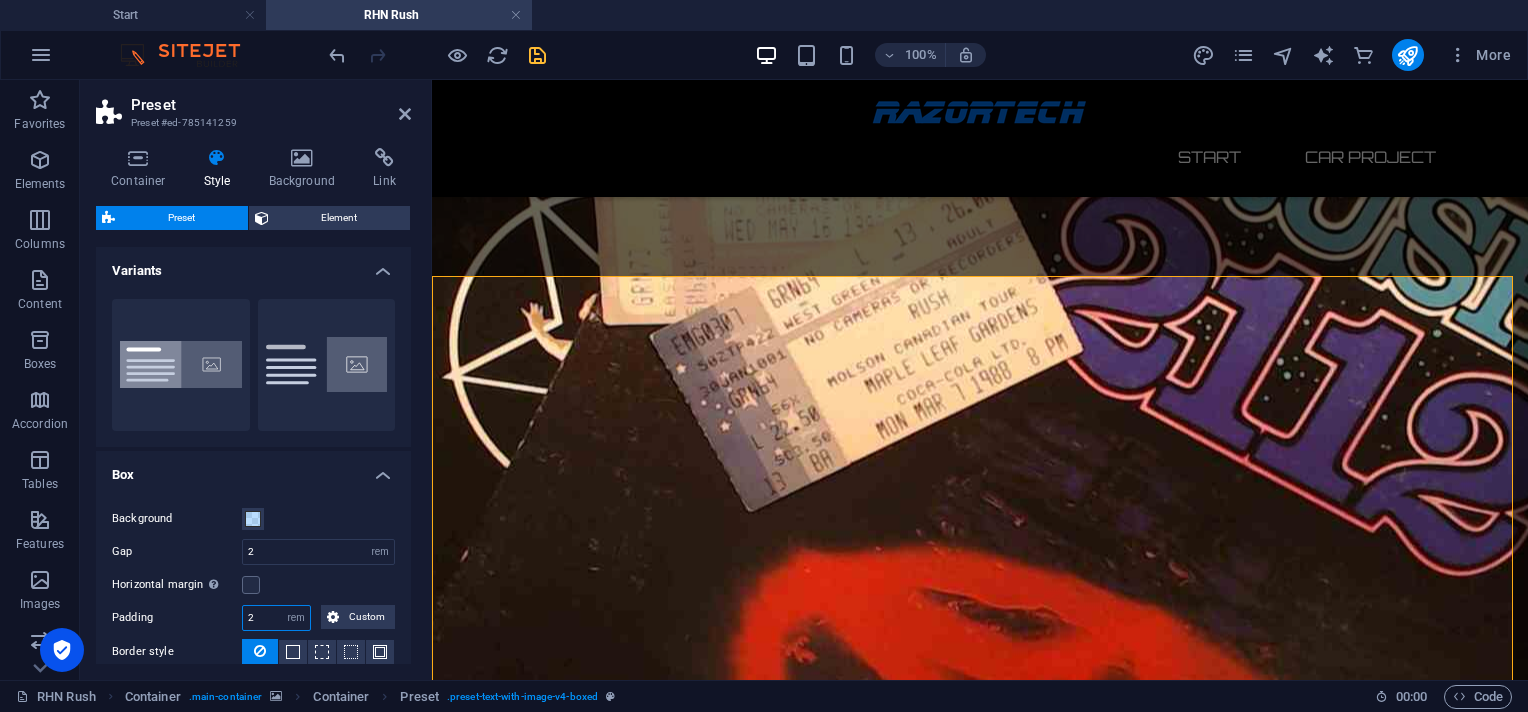 drag, startPoint x: 268, startPoint y: 614, endPoint x: 224, endPoint y: 614, distance: 44 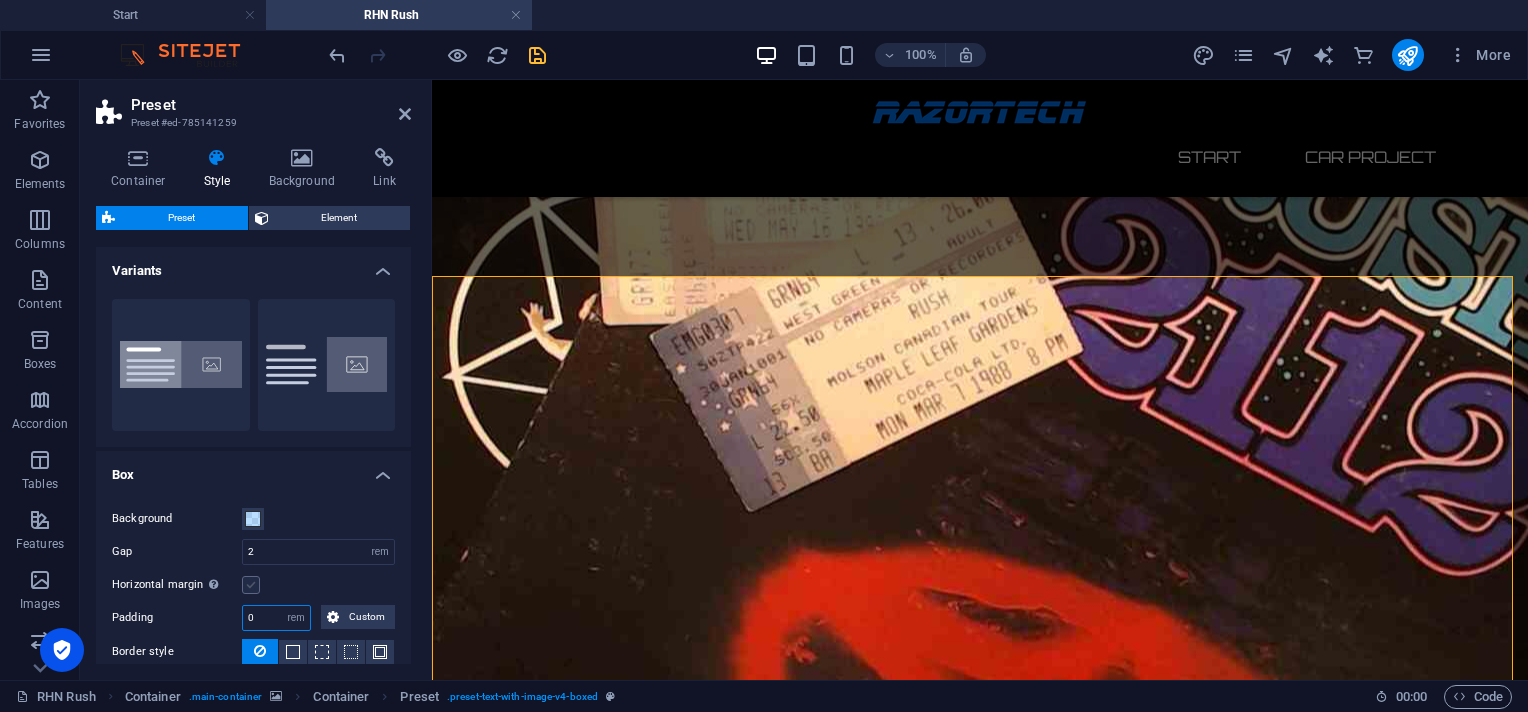 type on "0" 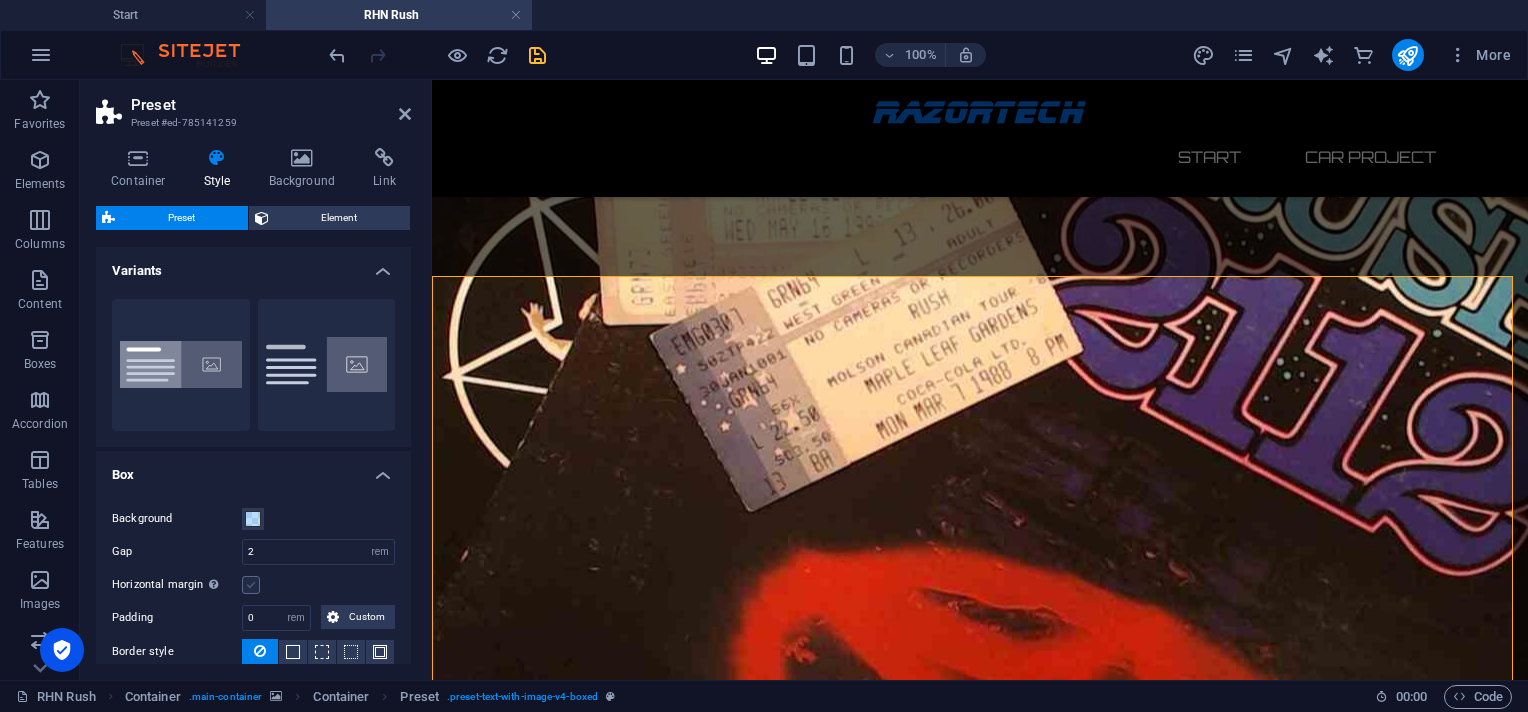 click at bounding box center [251, 585] 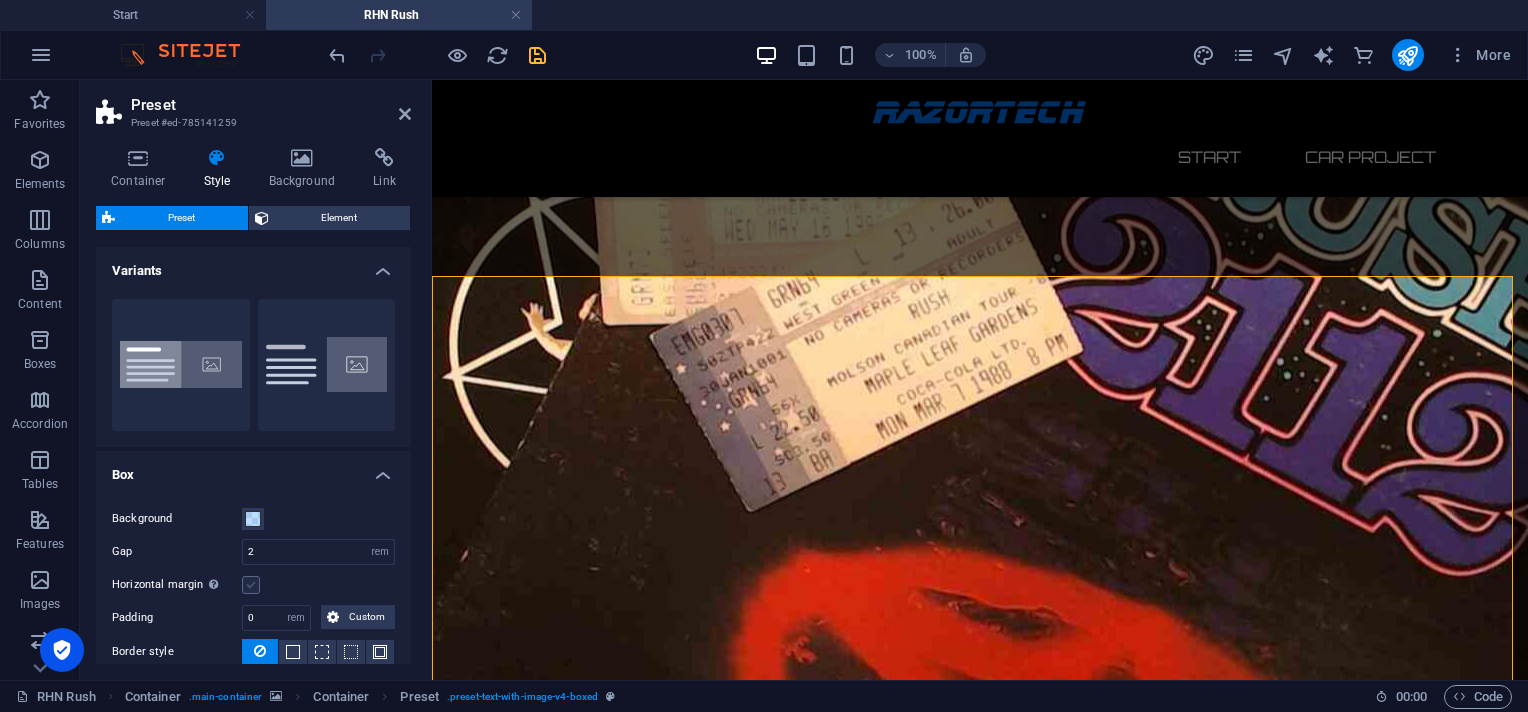click on "Horizontal margin Only if the containers "Content width" is not set to "Default"" at bounding box center [0, 0] 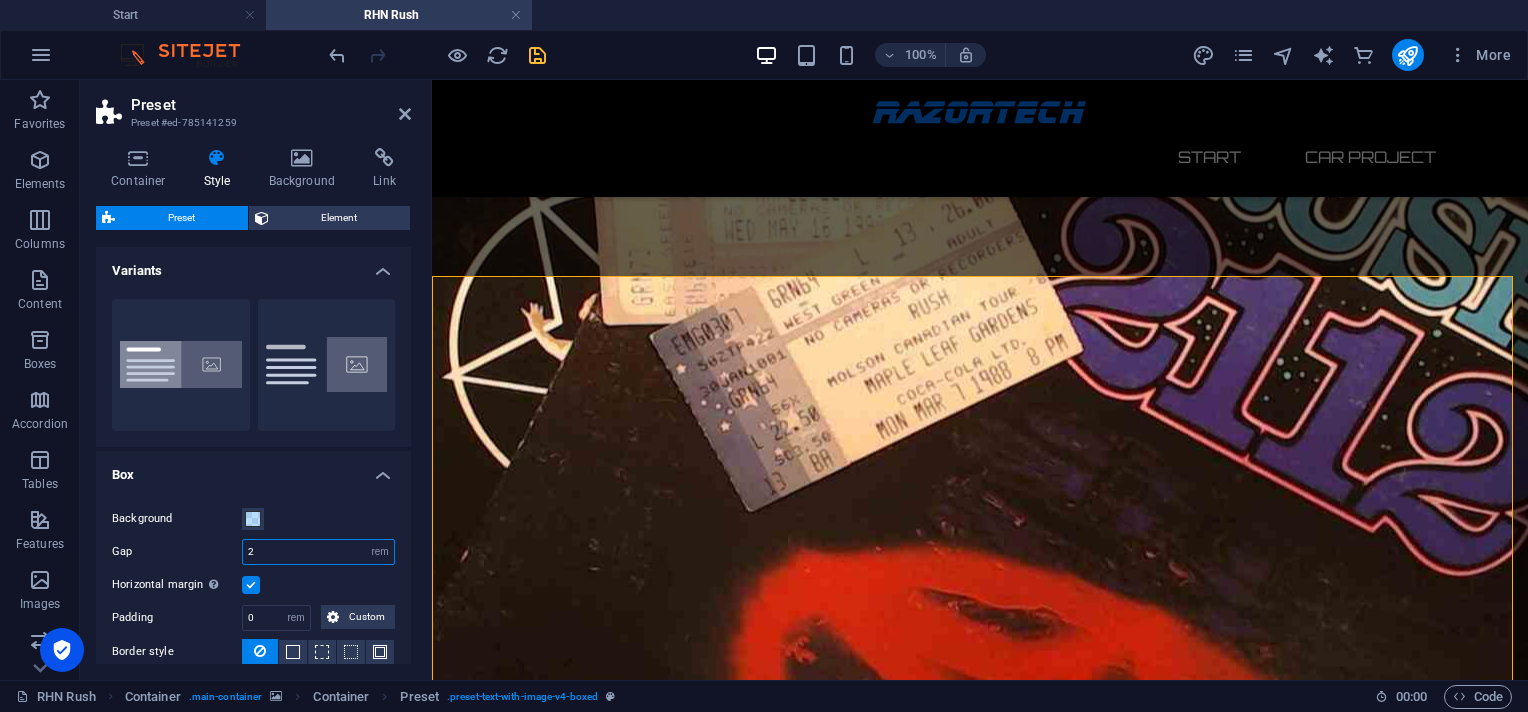 click on "2" at bounding box center (318, 552) 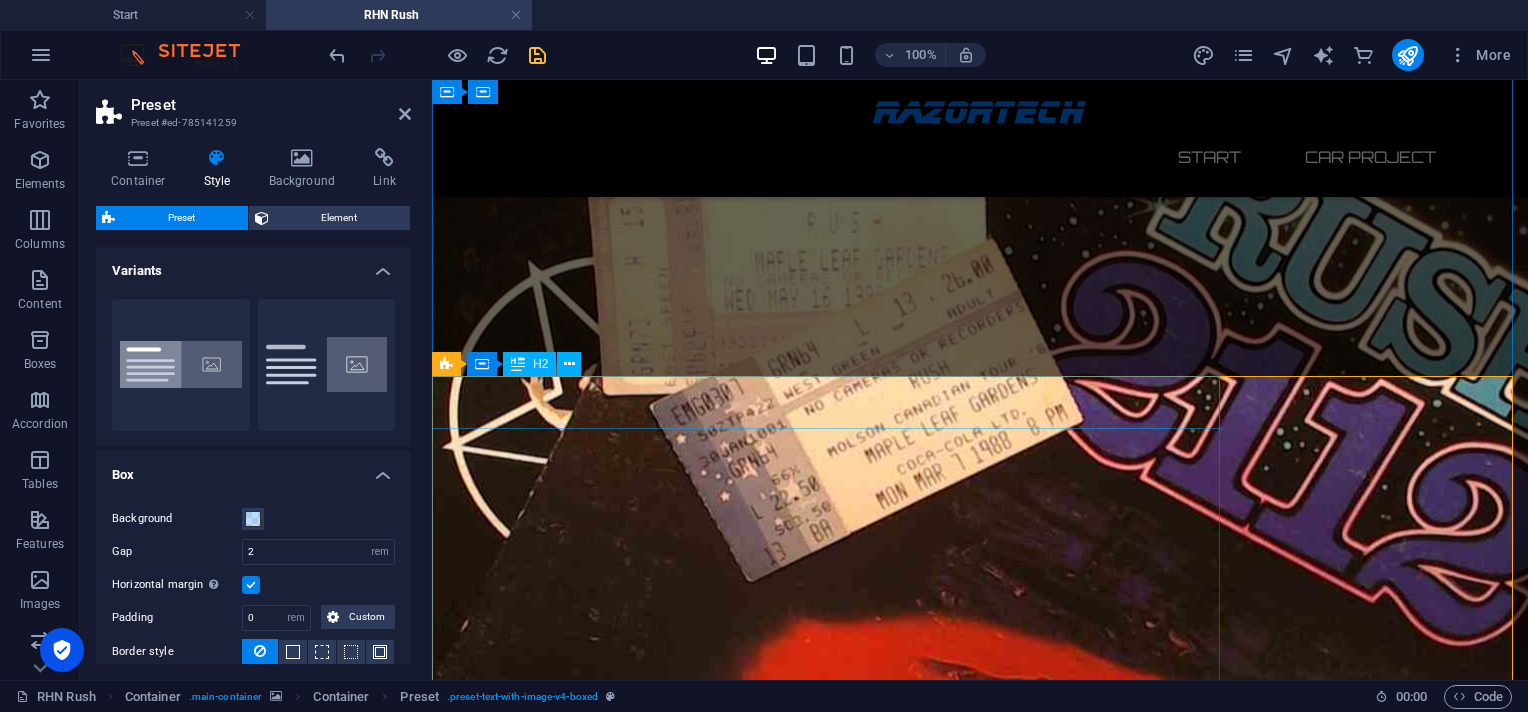 scroll, scrollTop: 236, scrollLeft: 0, axis: vertical 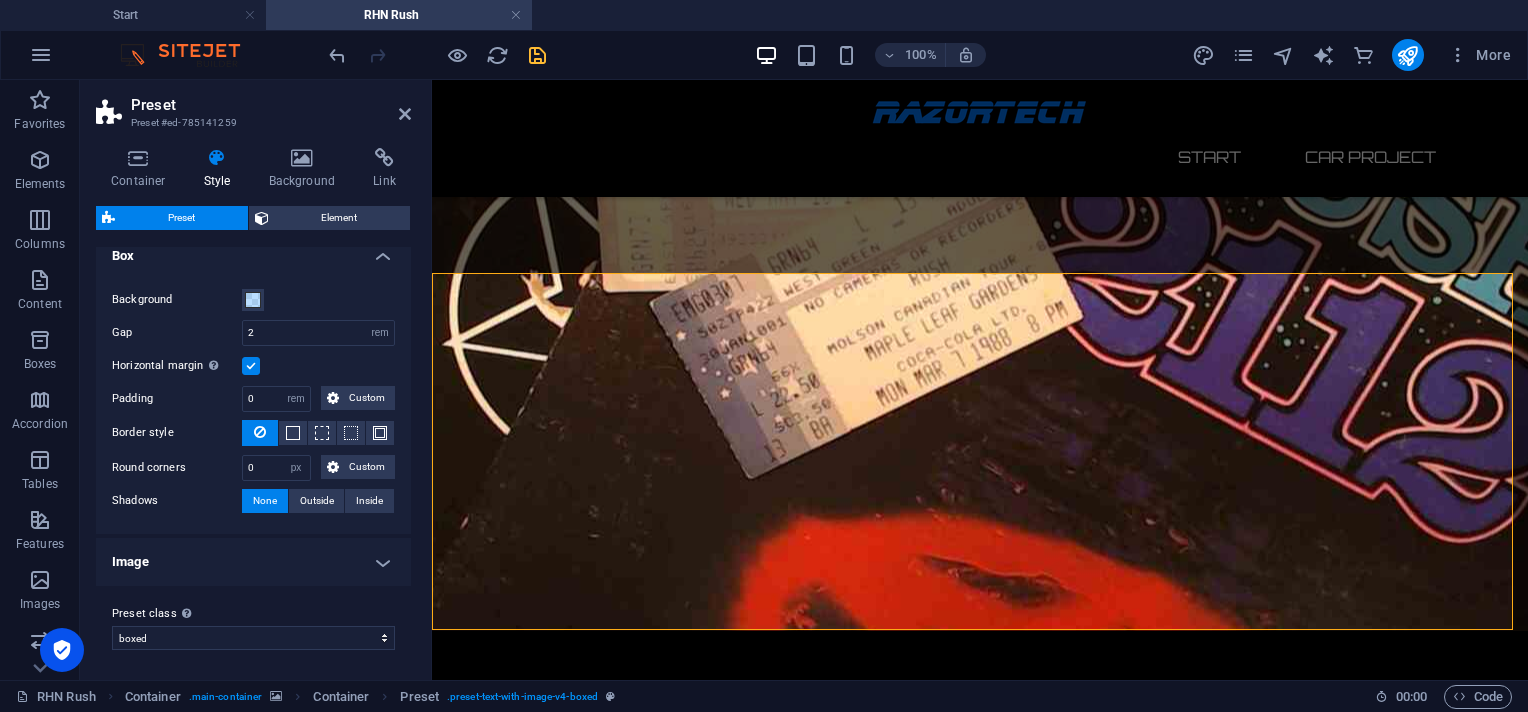 click on "Image" at bounding box center (253, 562) 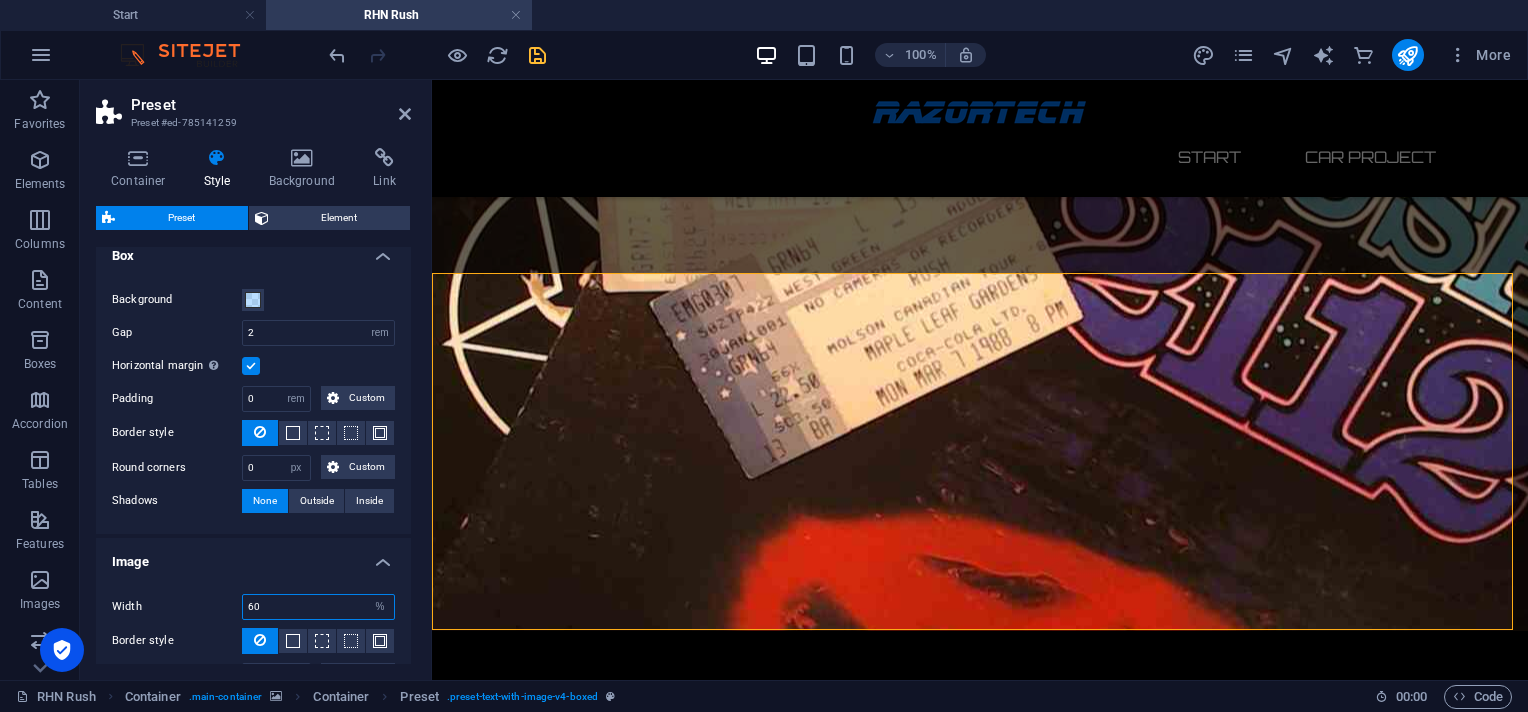 drag, startPoint x: 293, startPoint y: 604, endPoint x: 216, endPoint y: 604, distance: 77 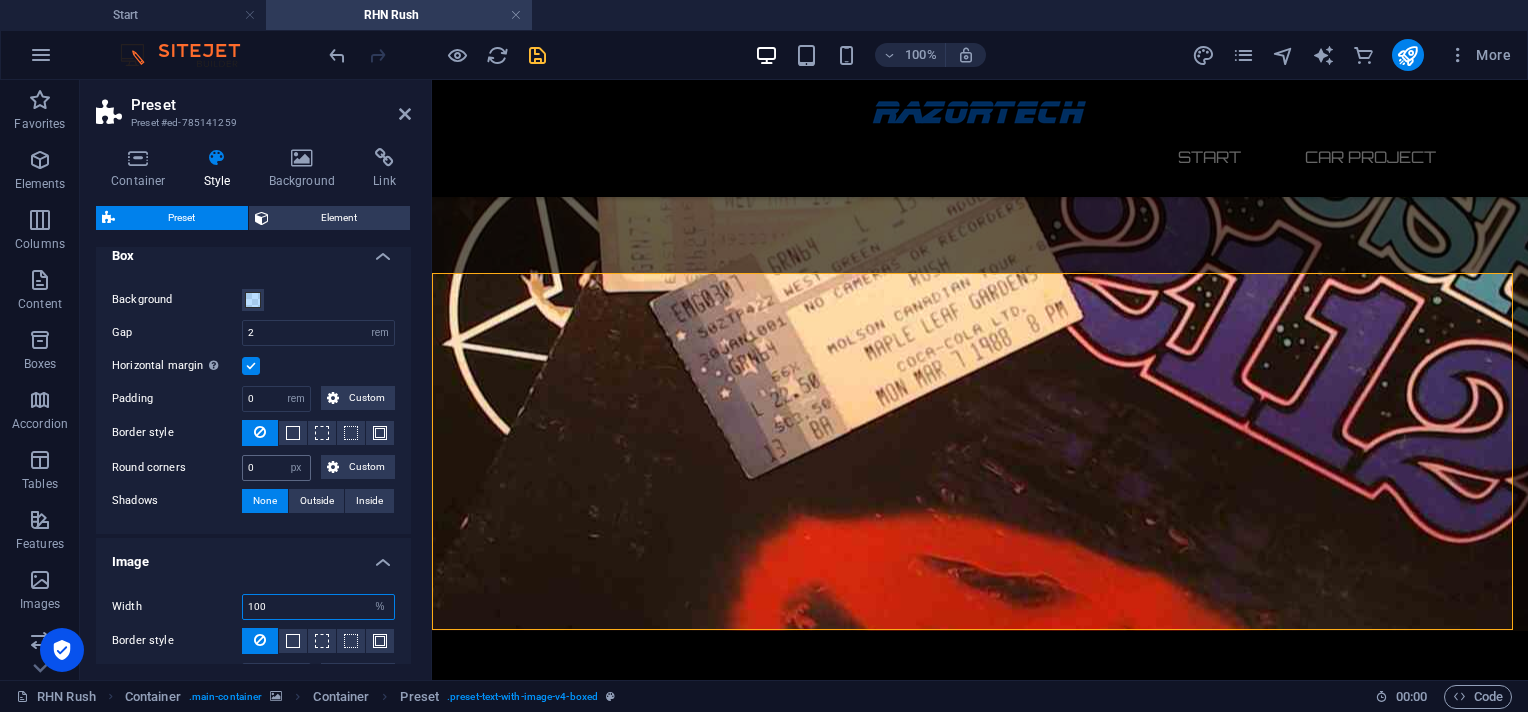 type on "100" 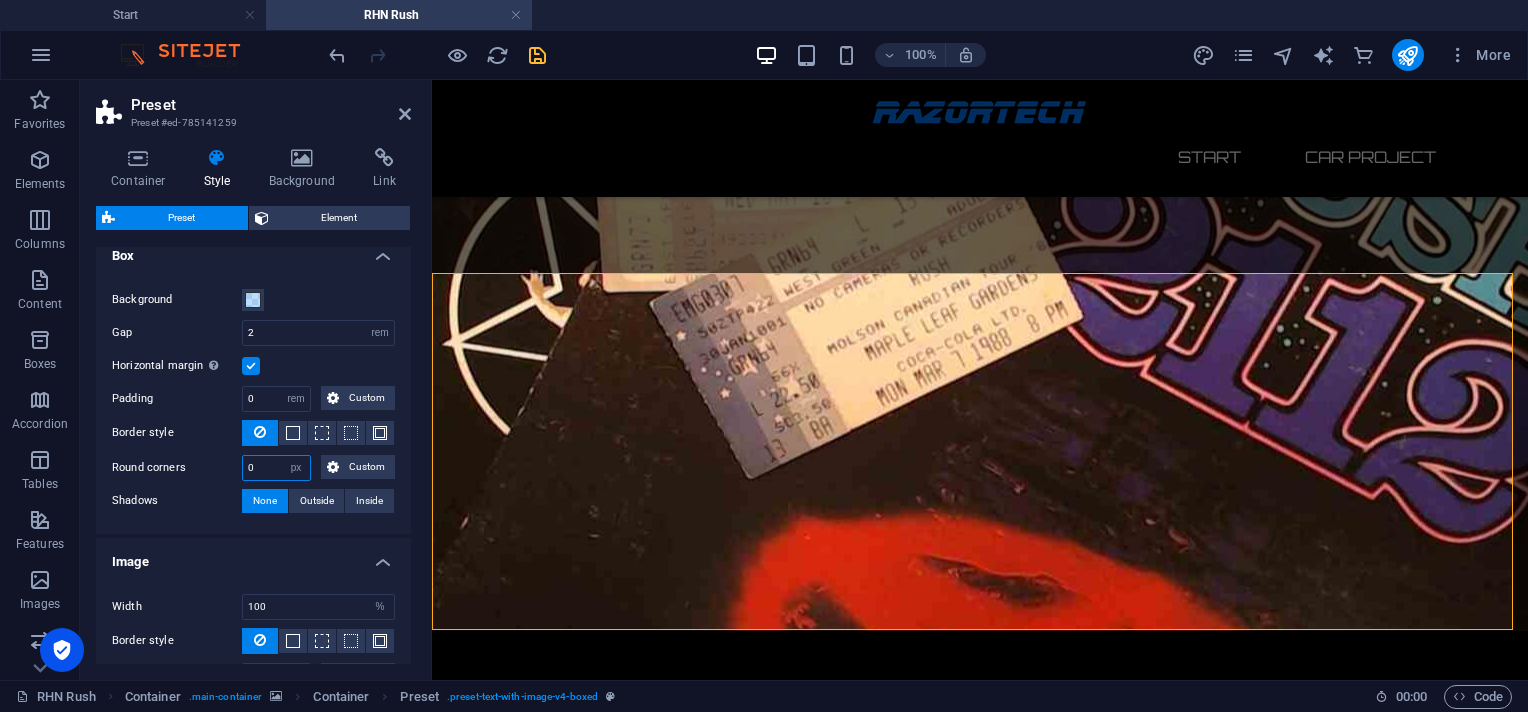 click on "0" at bounding box center [276, 468] 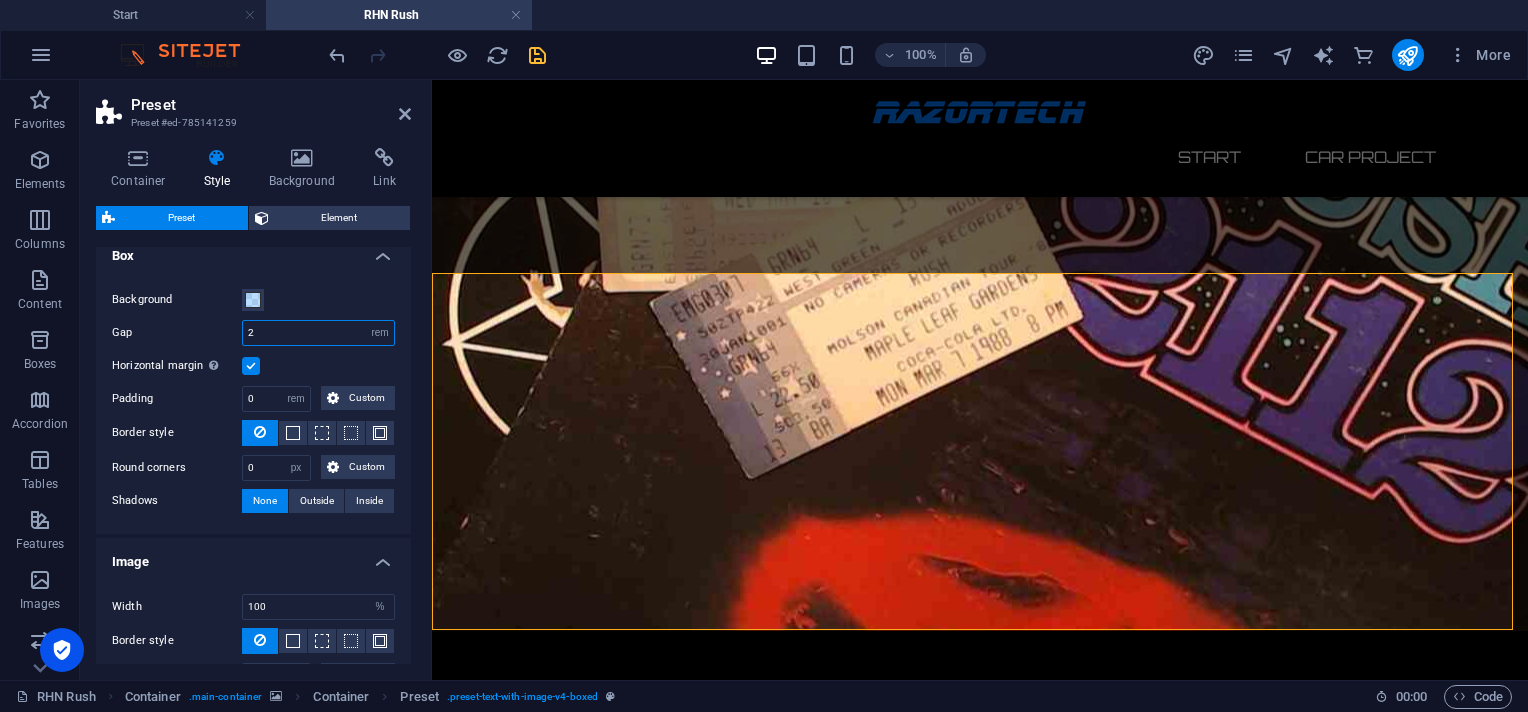 click on "2" at bounding box center [318, 333] 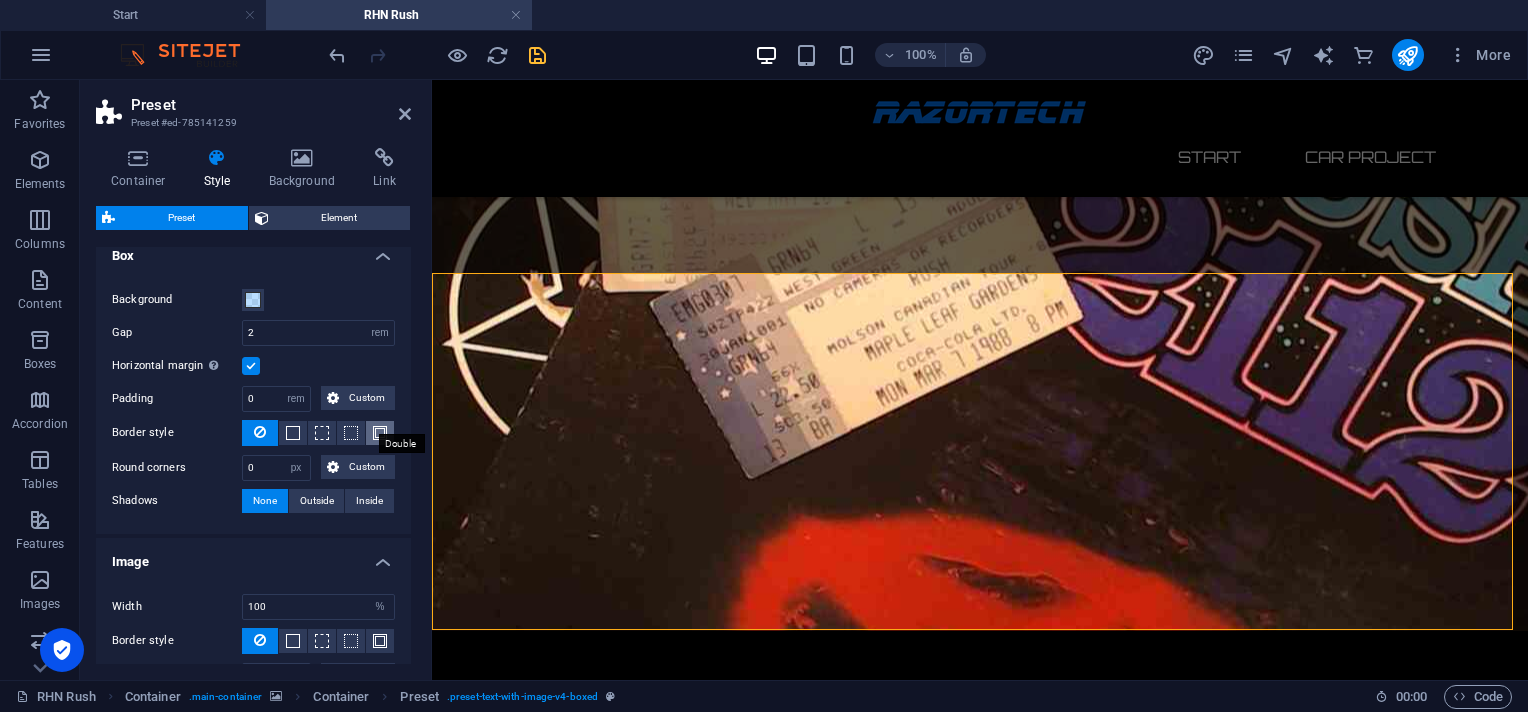 click at bounding box center [380, 433] 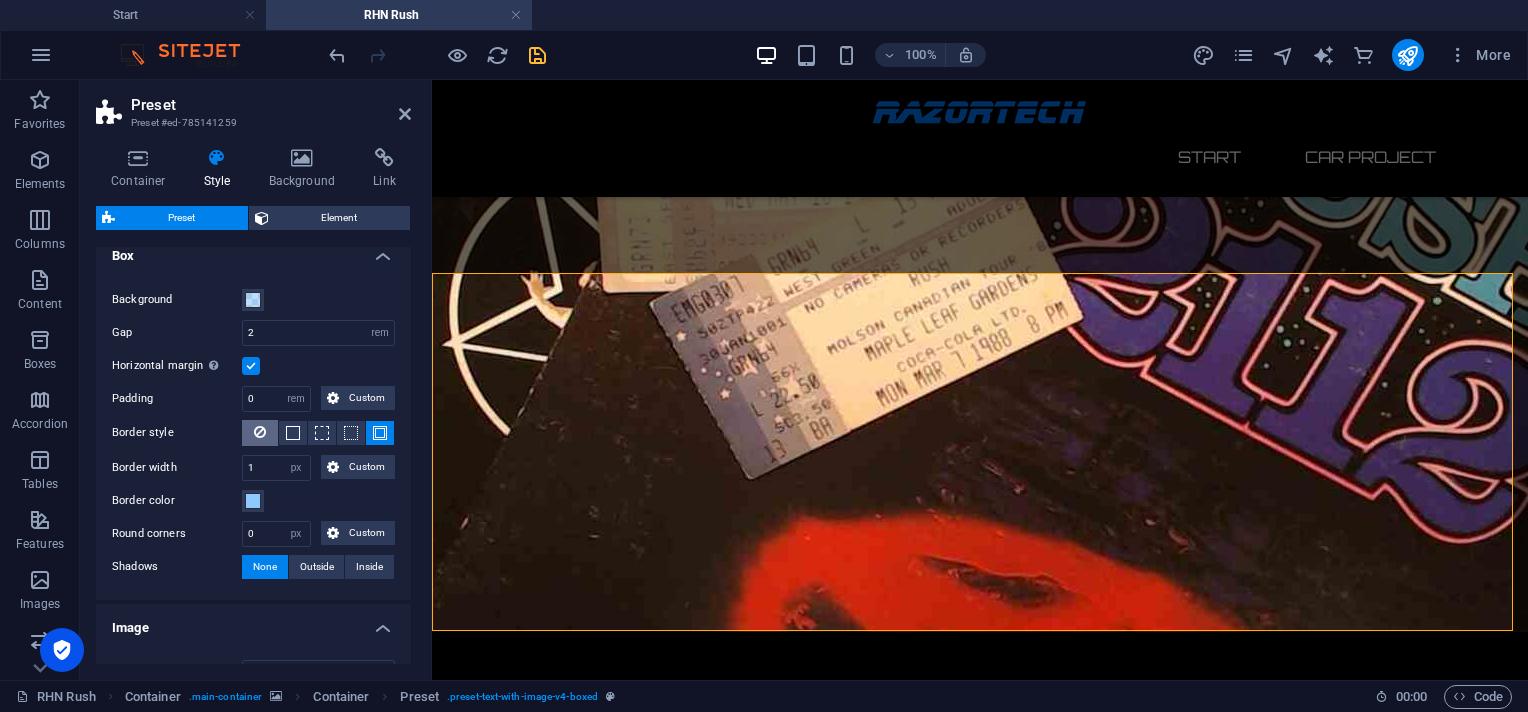 click at bounding box center (260, 432) 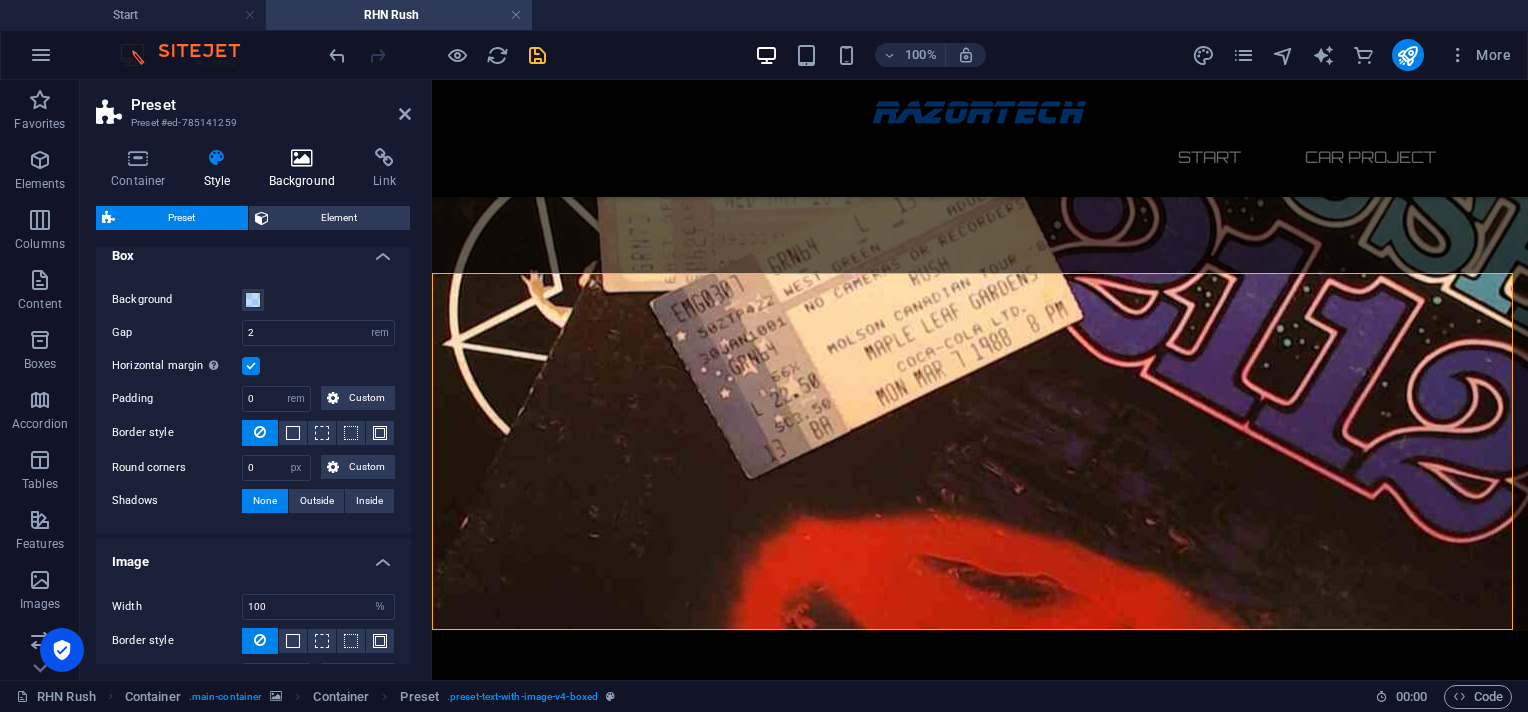 click at bounding box center [302, 158] 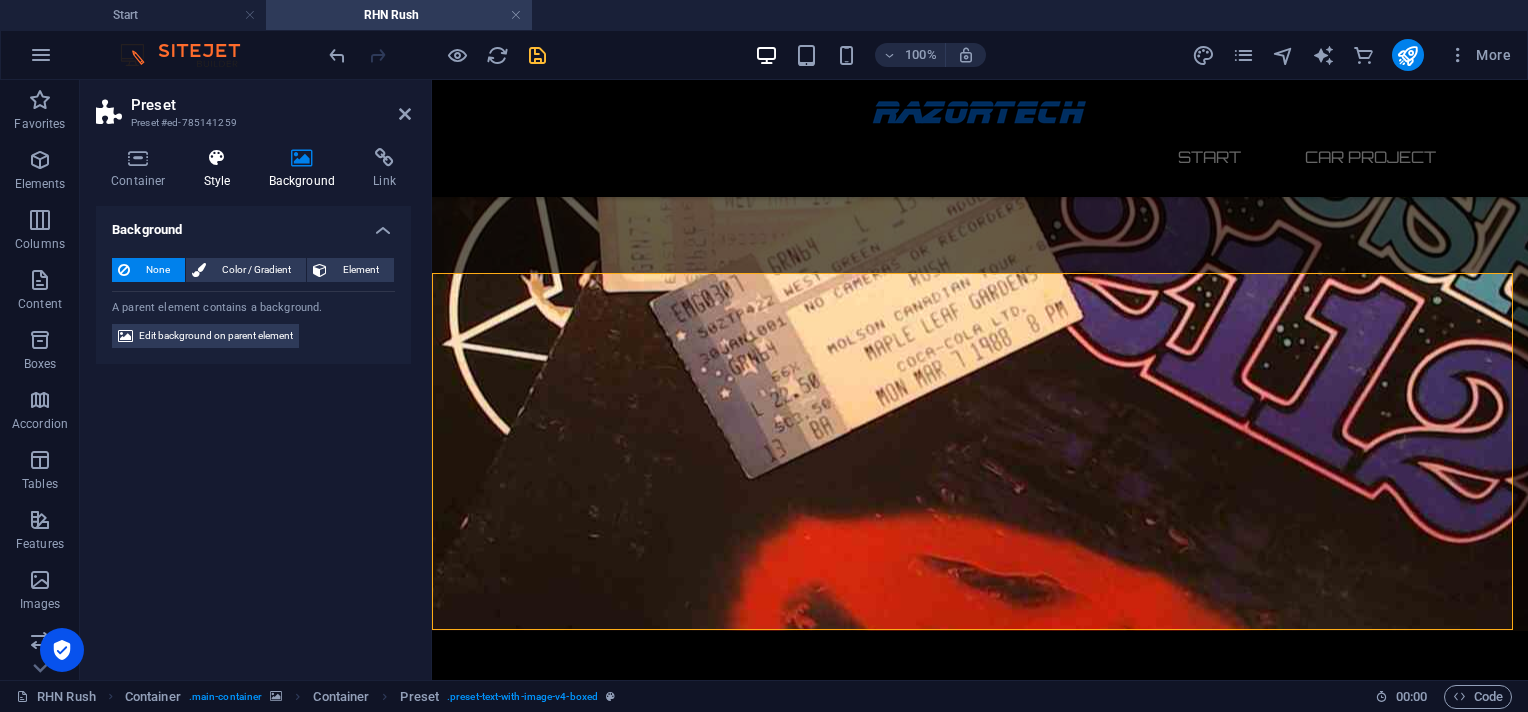 click at bounding box center (217, 158) 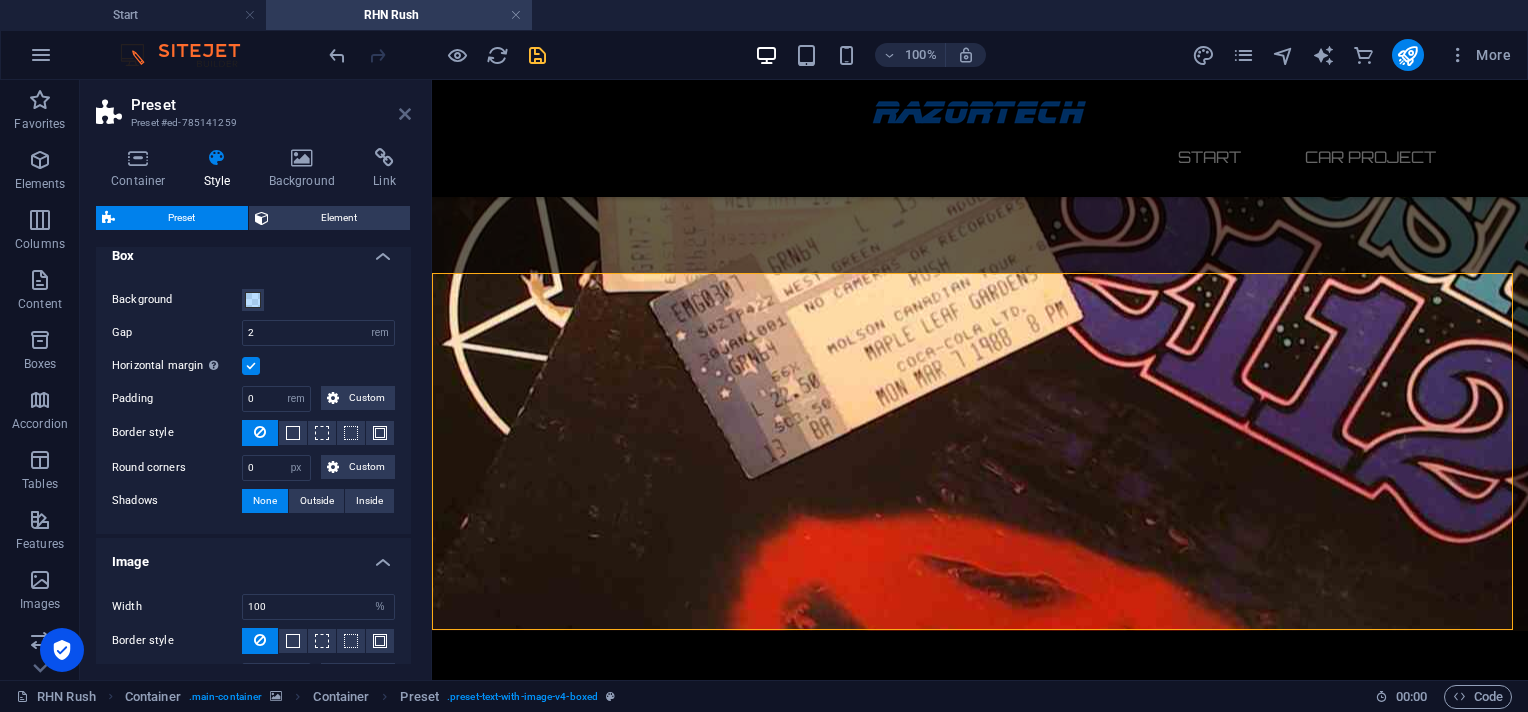 click at bounding box center (405, 114) 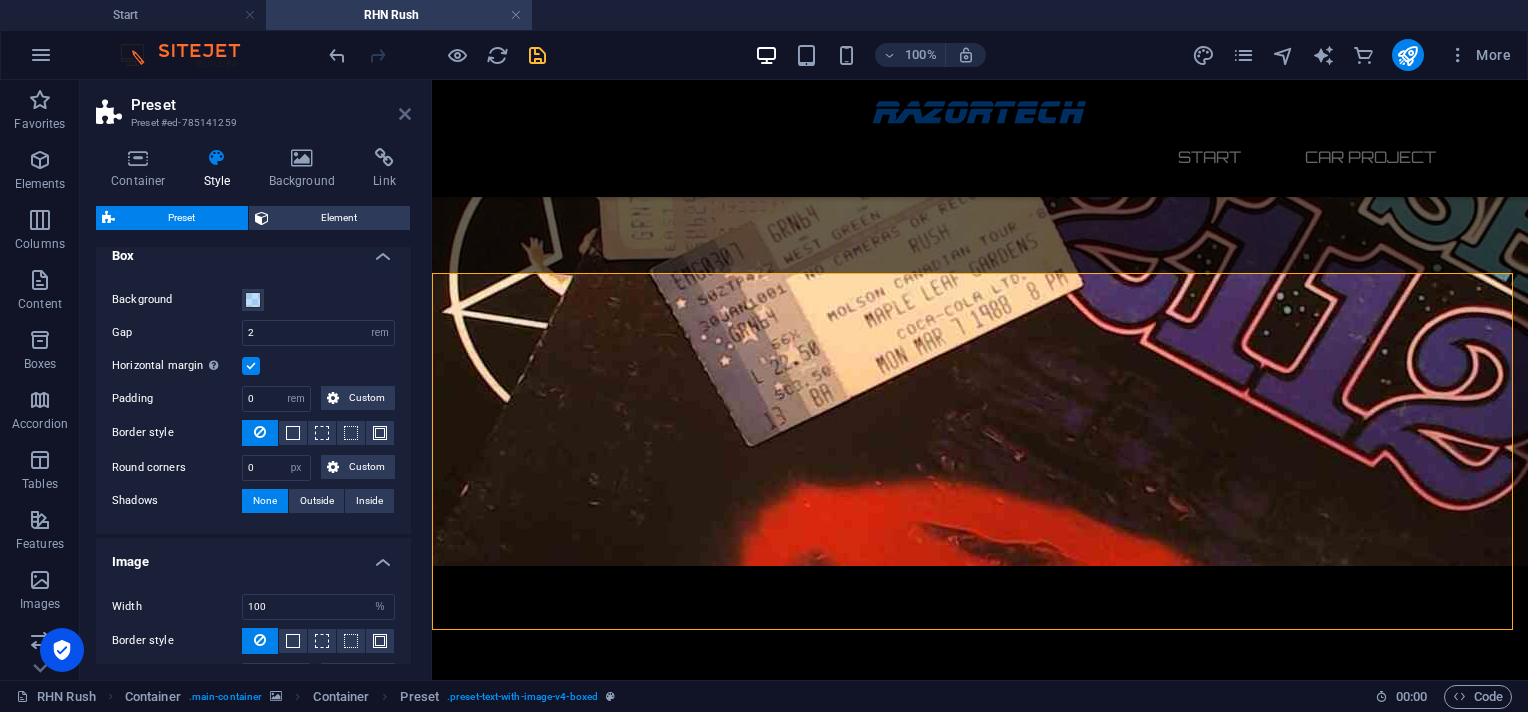scroll, scrollTop: 171, scrollLeft: 0, axis: vertical 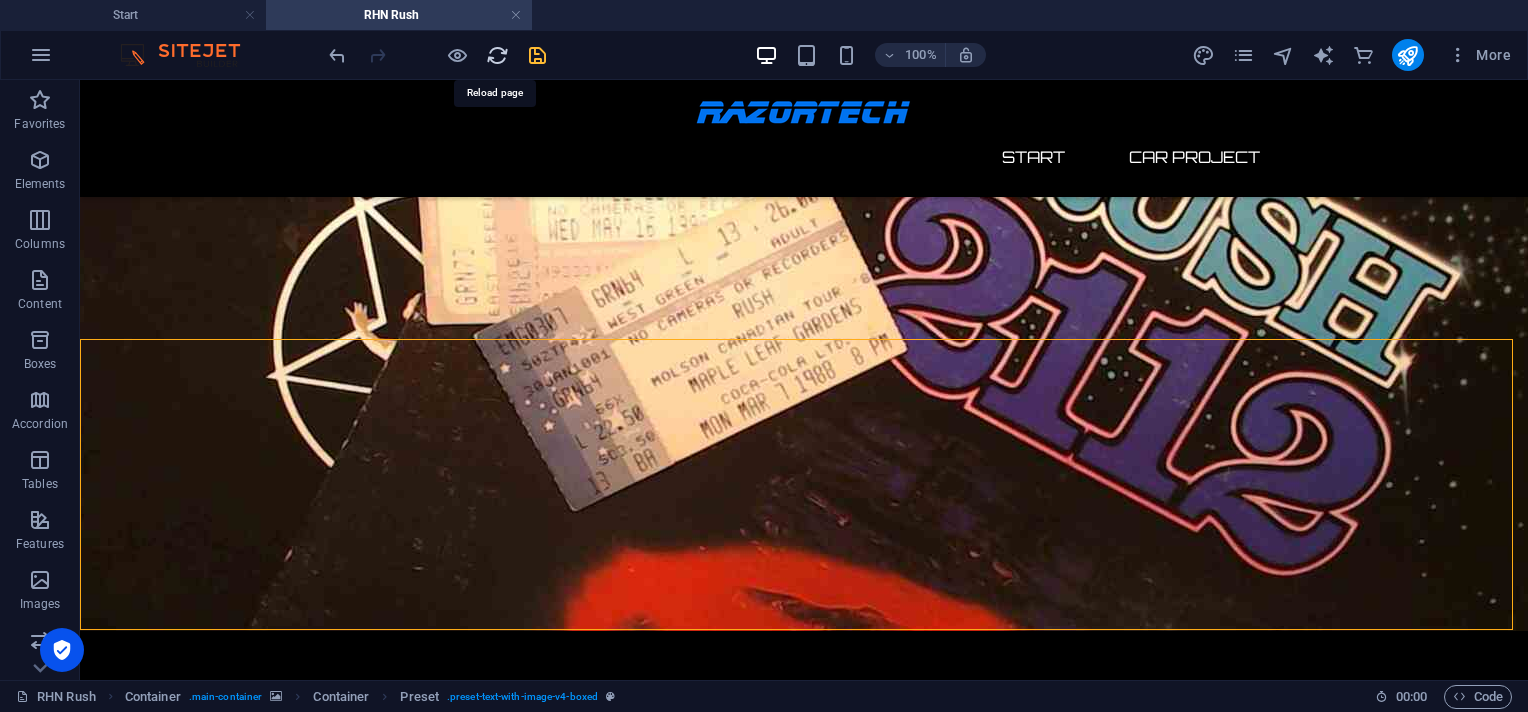 click at bounding box center (497, 55) 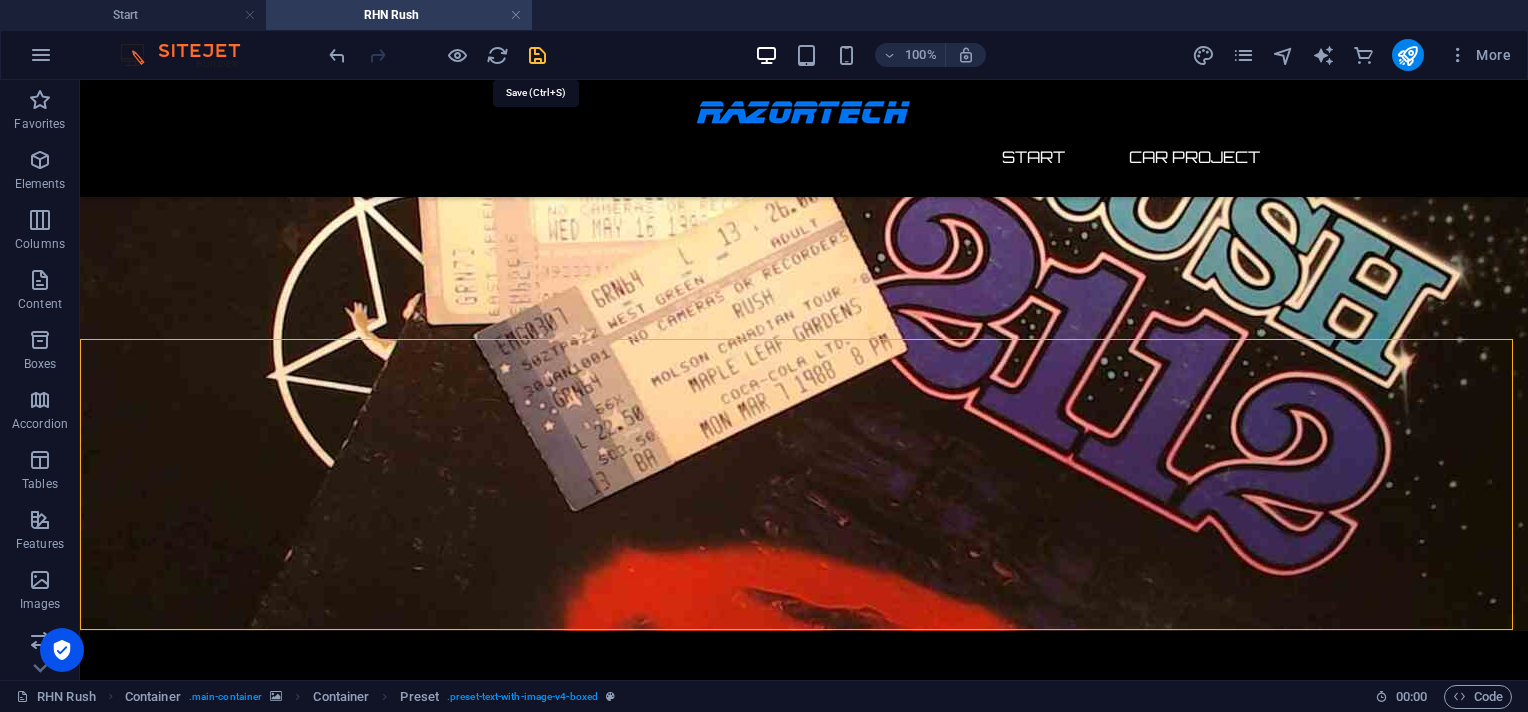 click at bounding box center [537, 55] 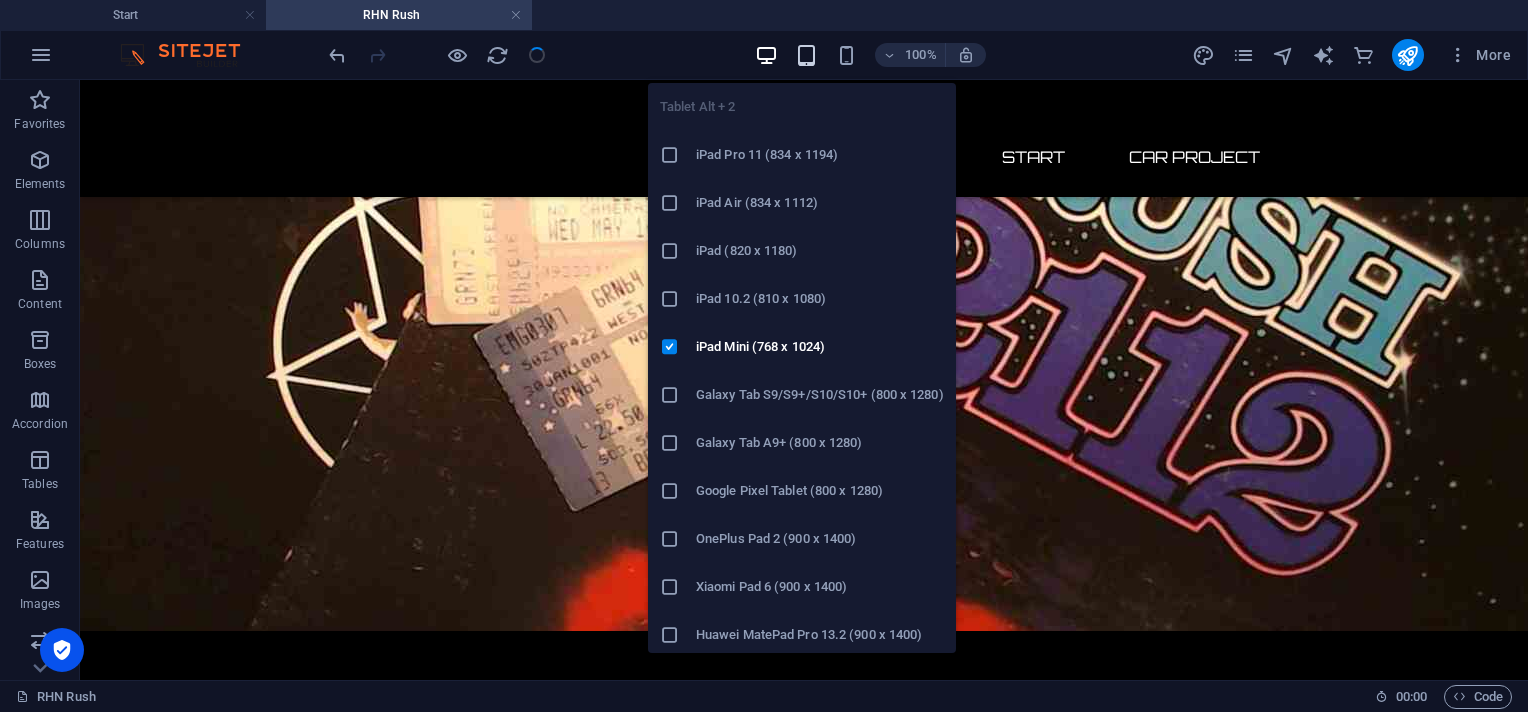 click at bounding box center [806, 55] 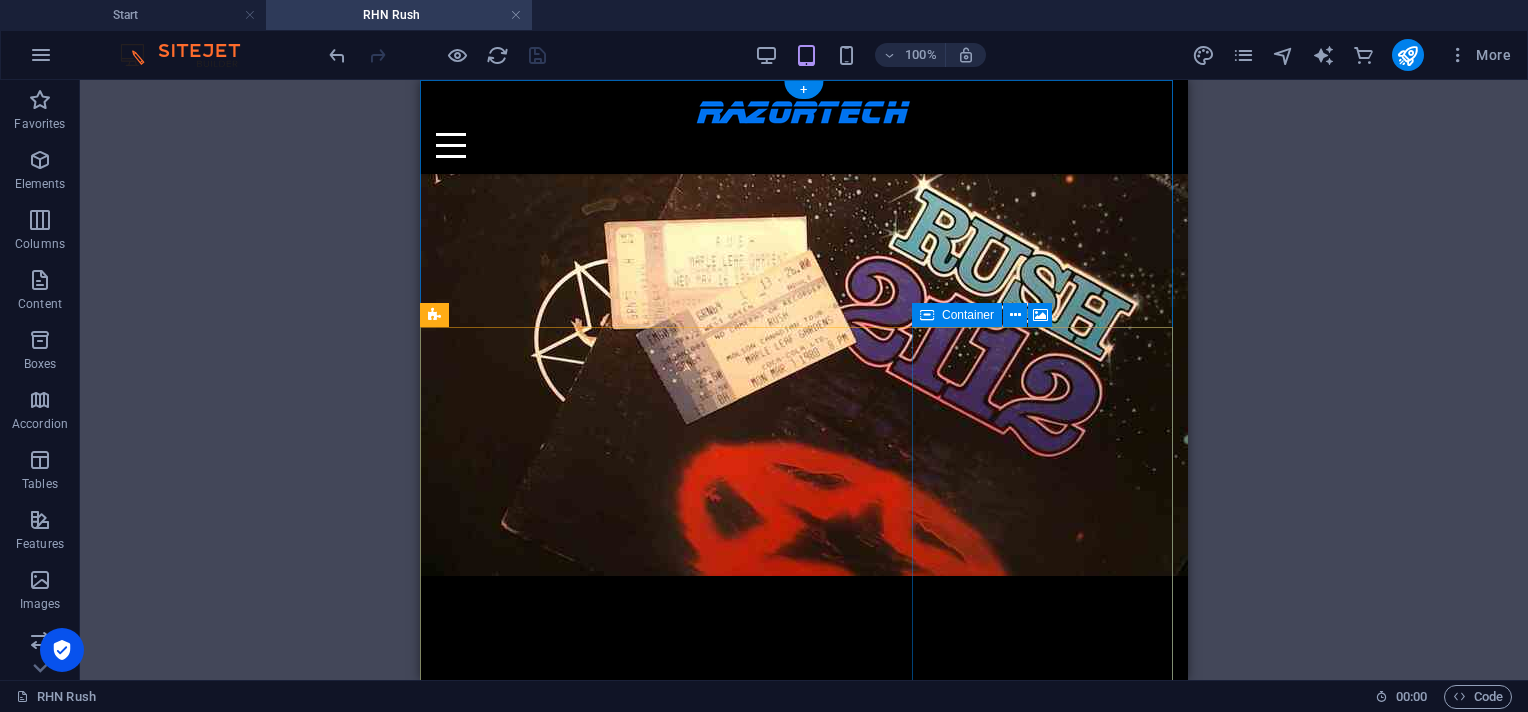 scroll, scrollTop: 0, scrollLeft: 0, axis: both 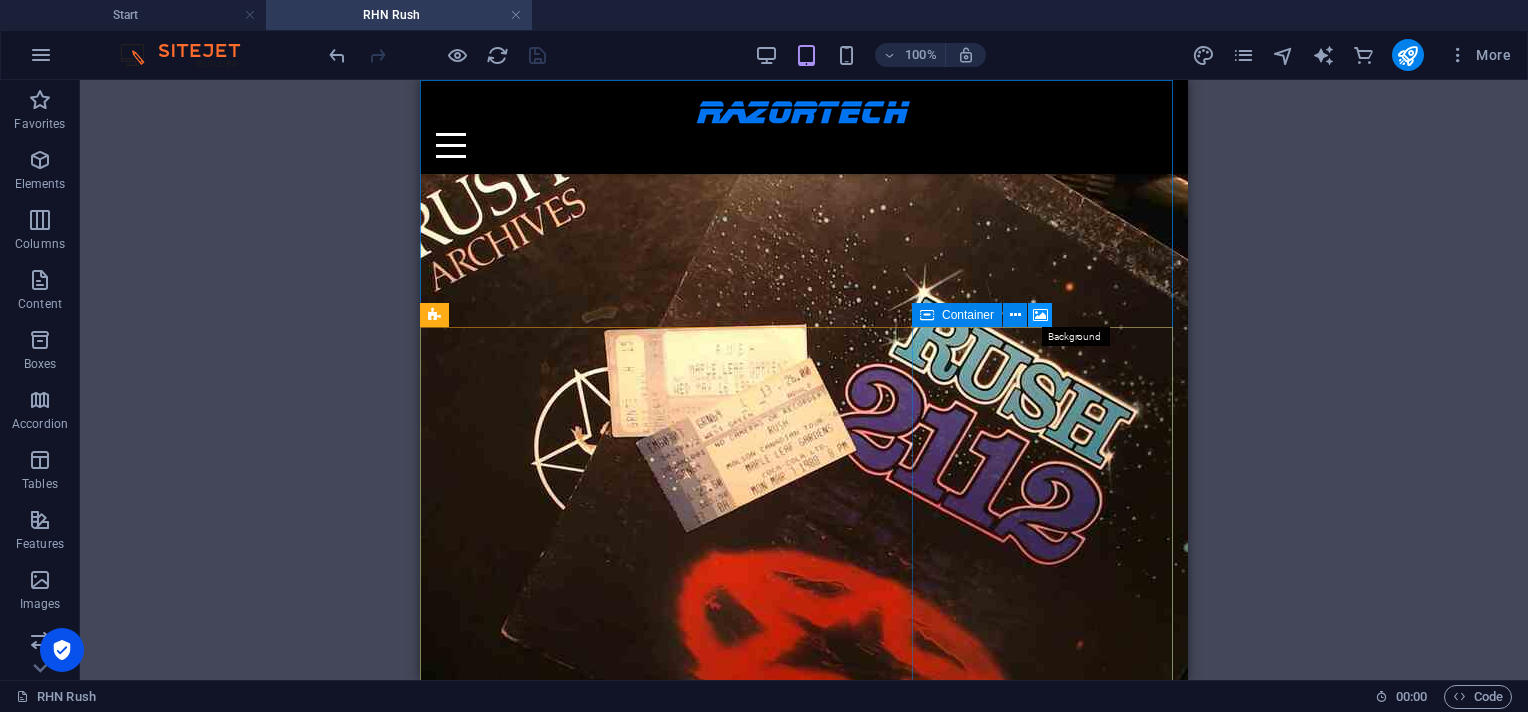 click at bounding box center [1040, 315] 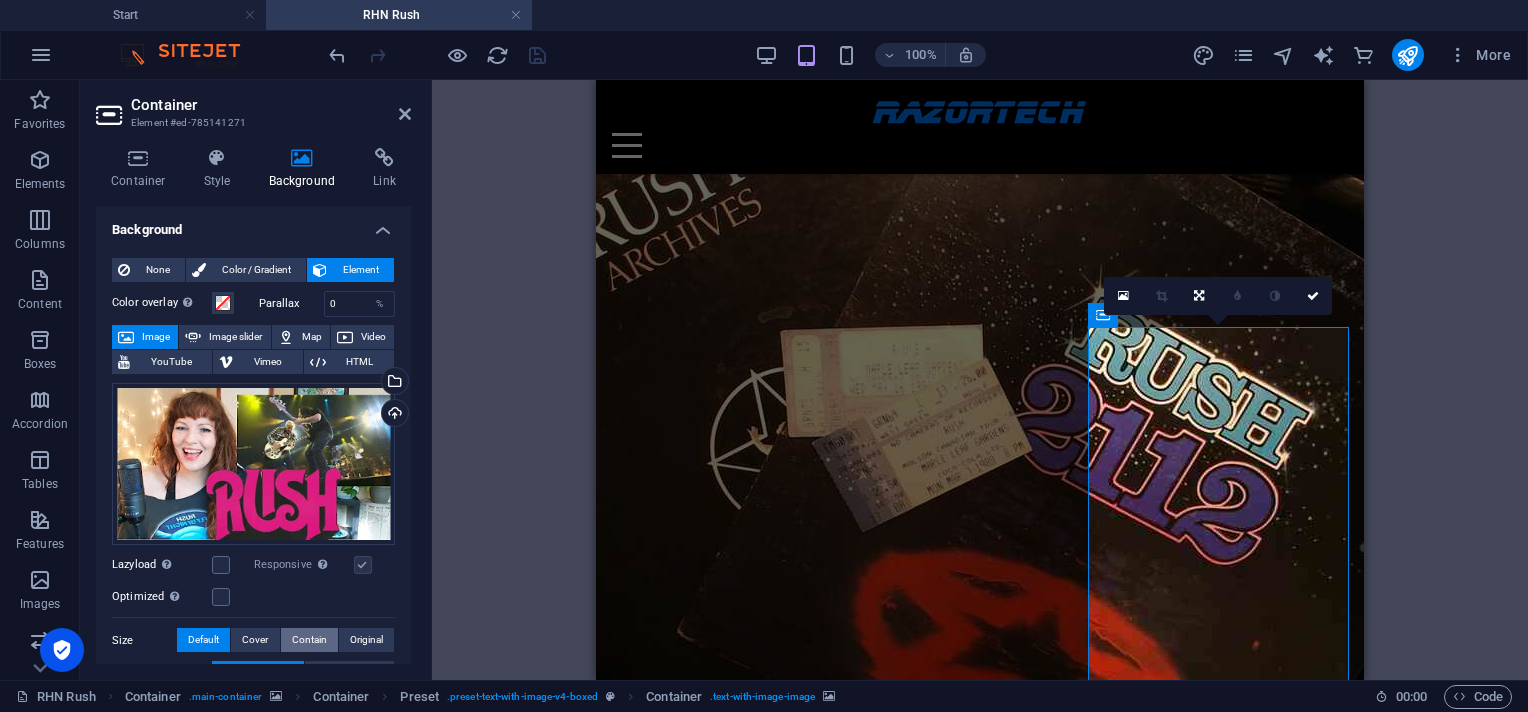 click on "Contain" at bounding box center [309, 640] 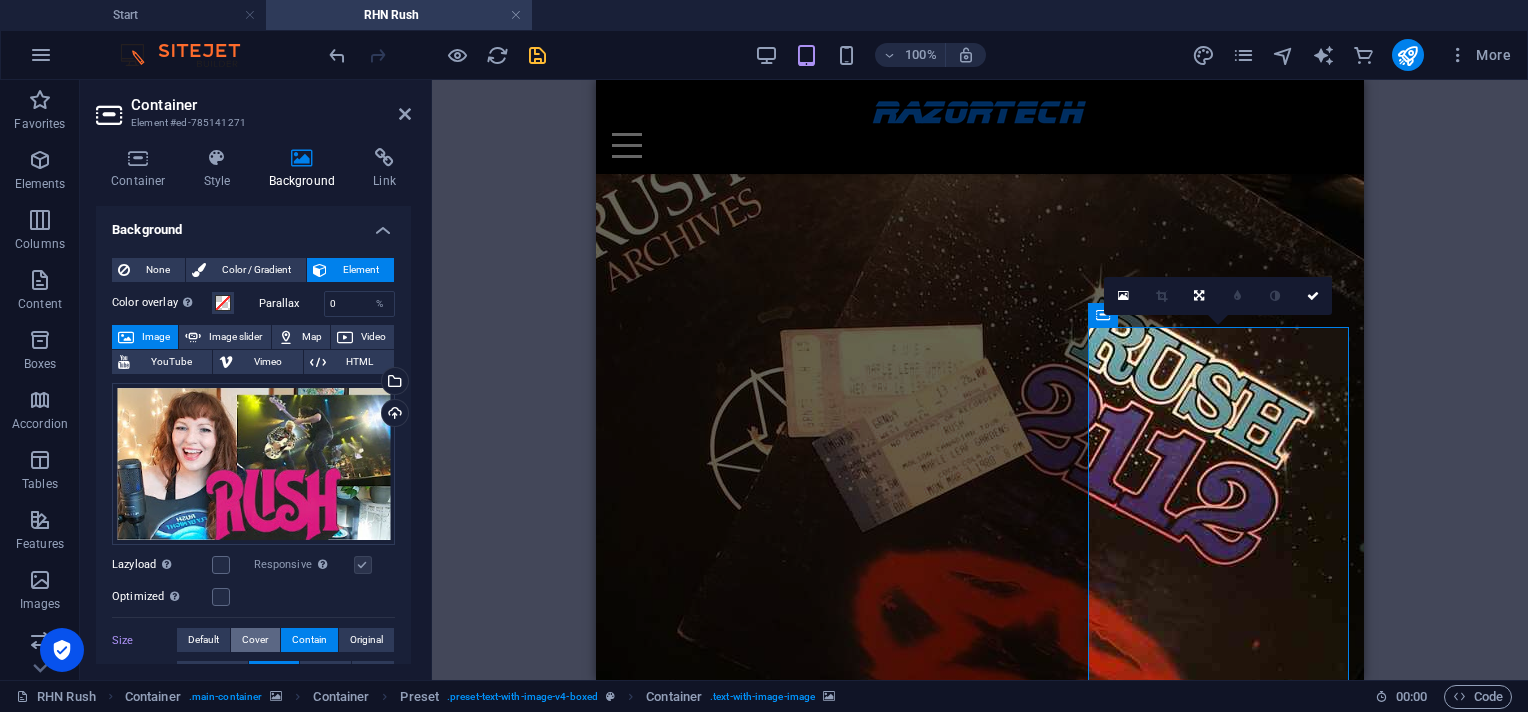click on "Cover" at bounding box center (255, 640) 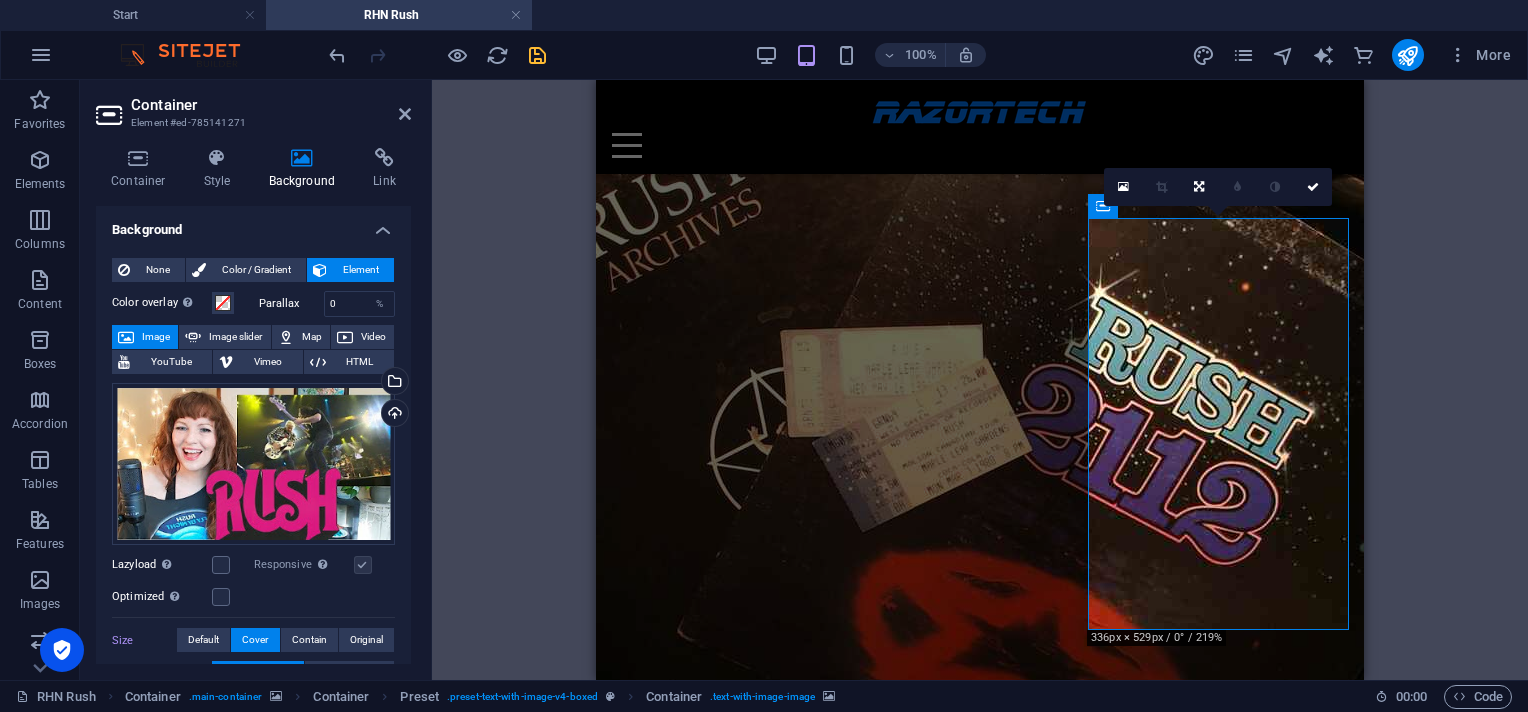 scroll, scrollTop: 108, scrollLeft: 0, axis: vertical 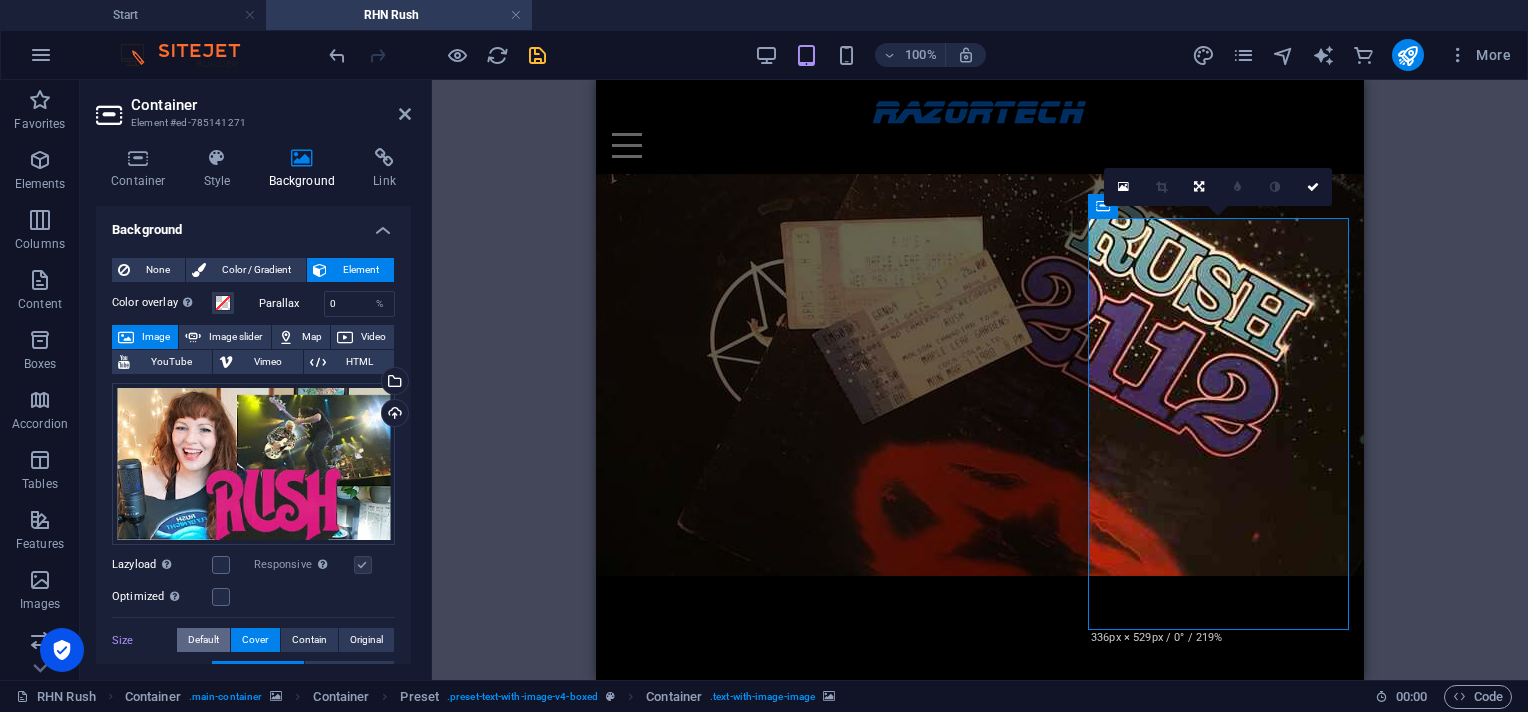 click on "Default" at bounding box center [203, 640] 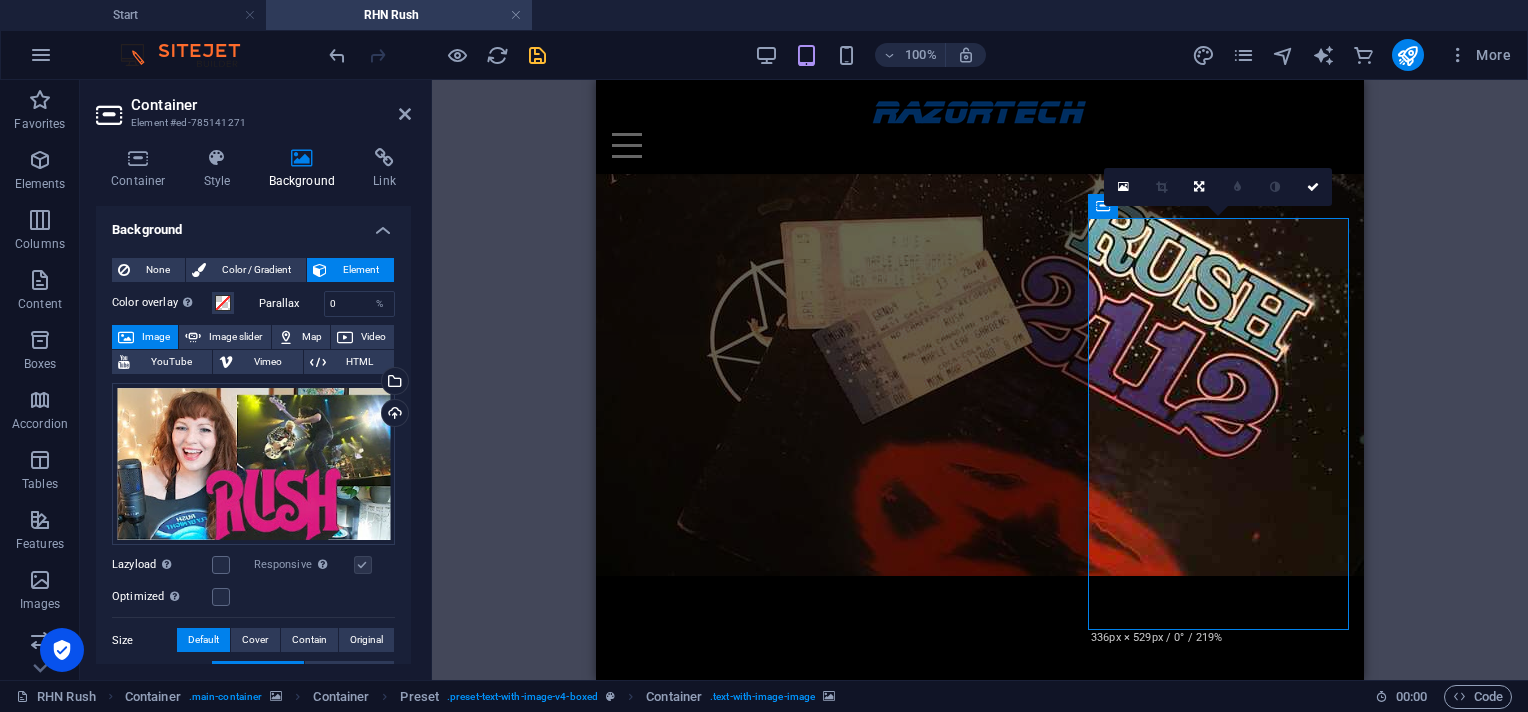 click on "Default" at bounding box center [203, 640] 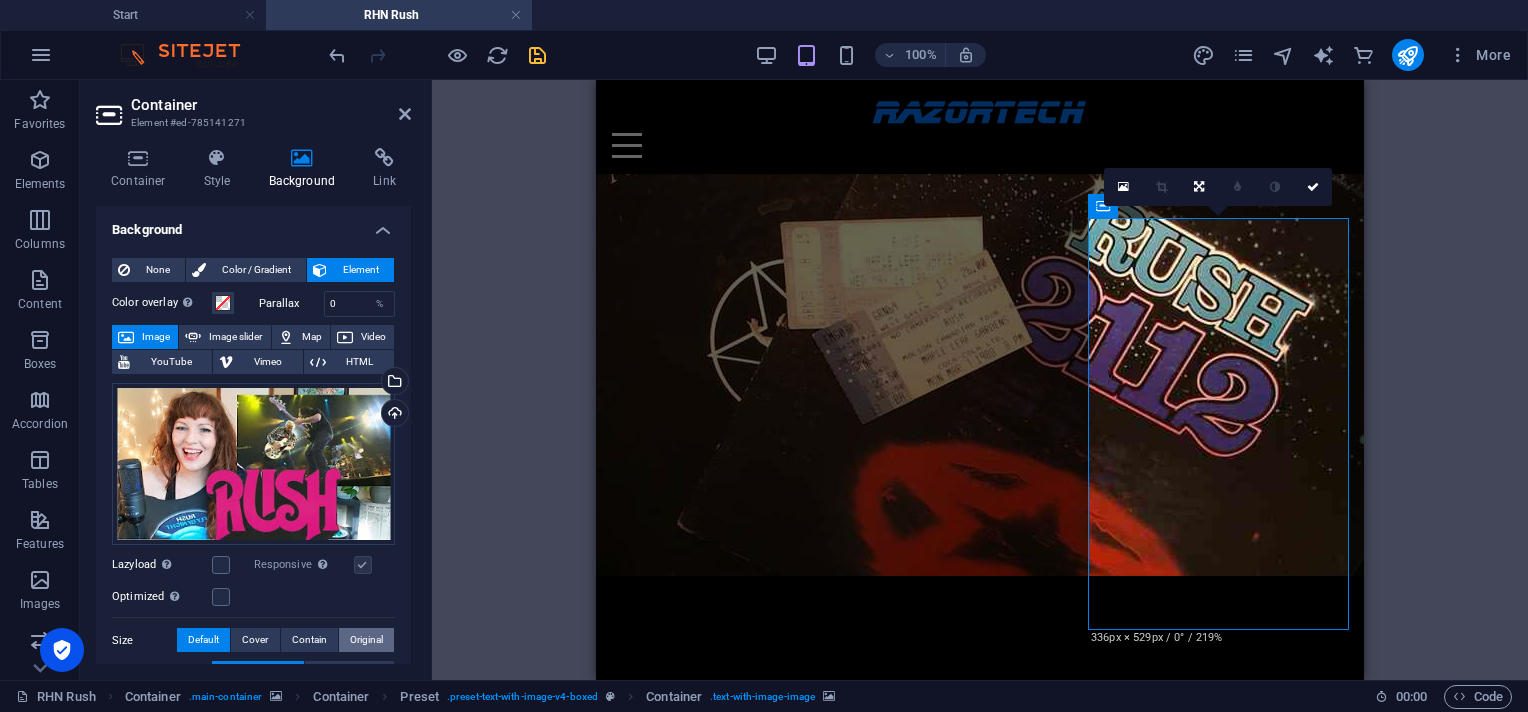 click on "Original" at bounding box center (366, 640) 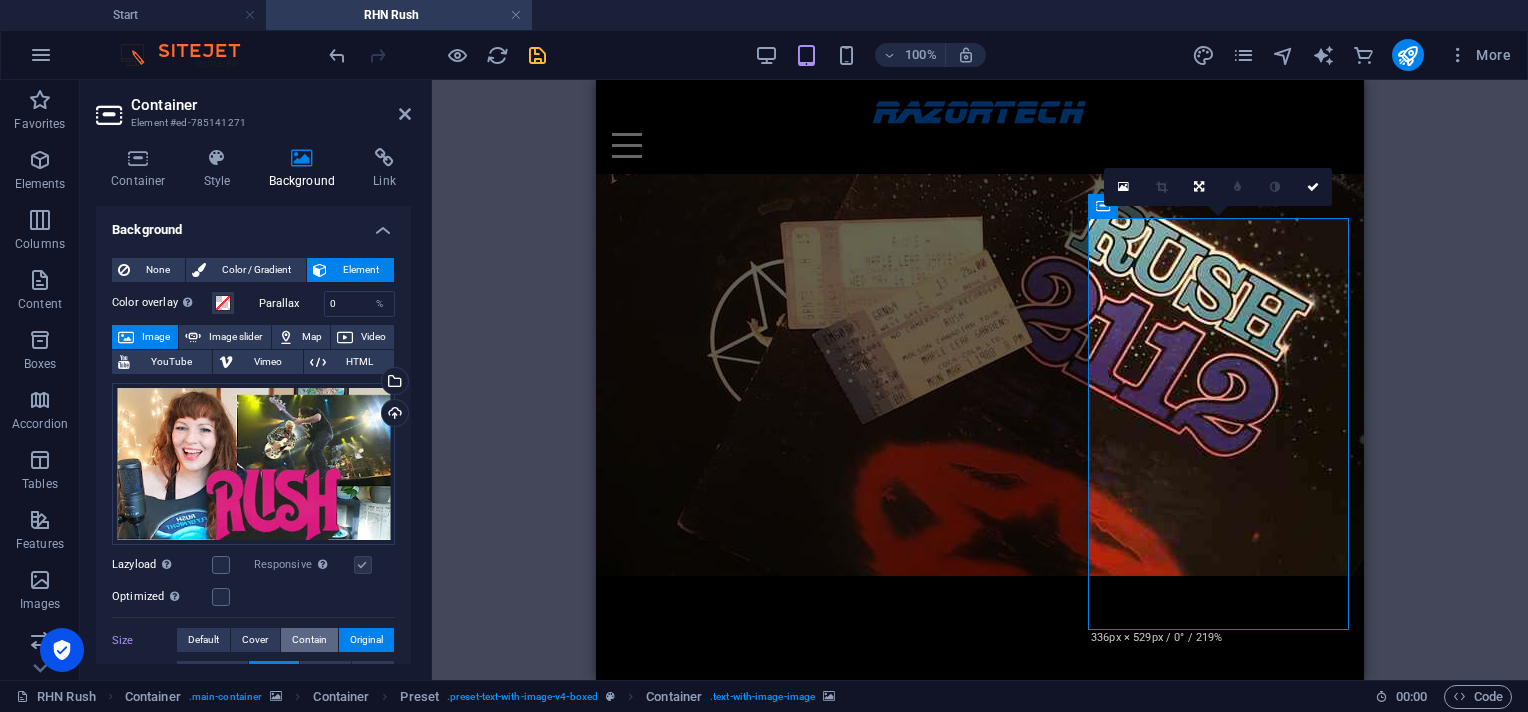 click on "Contain" at bounding box center (309, 640) 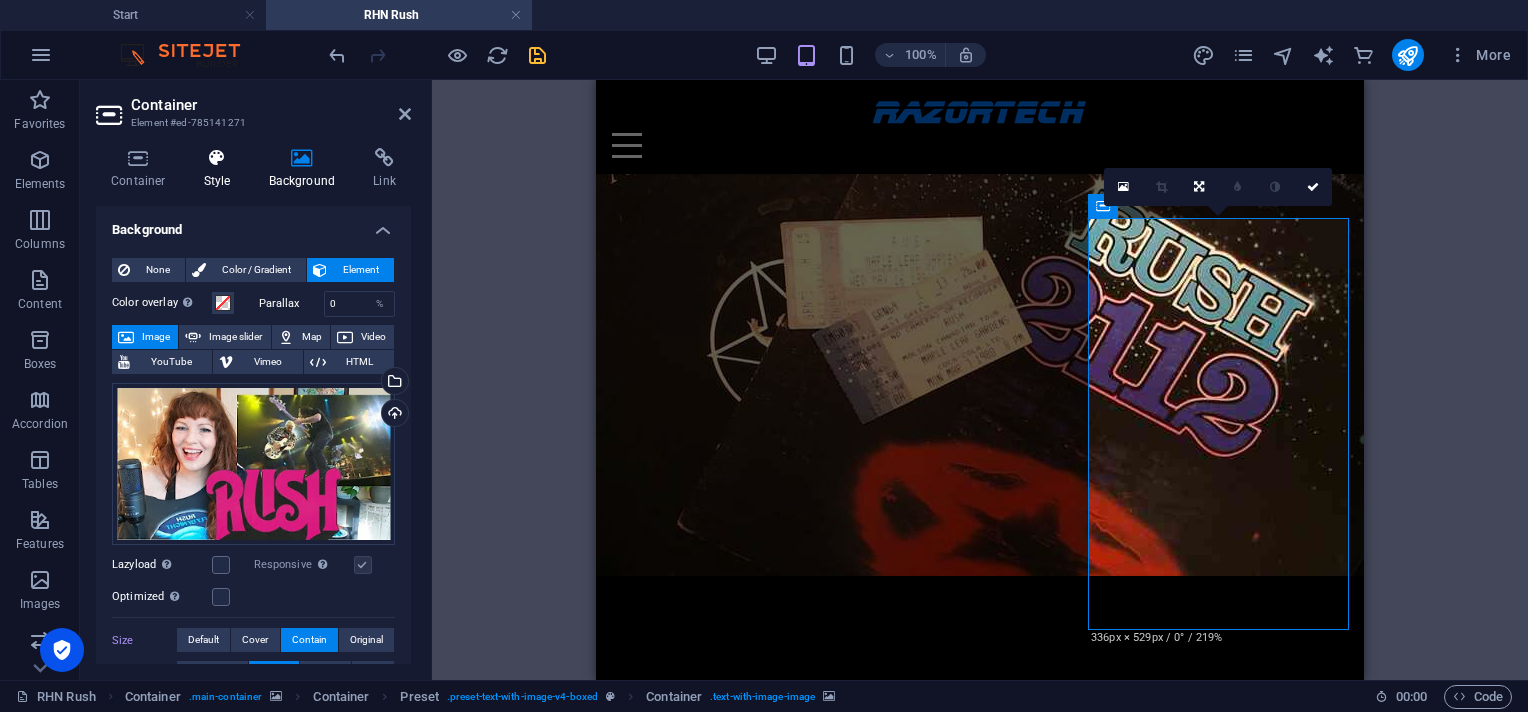 click at bounding box center [217, 158] 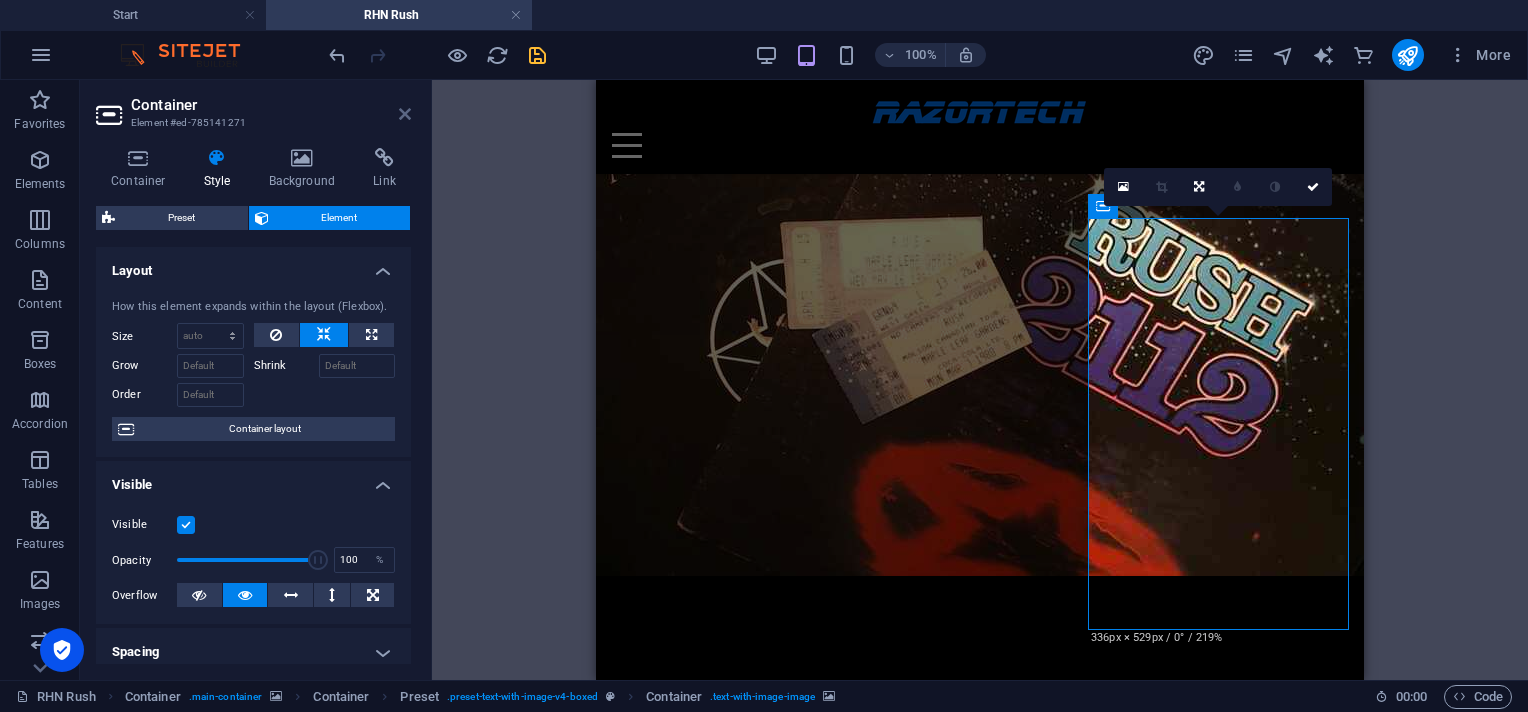 click at bounding box center (405, 114) 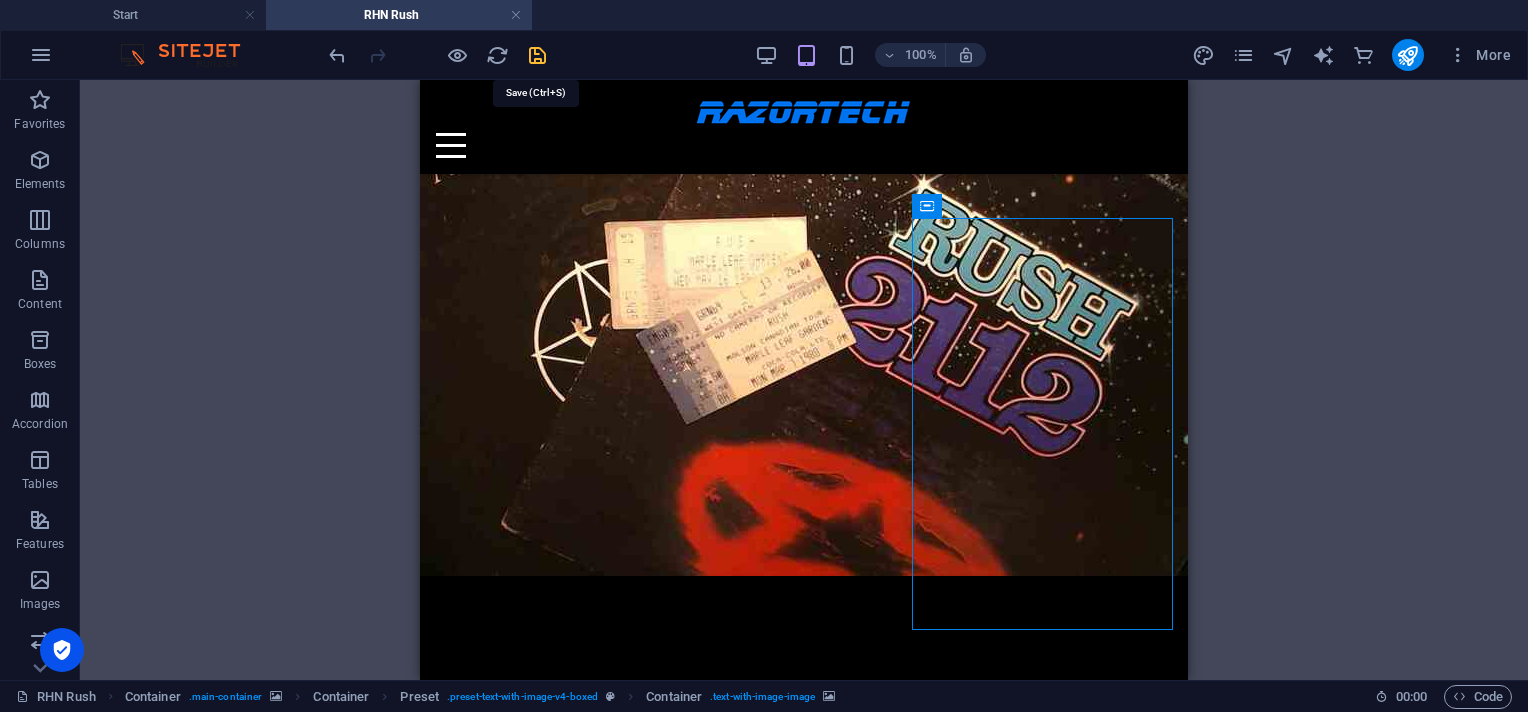 click at bounding box center (537, 55) 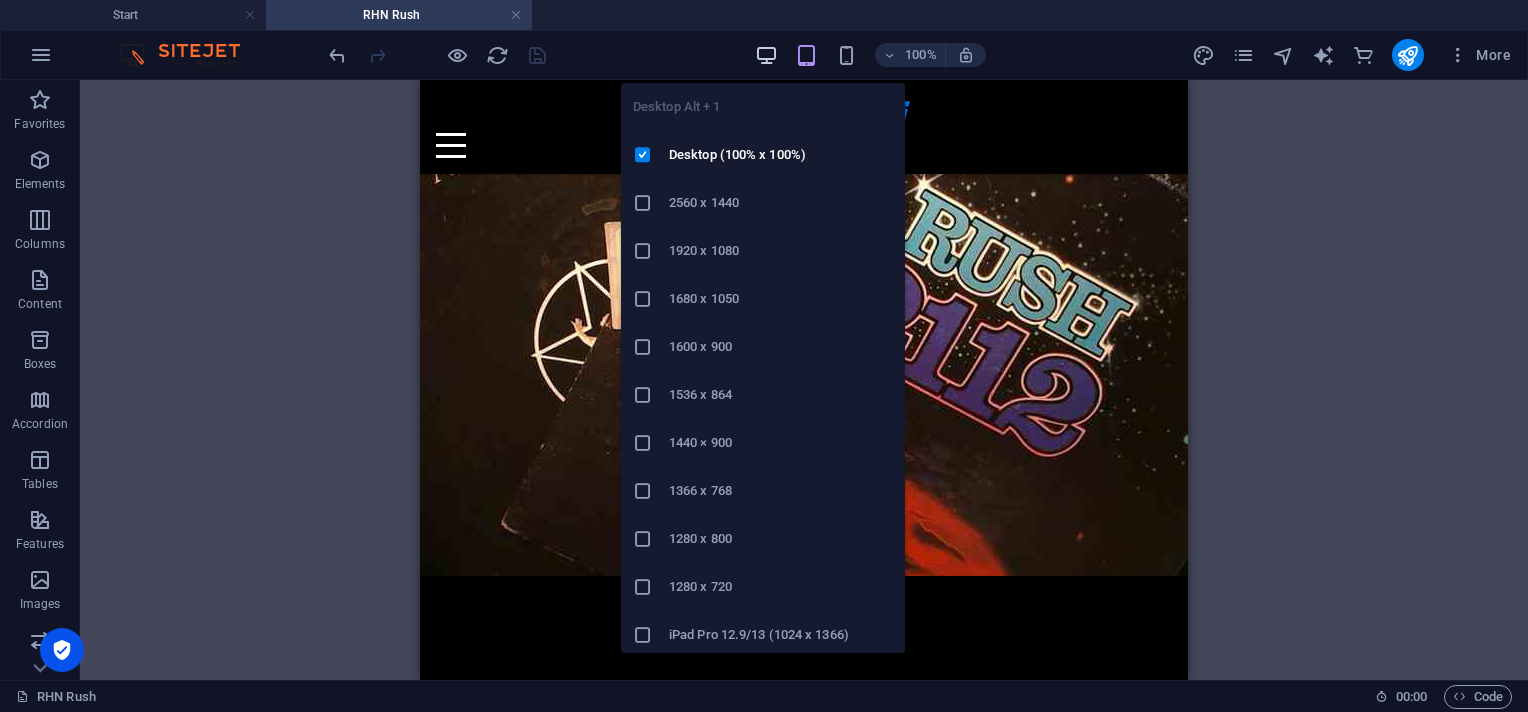 click at bounding box center (766, 55) 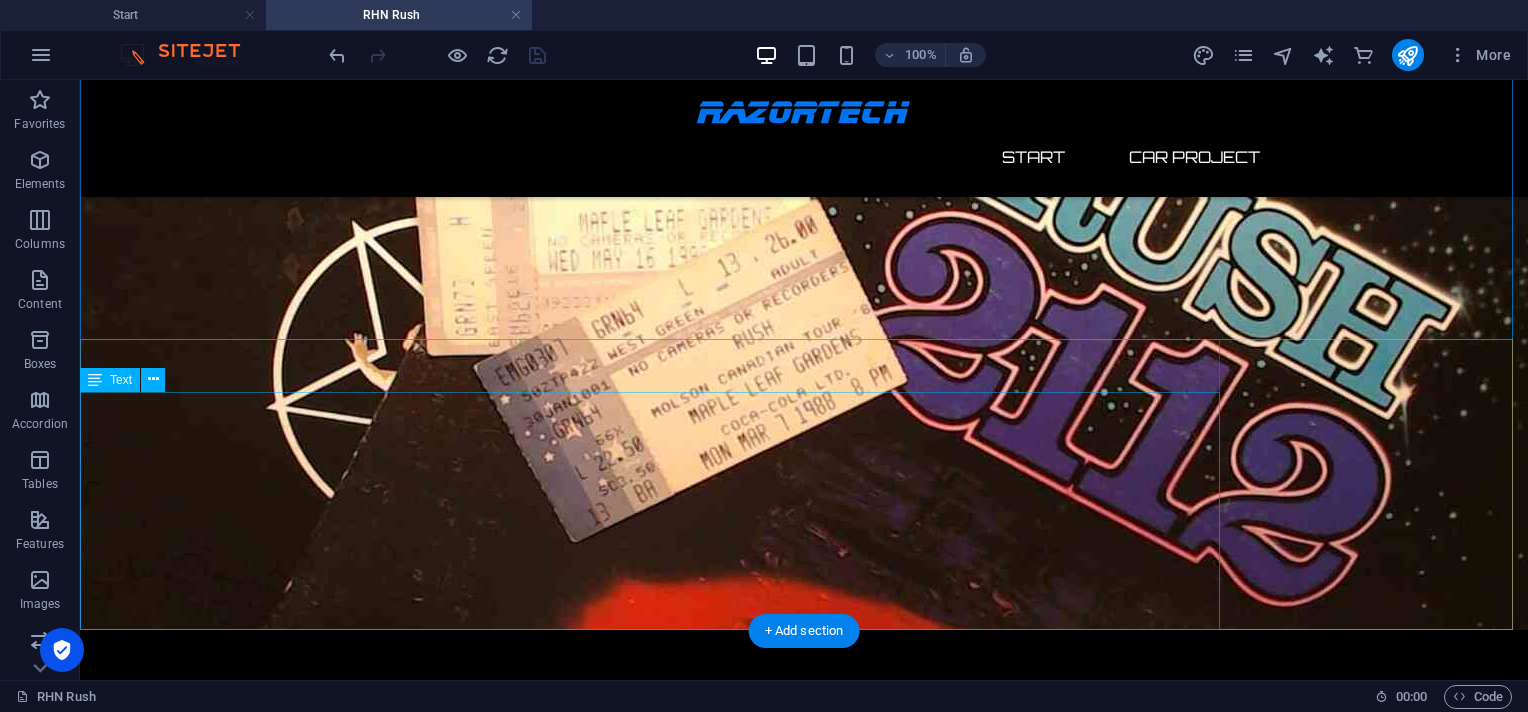 scroll, scrollTop: 171, scrollLeft: 0, axis: vertical 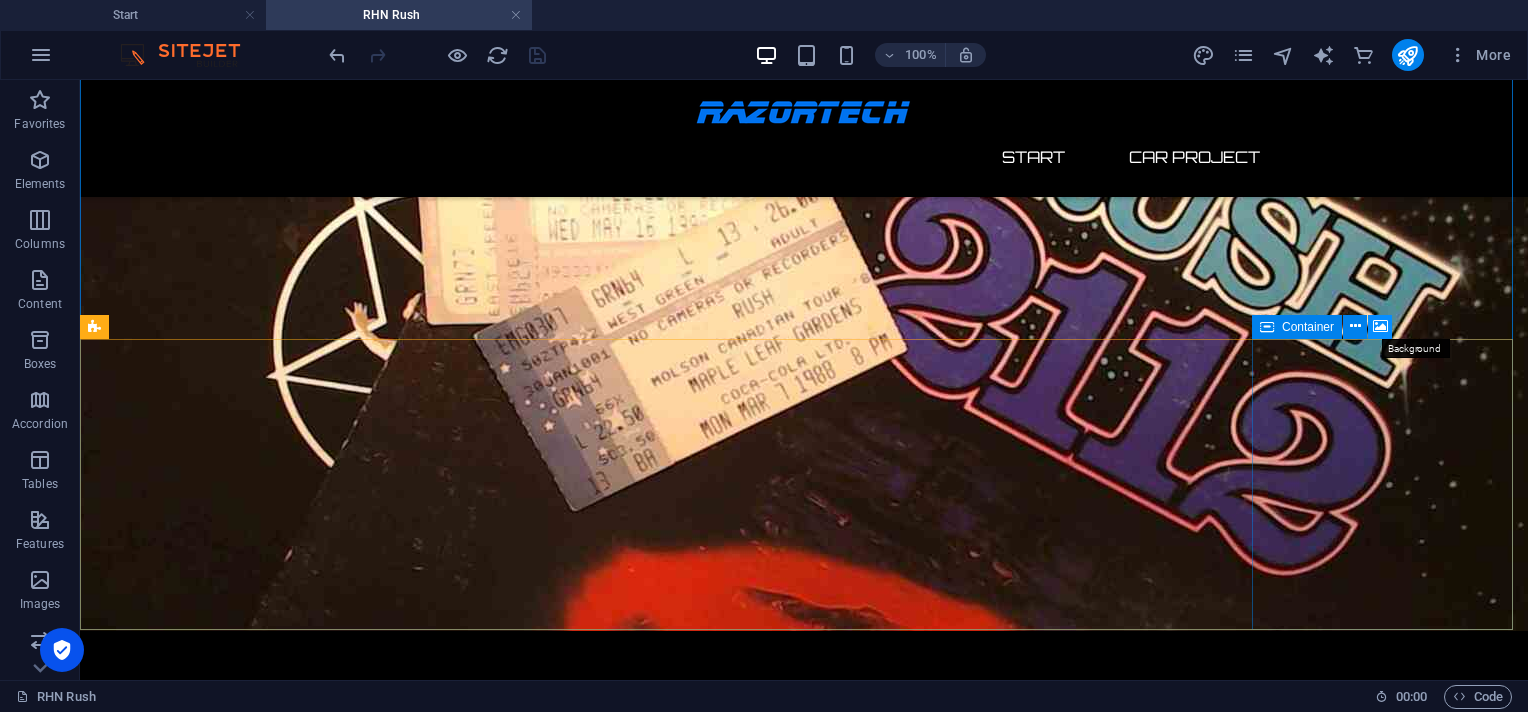 click at bounding box center (1380, 326) 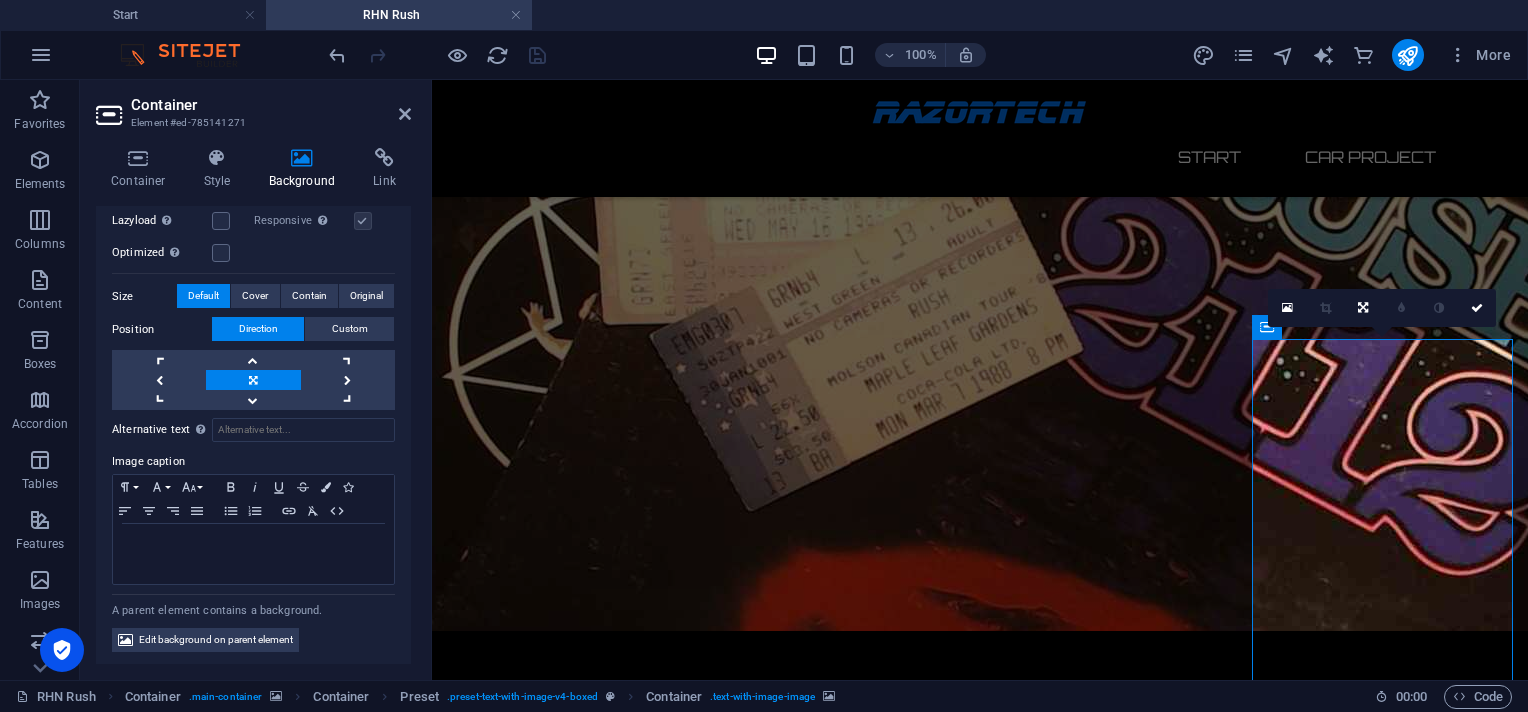 scroll, scrollTop: 0, scrollLeft: 0, axis: both 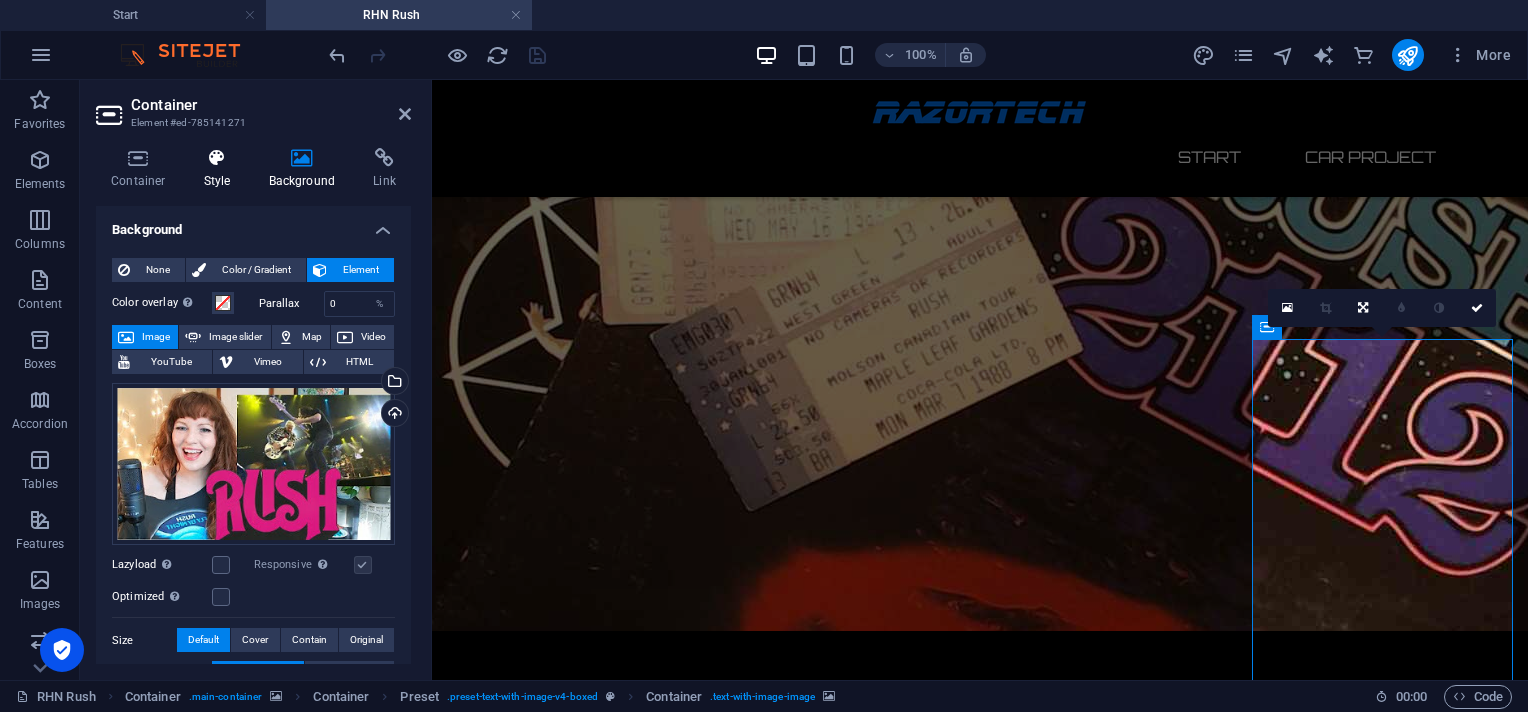 click at bounding box center [217, 158] 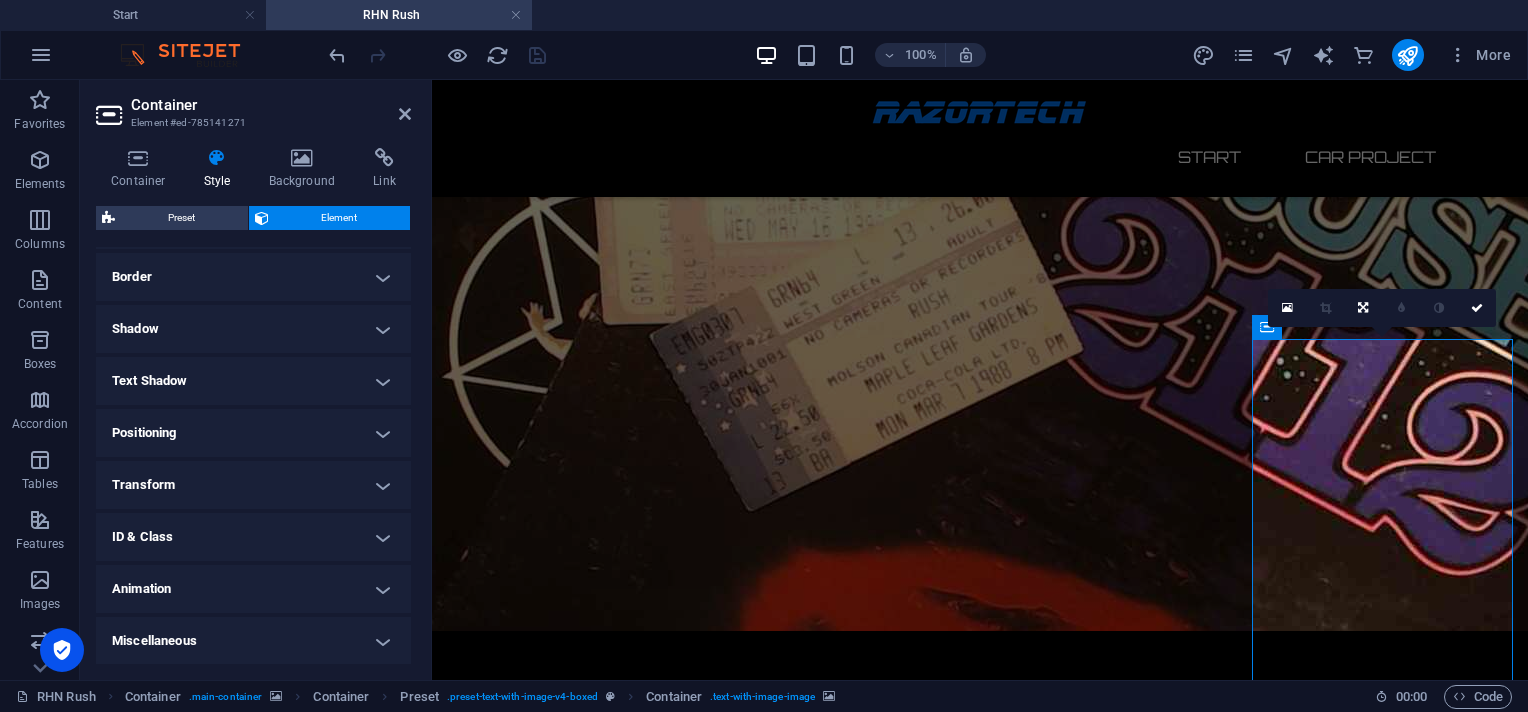 scroll, scrollTop: 0, scrollLeft: 0, axis: both 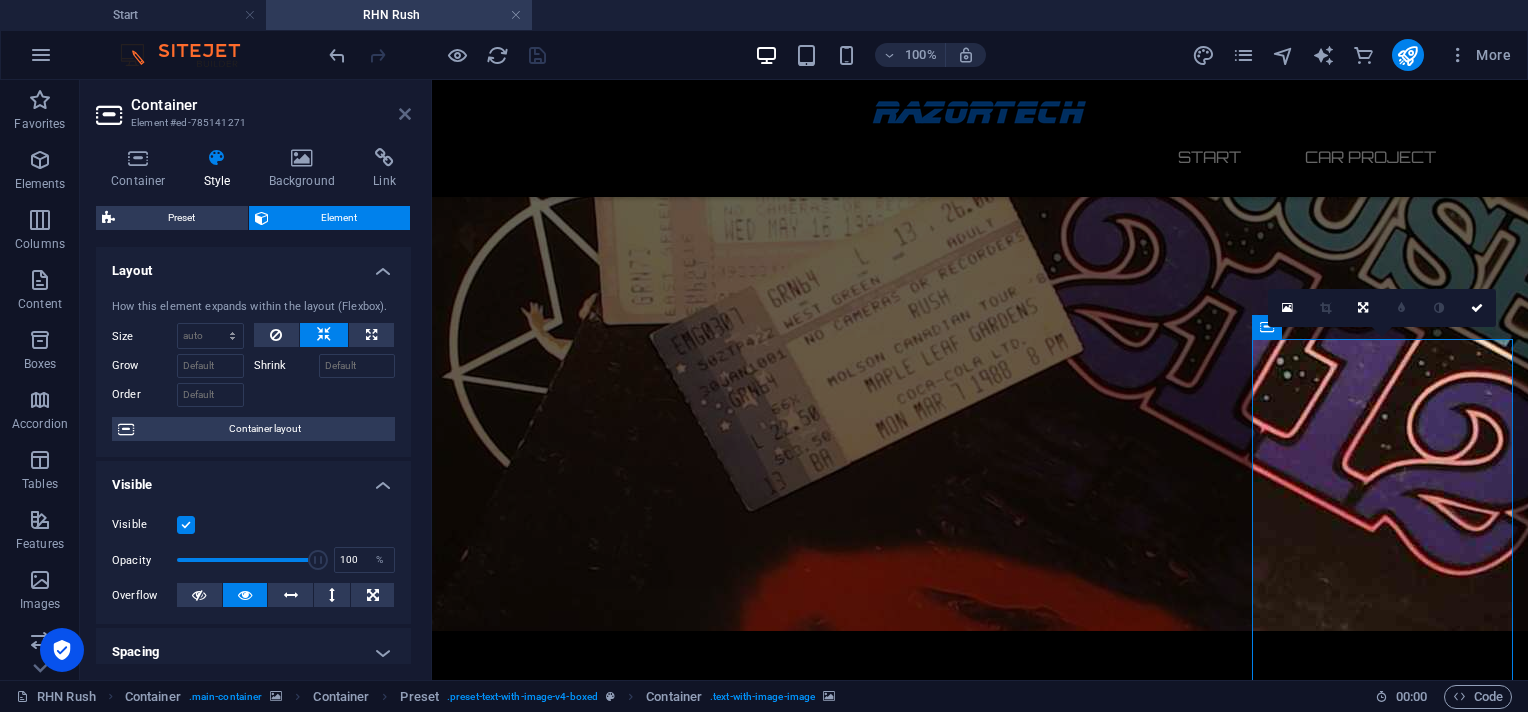 click at bounding box center [405, 114] 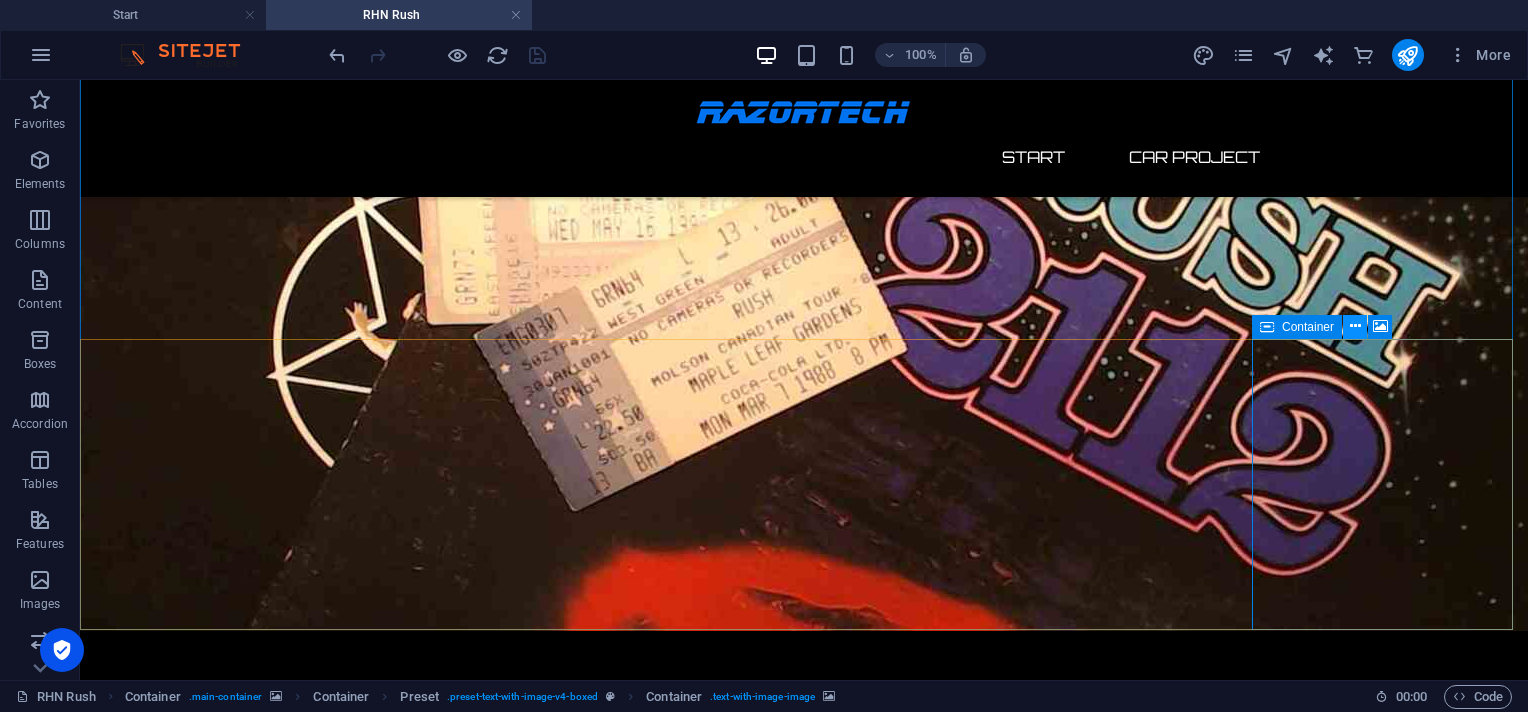 click at bounding box center (1355, 326) 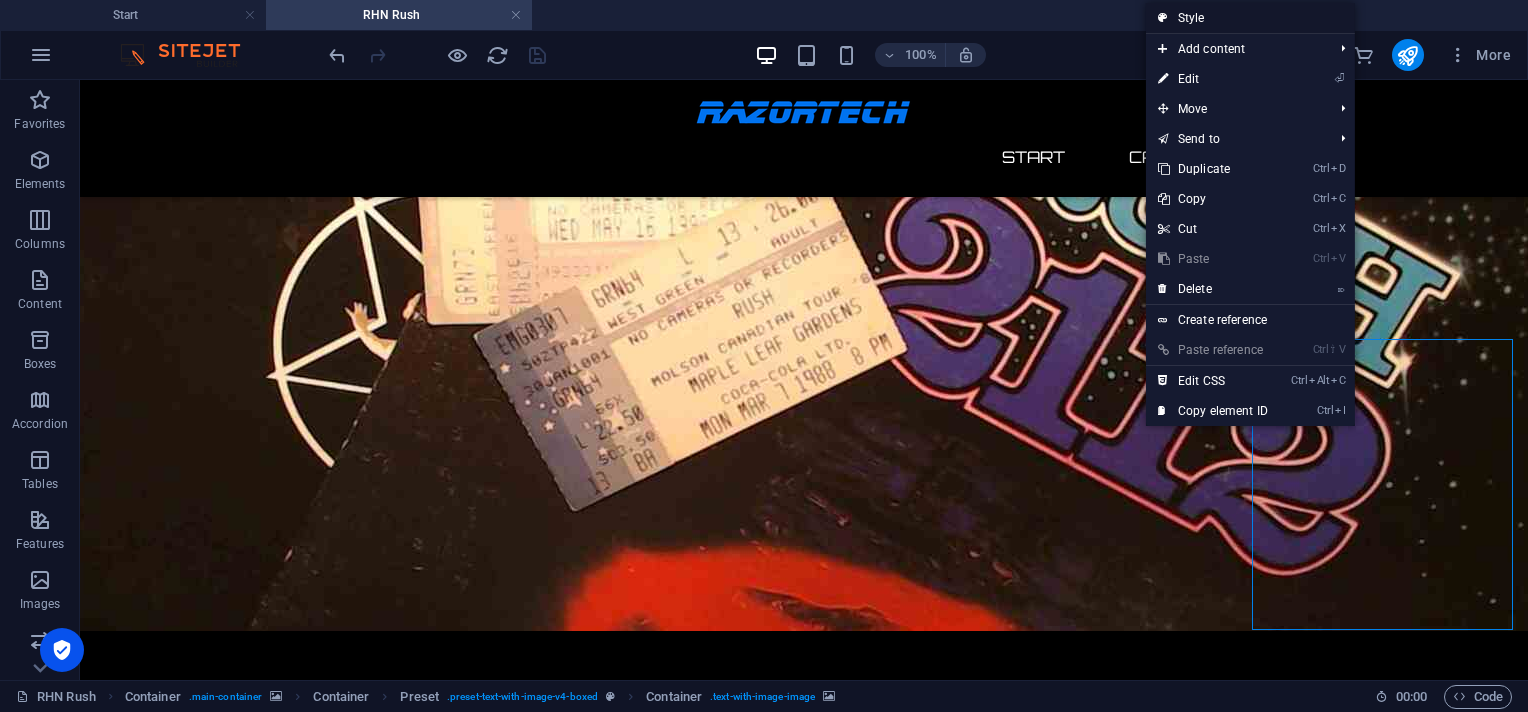 click on "Style" at bounding box center (1250, 18) 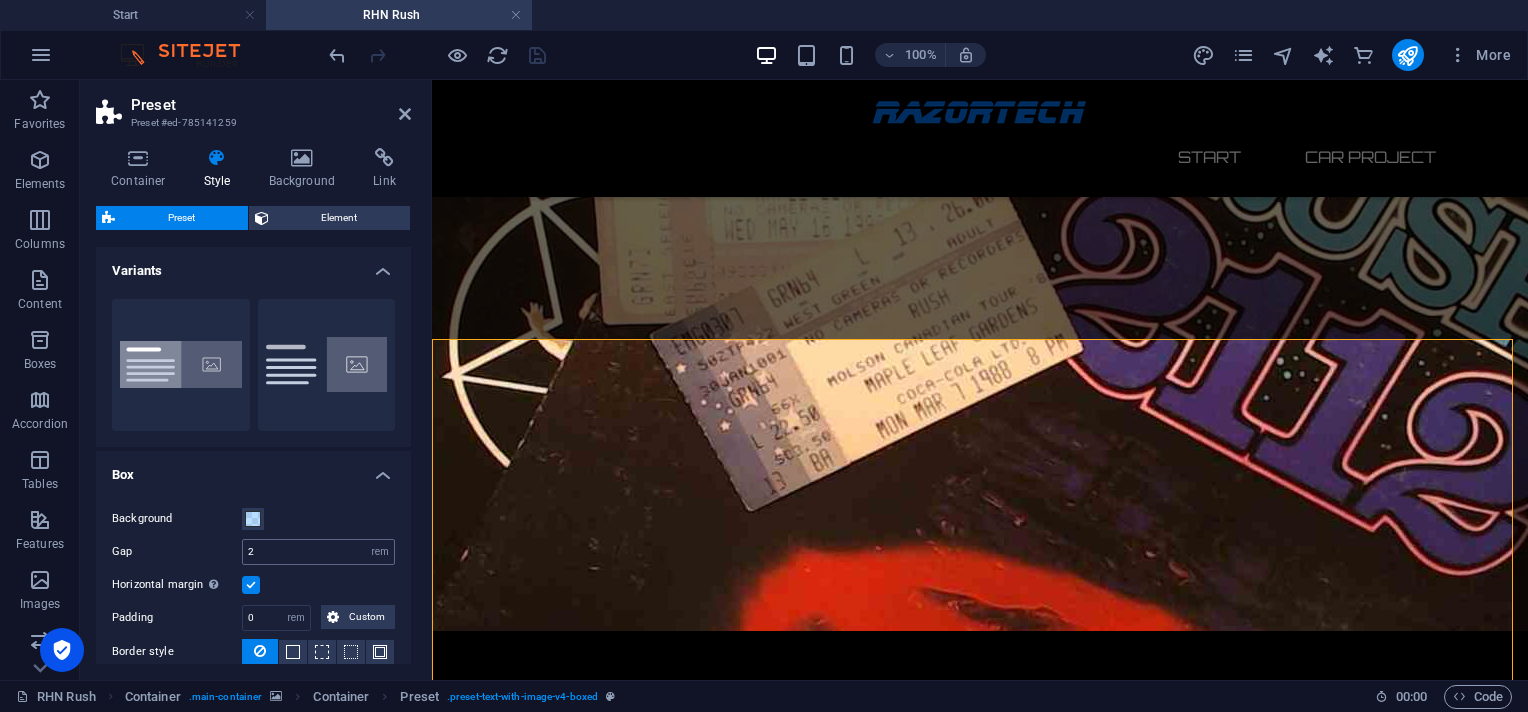 scroll, scrollTop: 266, scrollLeft: 0, axis: vertical 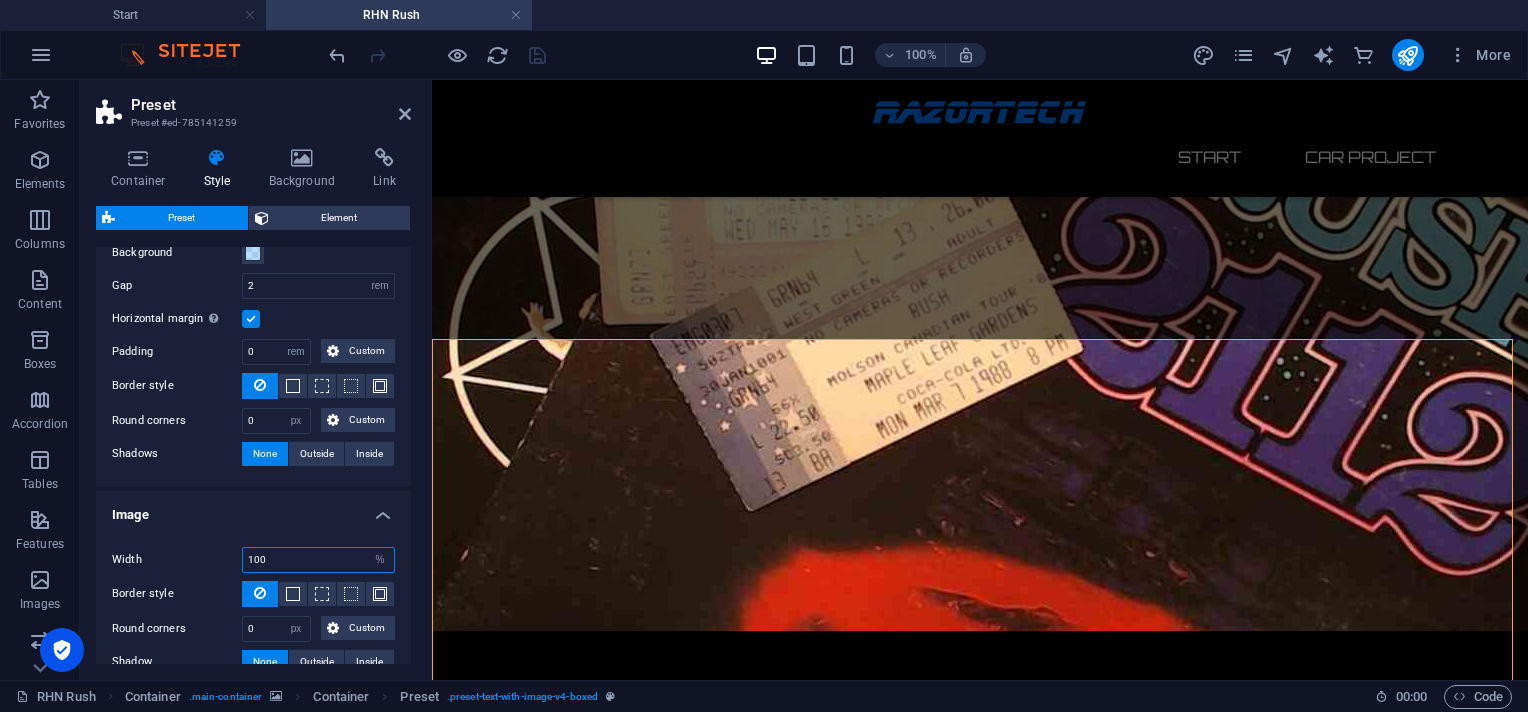 drag, startPoint x: 280, startPoint y: 556, endPoint x: 196, endPoint y: 554, distance: 84.0238 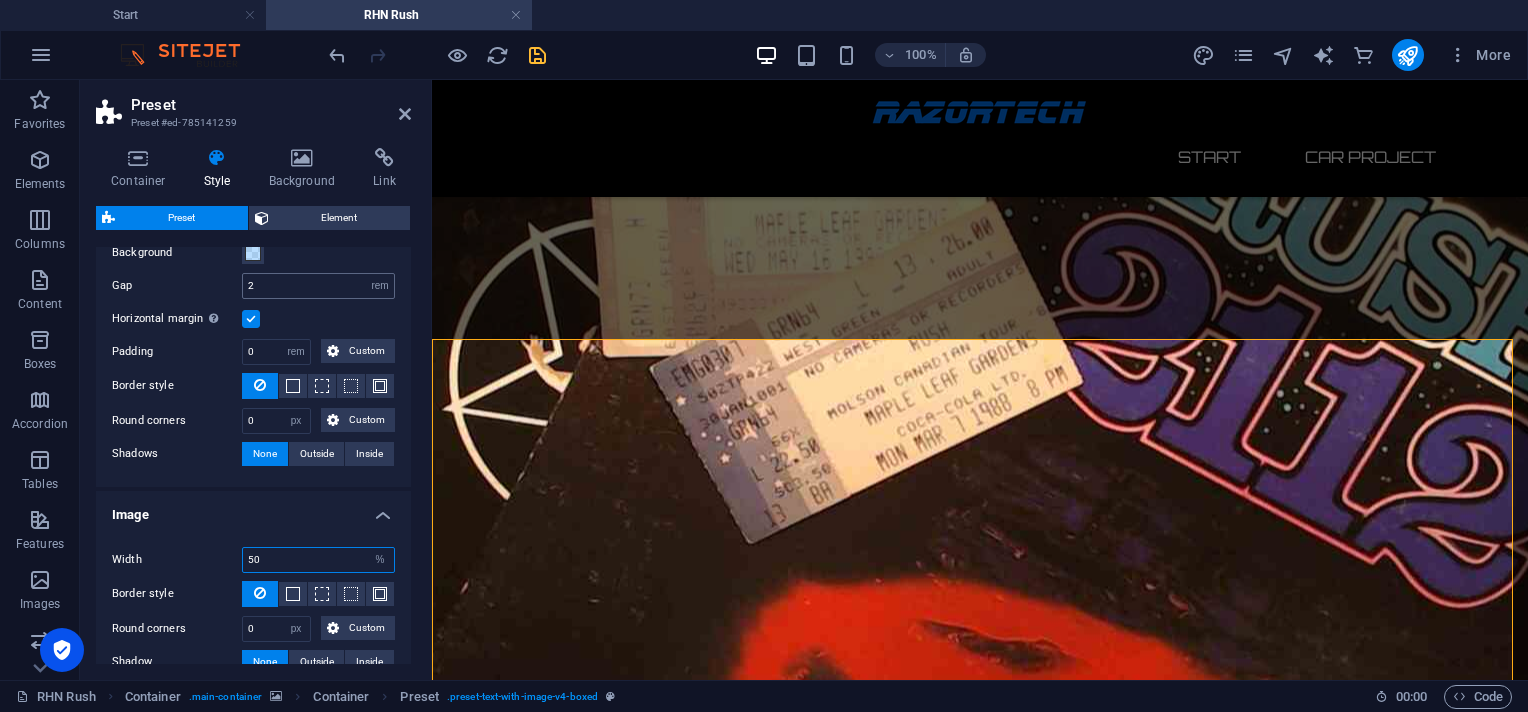 type on "50" 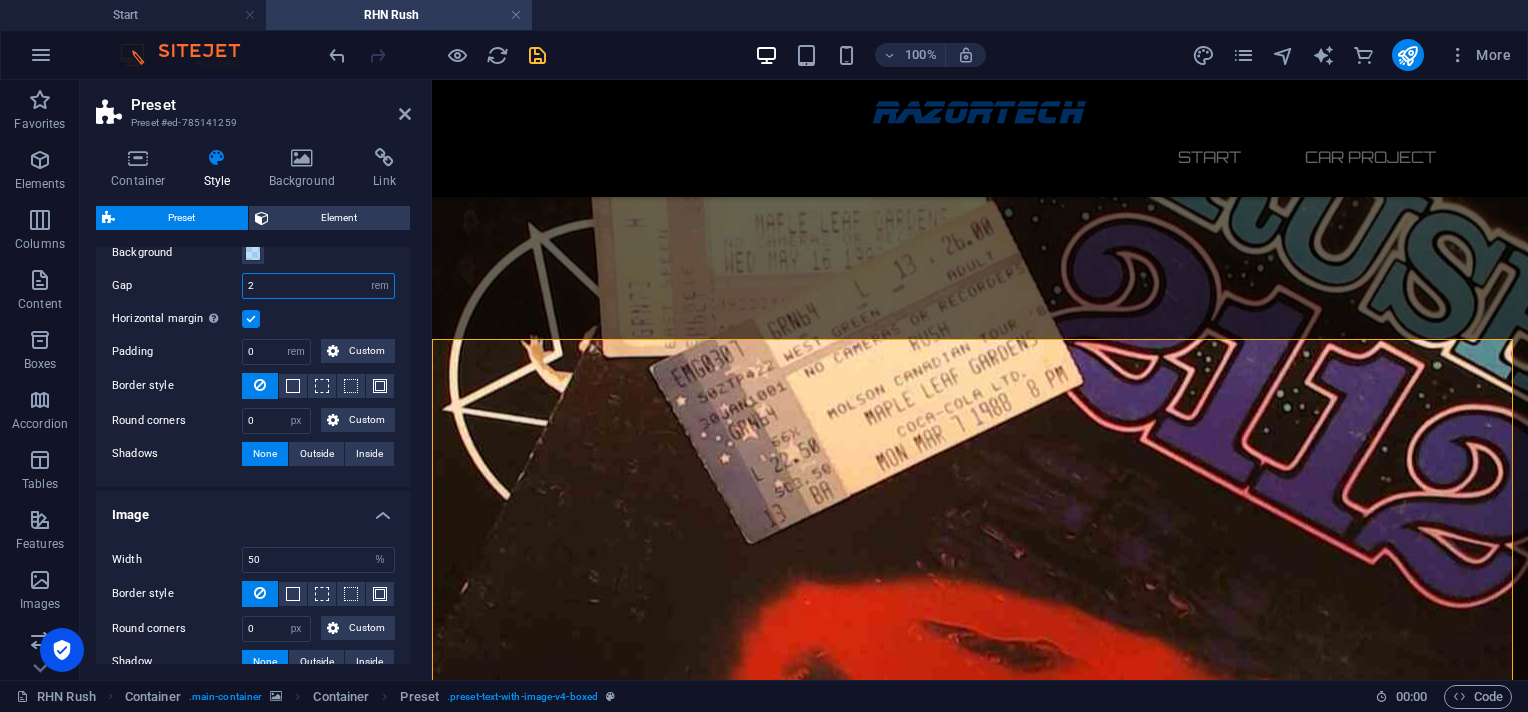 click on "2" at bounding box center [318, 286] 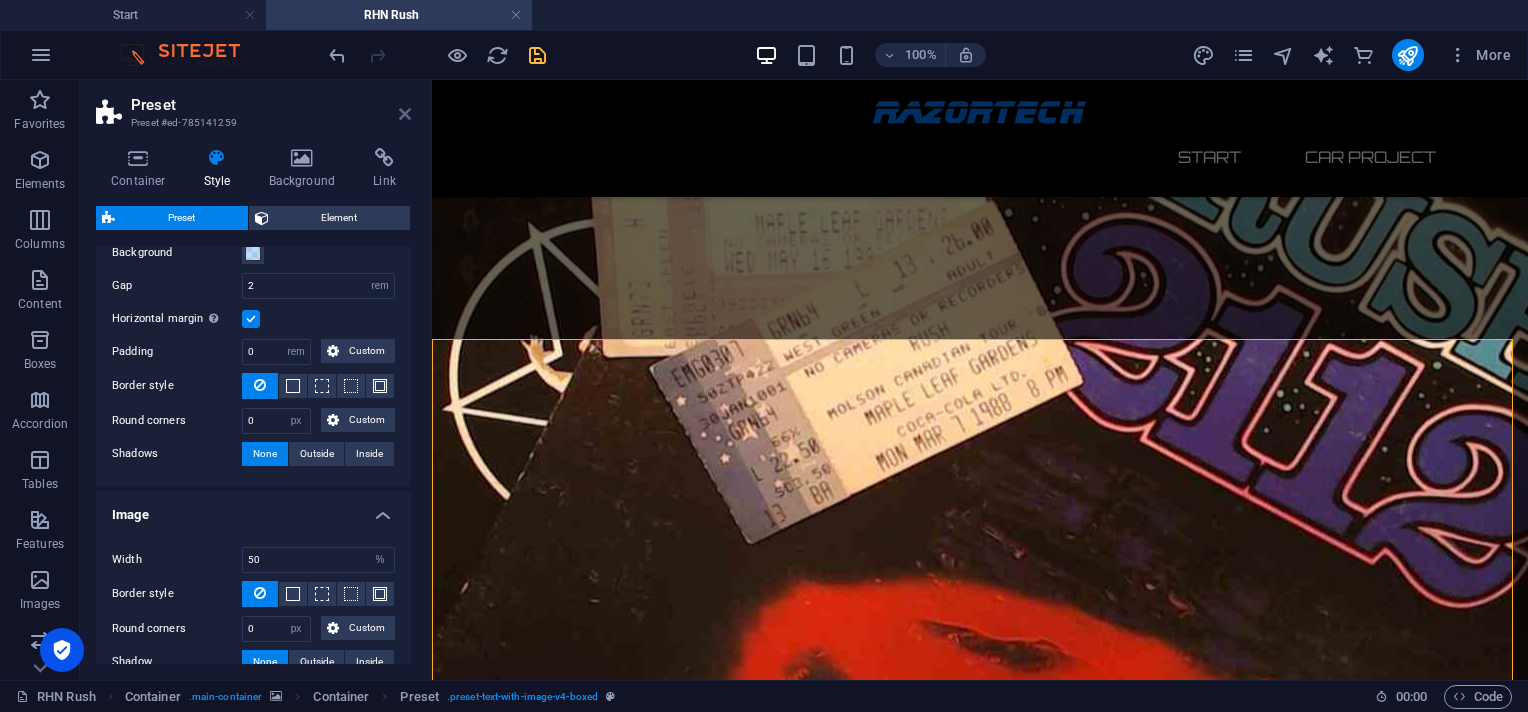 click at bounding box center (405, 114) 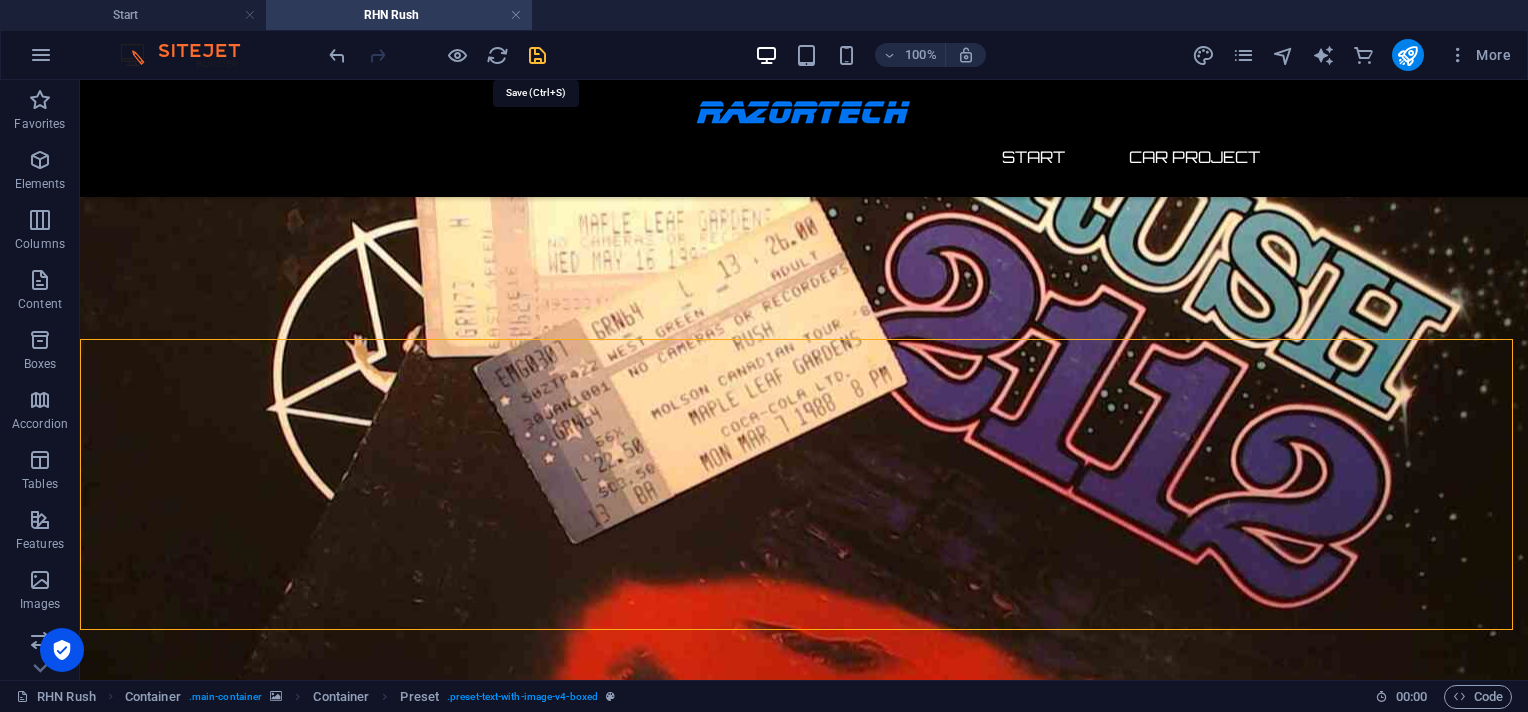 click at bounding box center [537, 55] 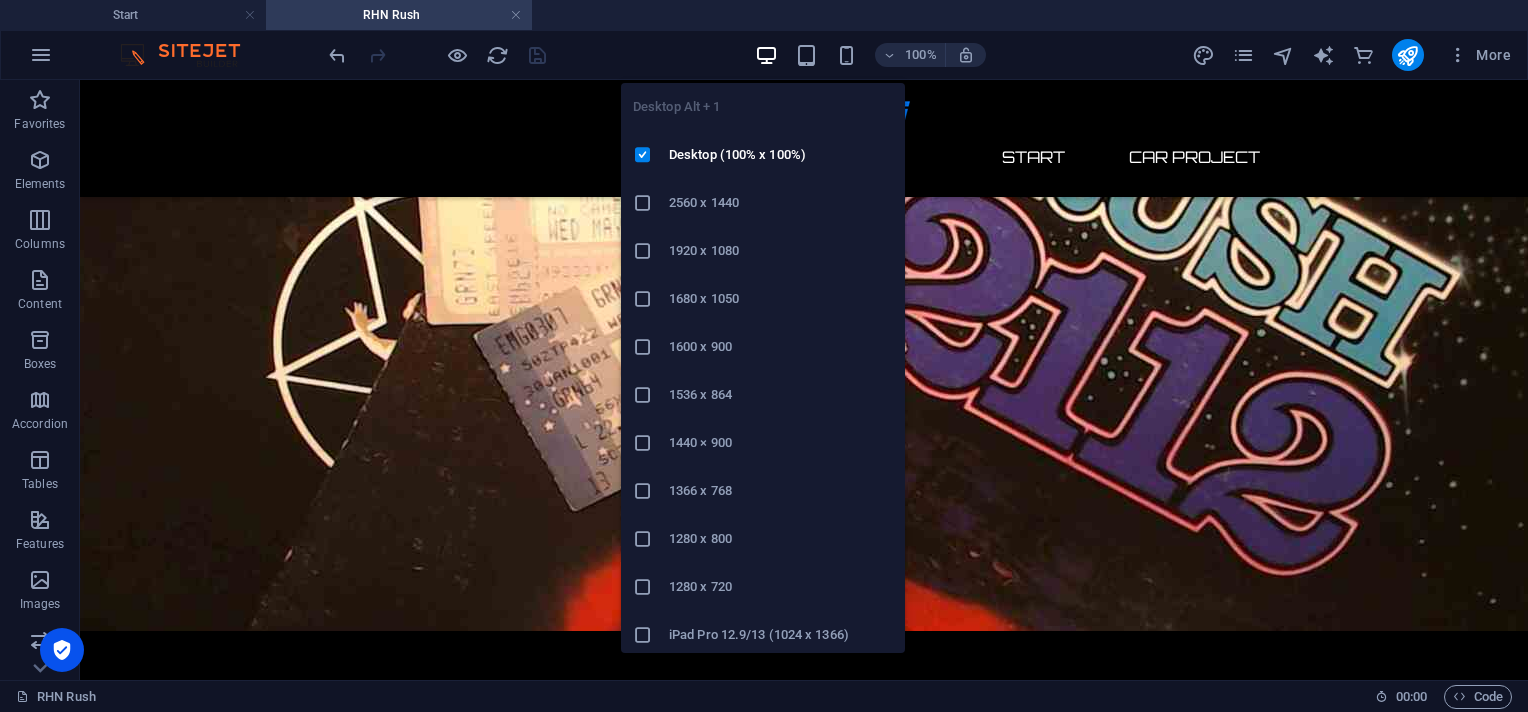click at bounding box center [766, 55] 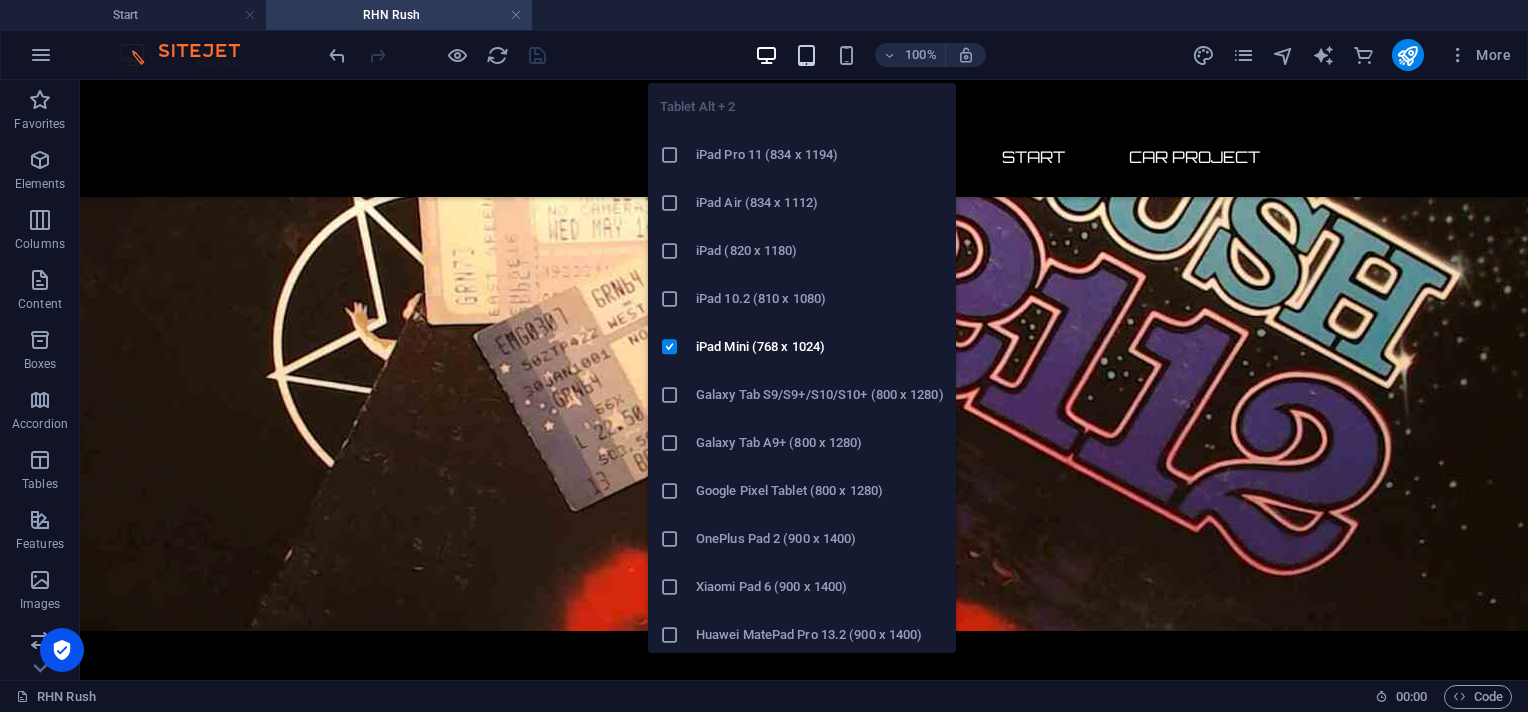click at bounding box center [806, 55] 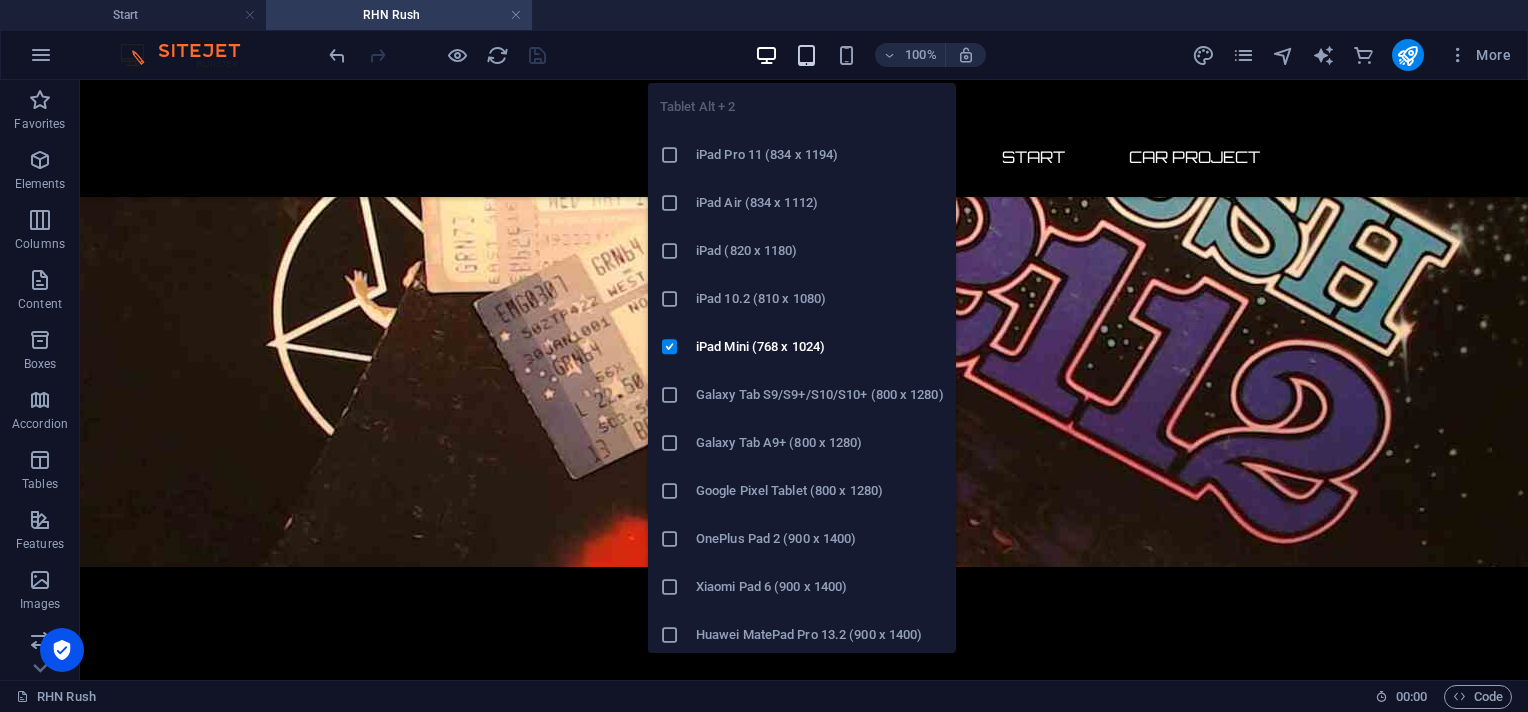 scroll, scrollTop: 108, scrollLeft: 0, axis: vertical 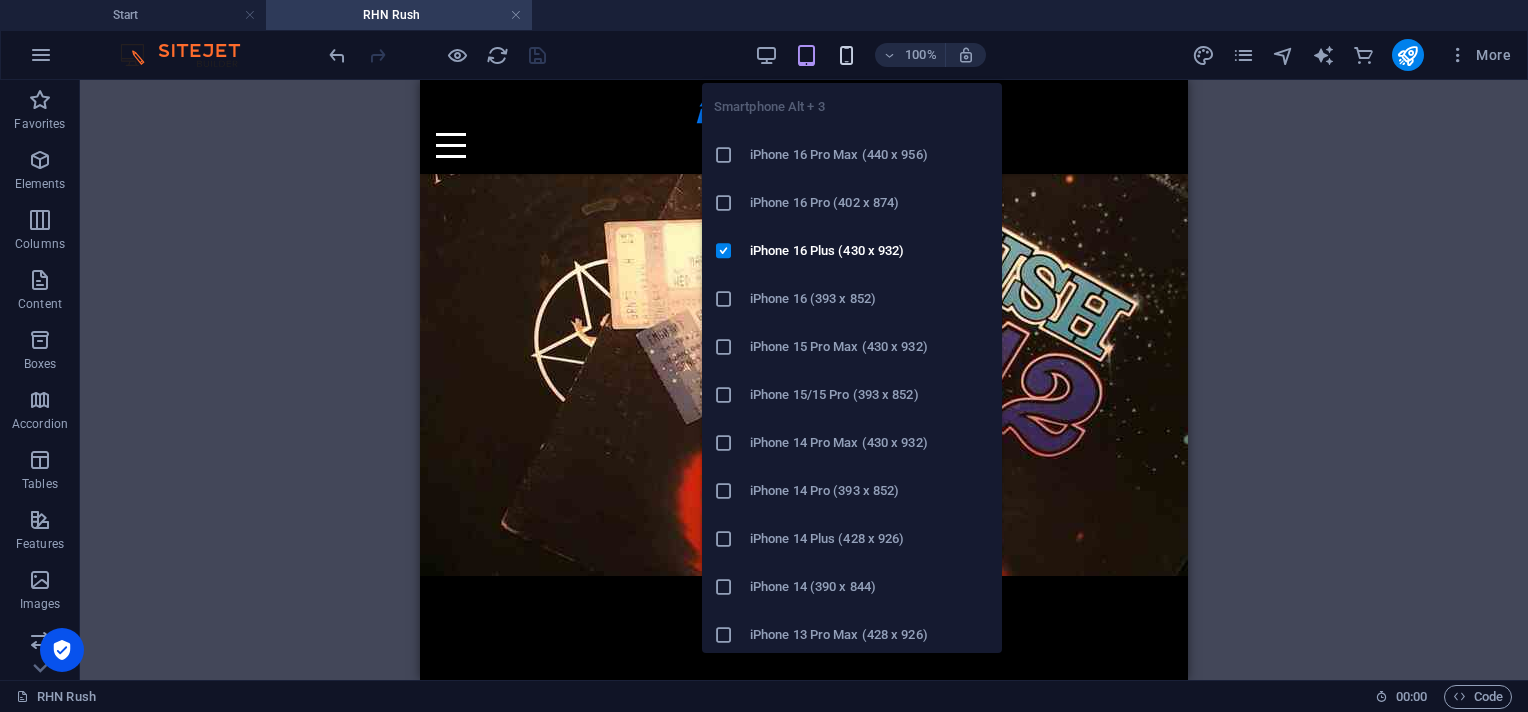 click at bounding box center [846, 55] 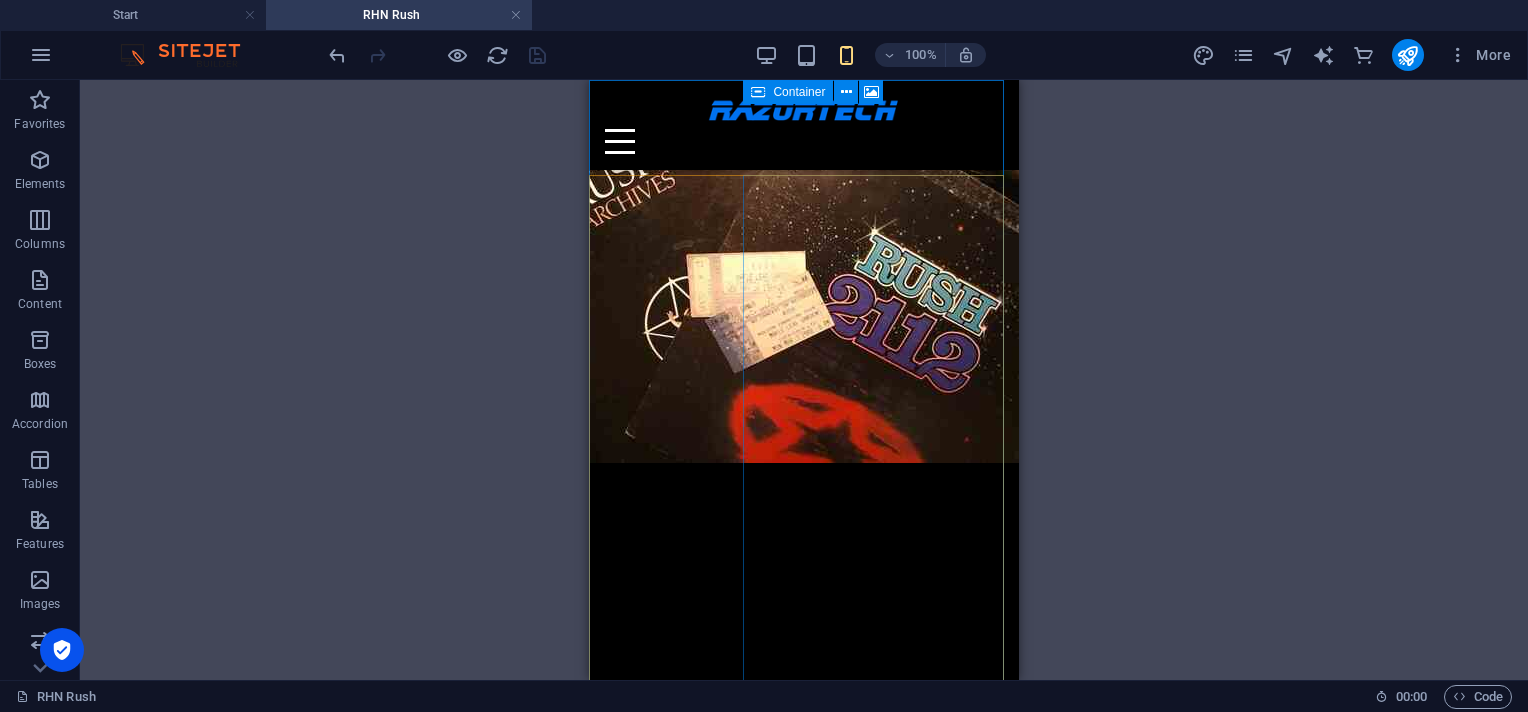 scroll, scrollTop: 0, scrollLeft: 0, axis: both 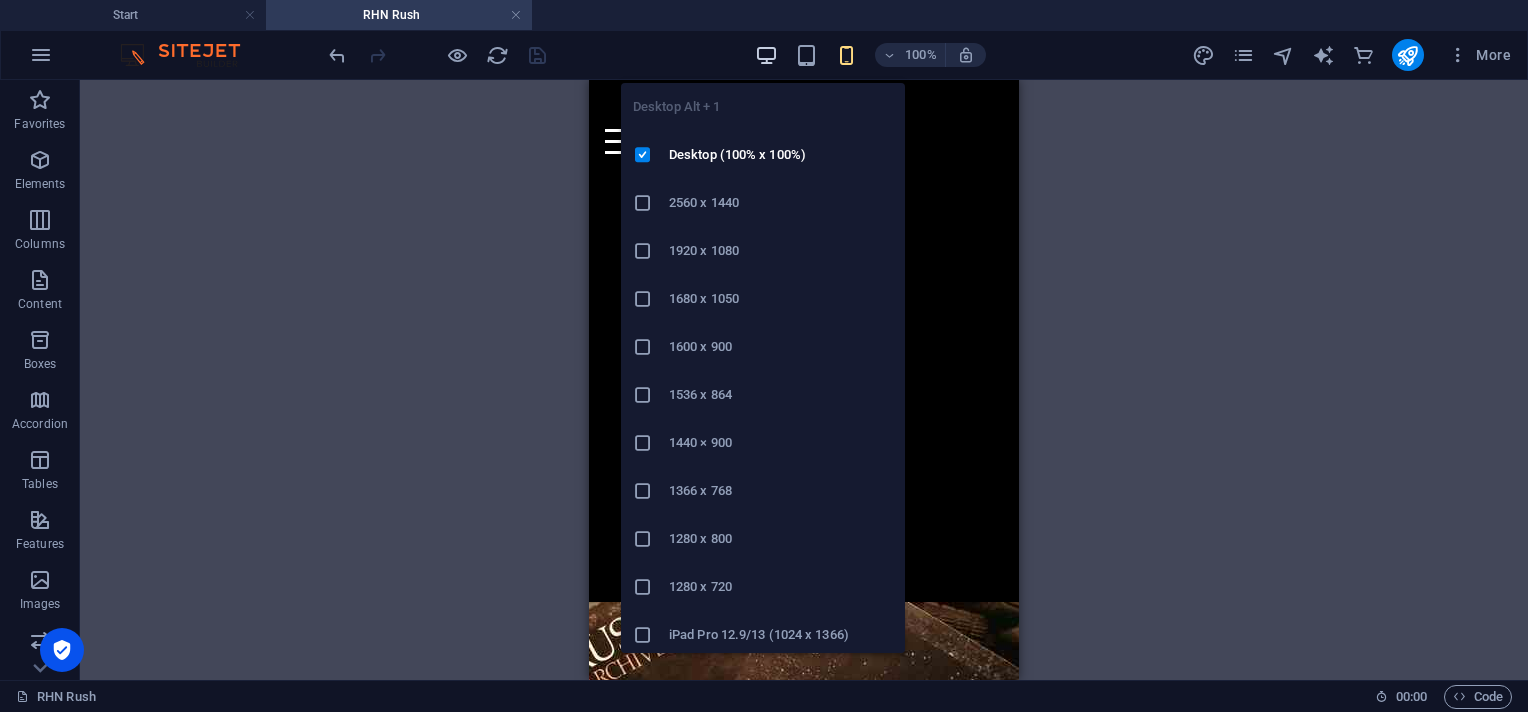 click at bounding box center [766, 55] 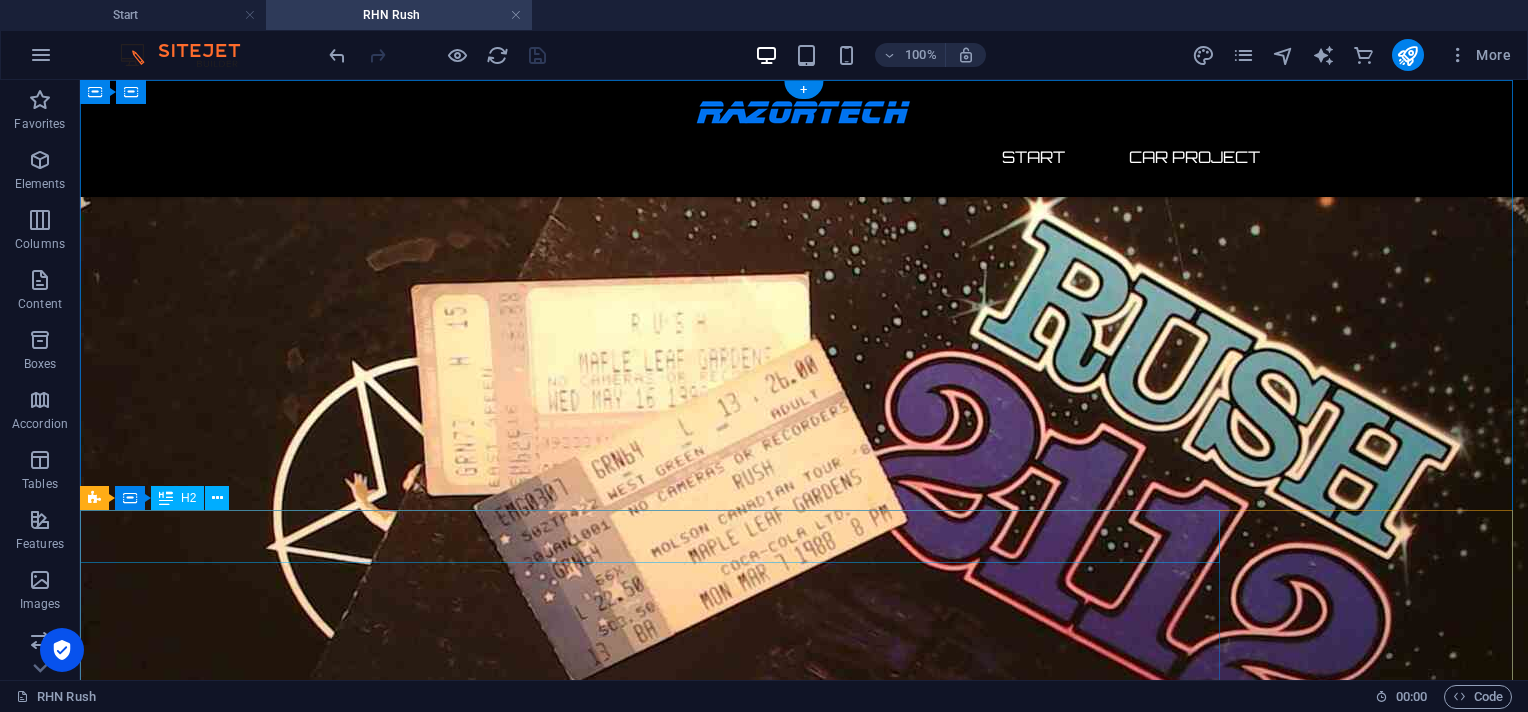 scroll, scrollTop: 133, scrollLeft: 0, axis: vertical 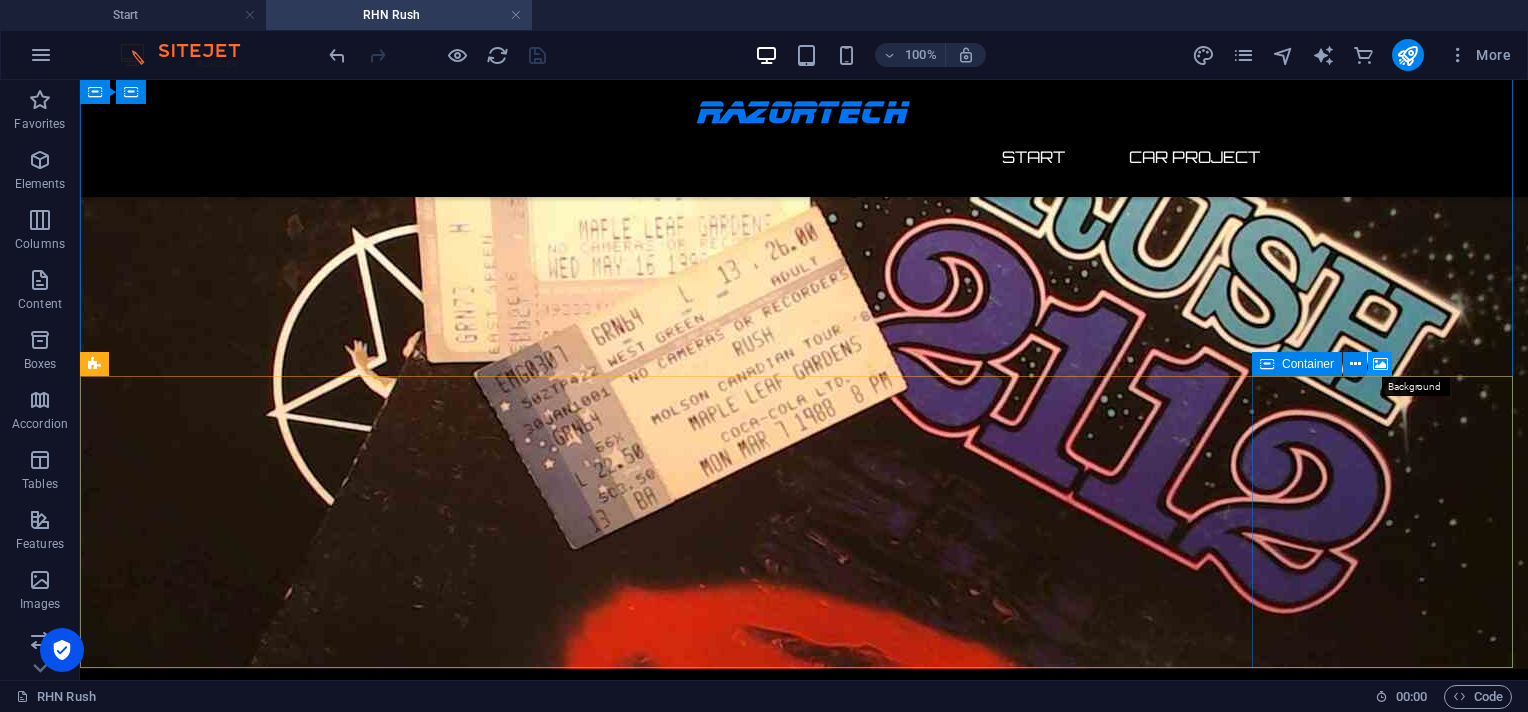 click at bounding box center (1380, 364) 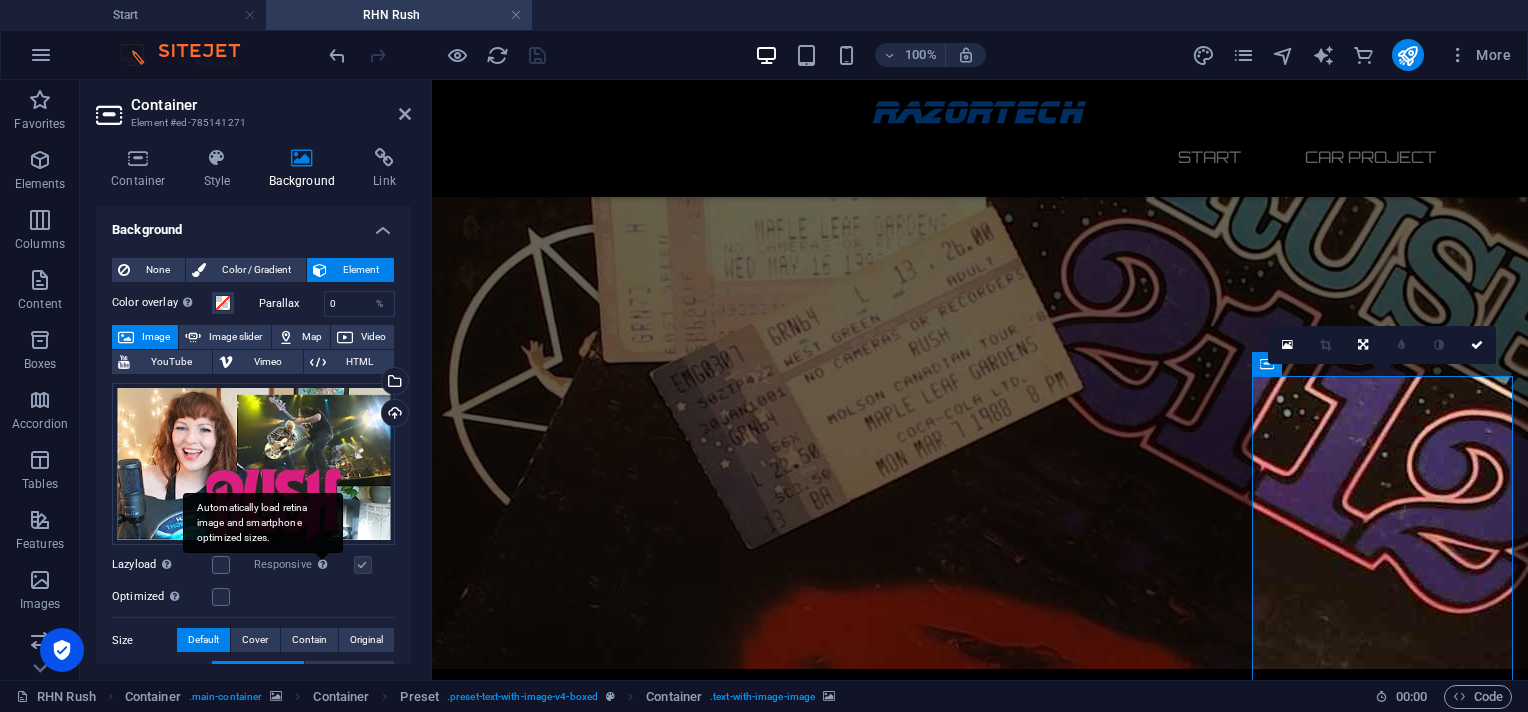 scroll, scrollTop: 133, scrollLeft: 0, axis: vertical 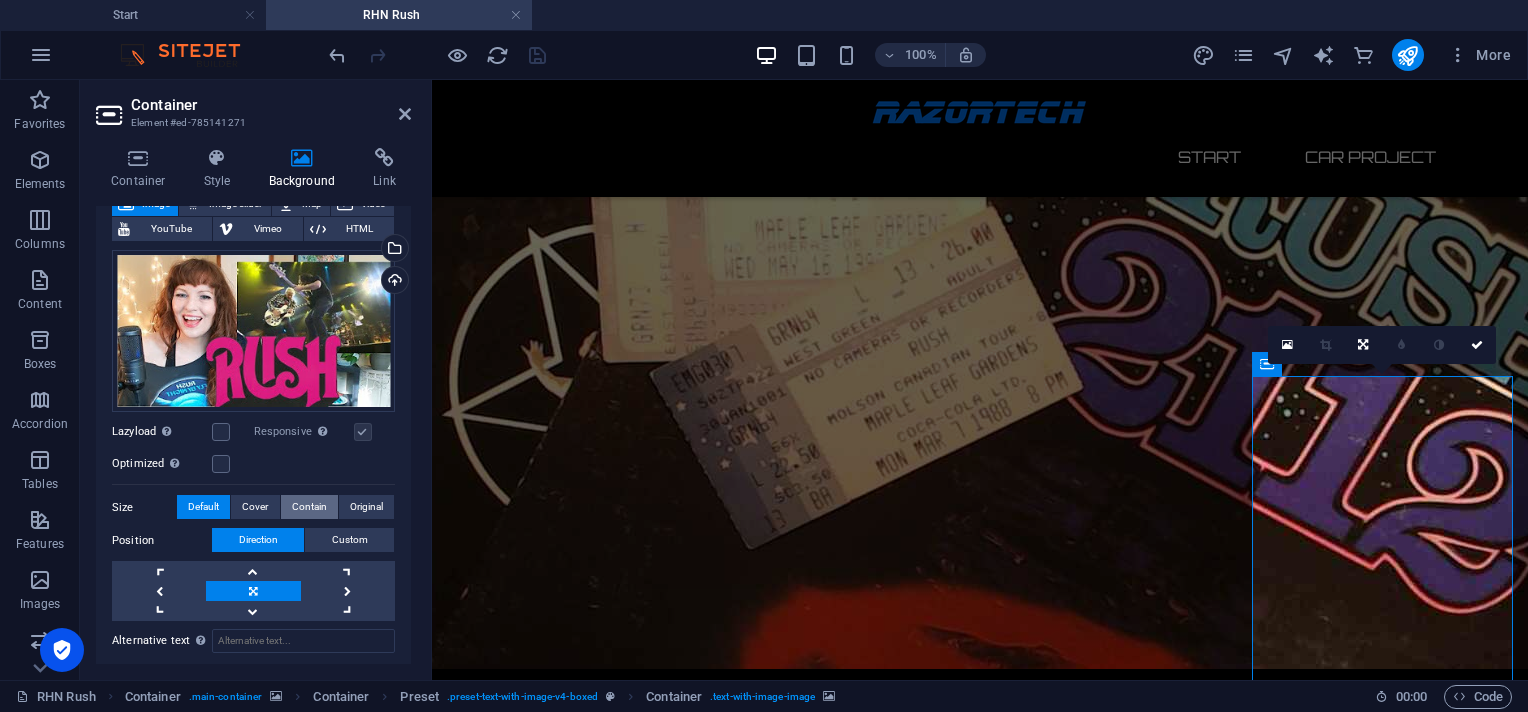 click on "Contain" at bounding box center (309, 507) 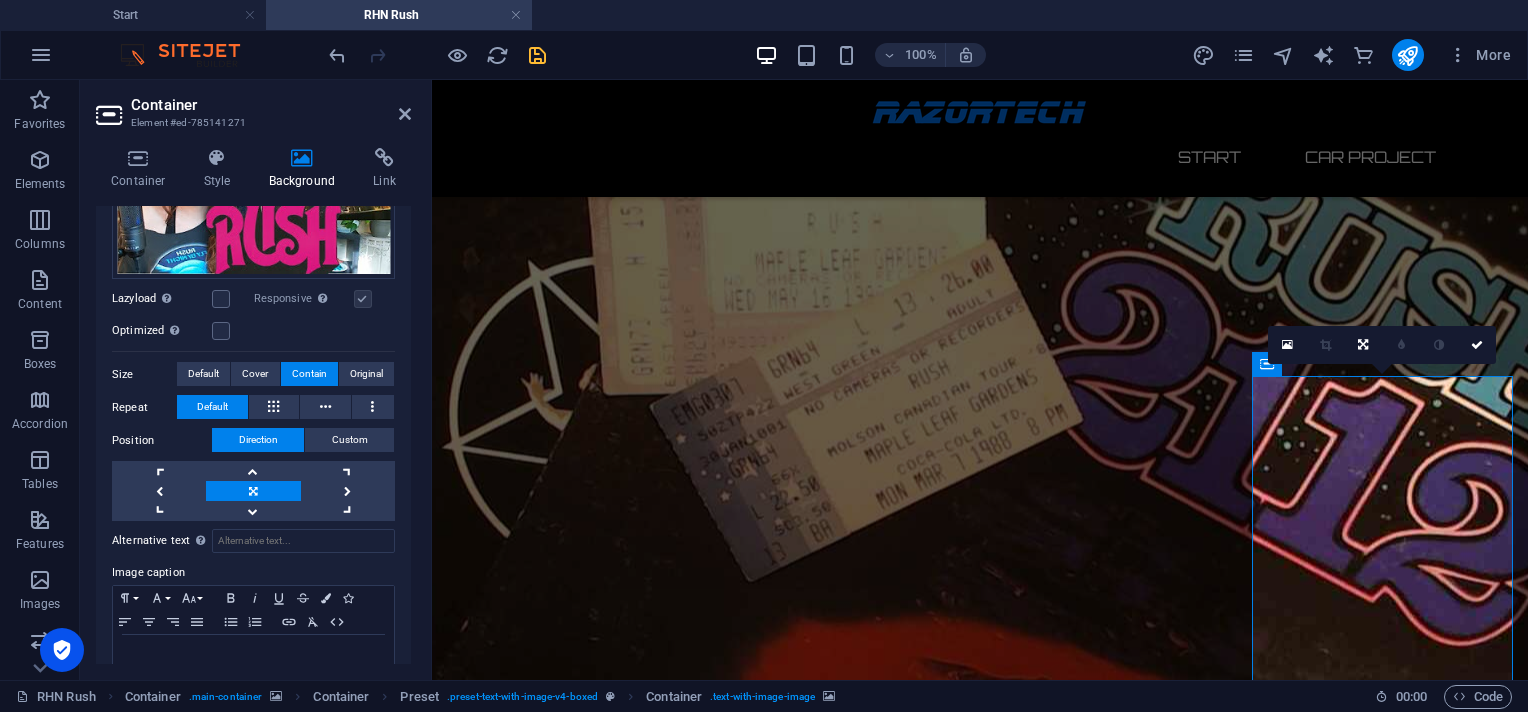 scroll, scrollTop: 0, scrollLeft: 0, axis: both 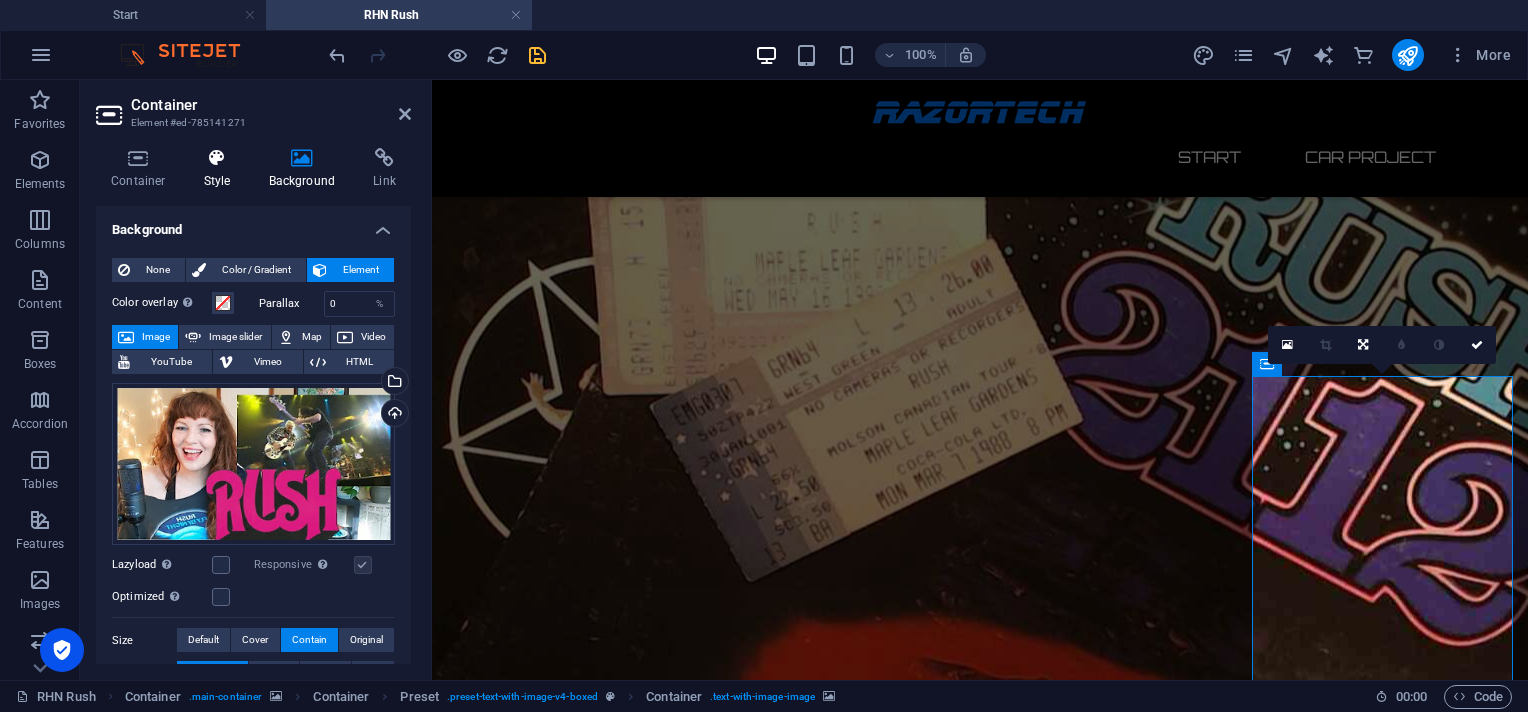 click on "Style" at bounding box center (221, 169) 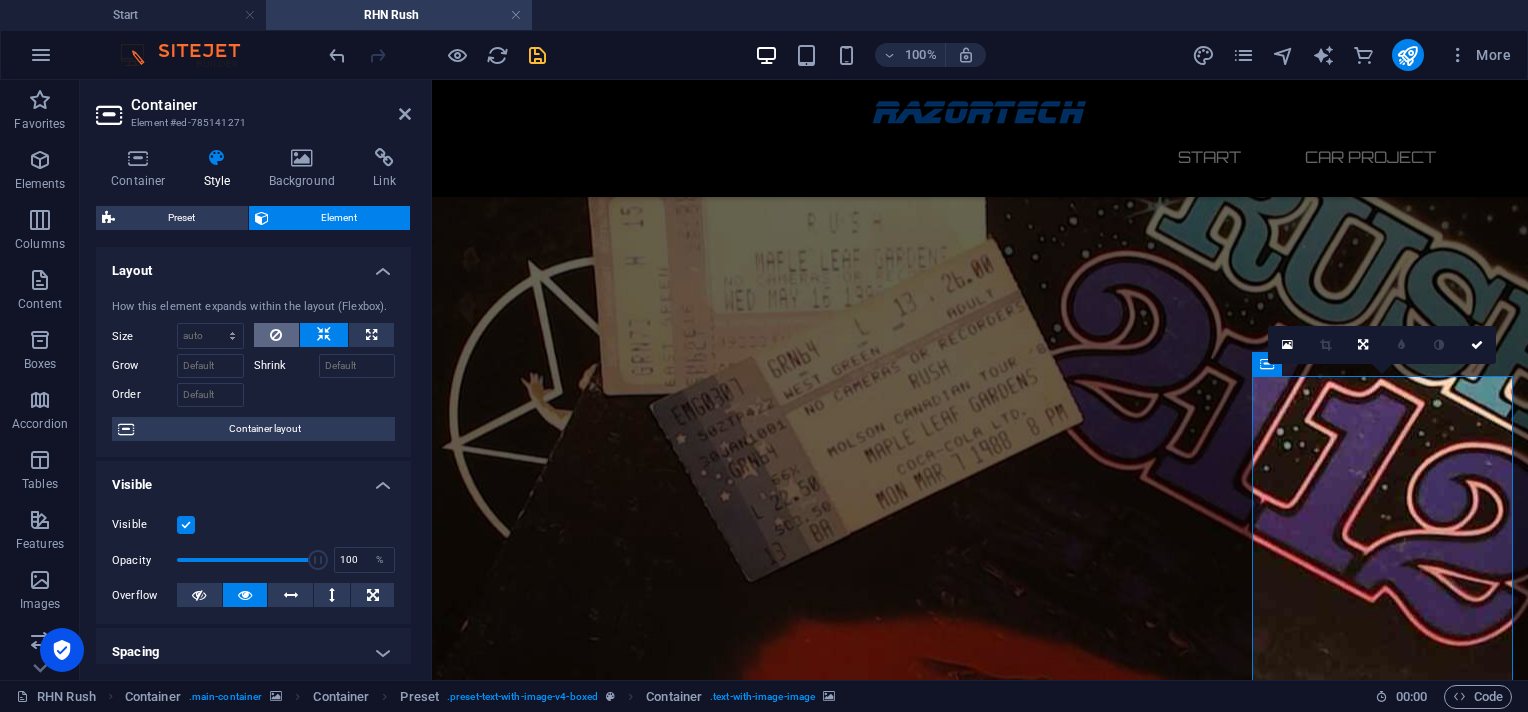 click at bounding box center (276, 335) 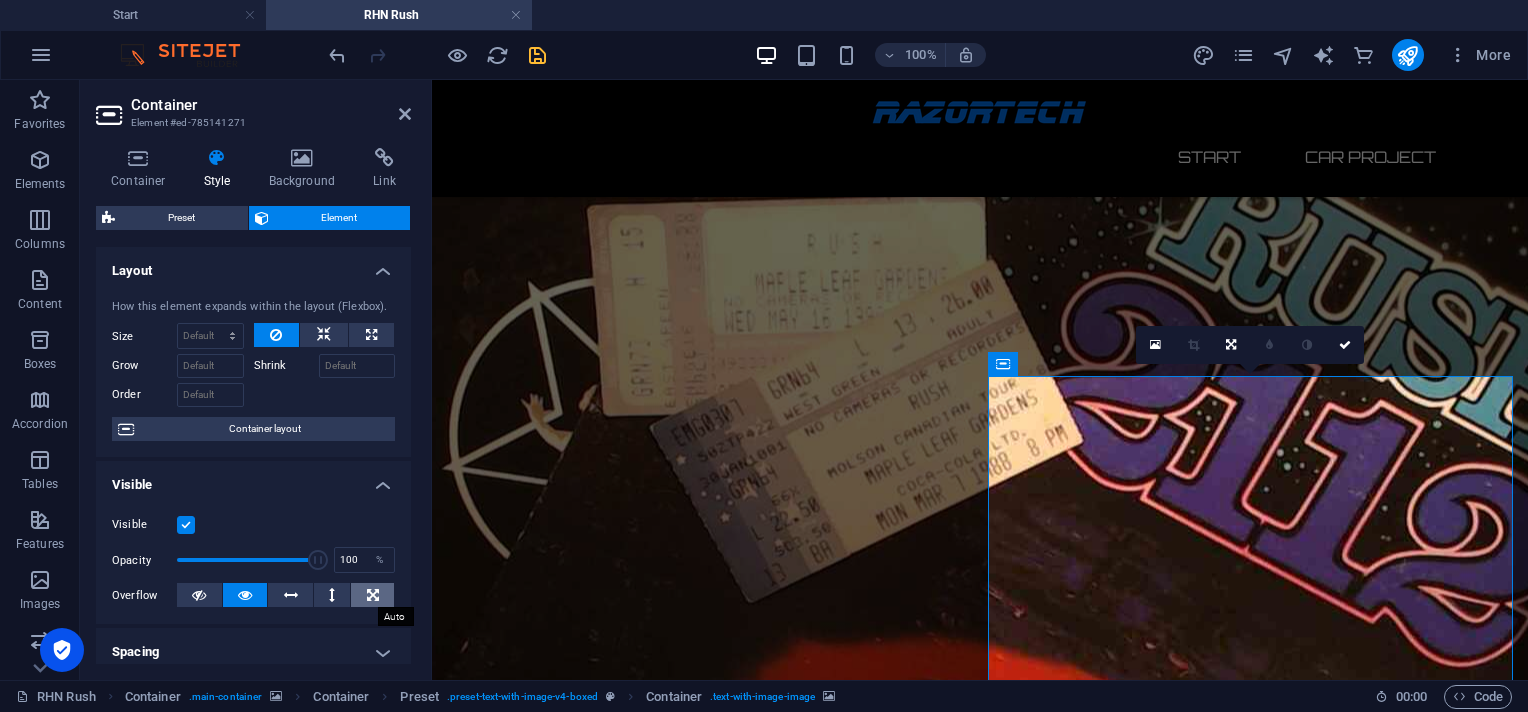 click at bounding box center (373, 595) 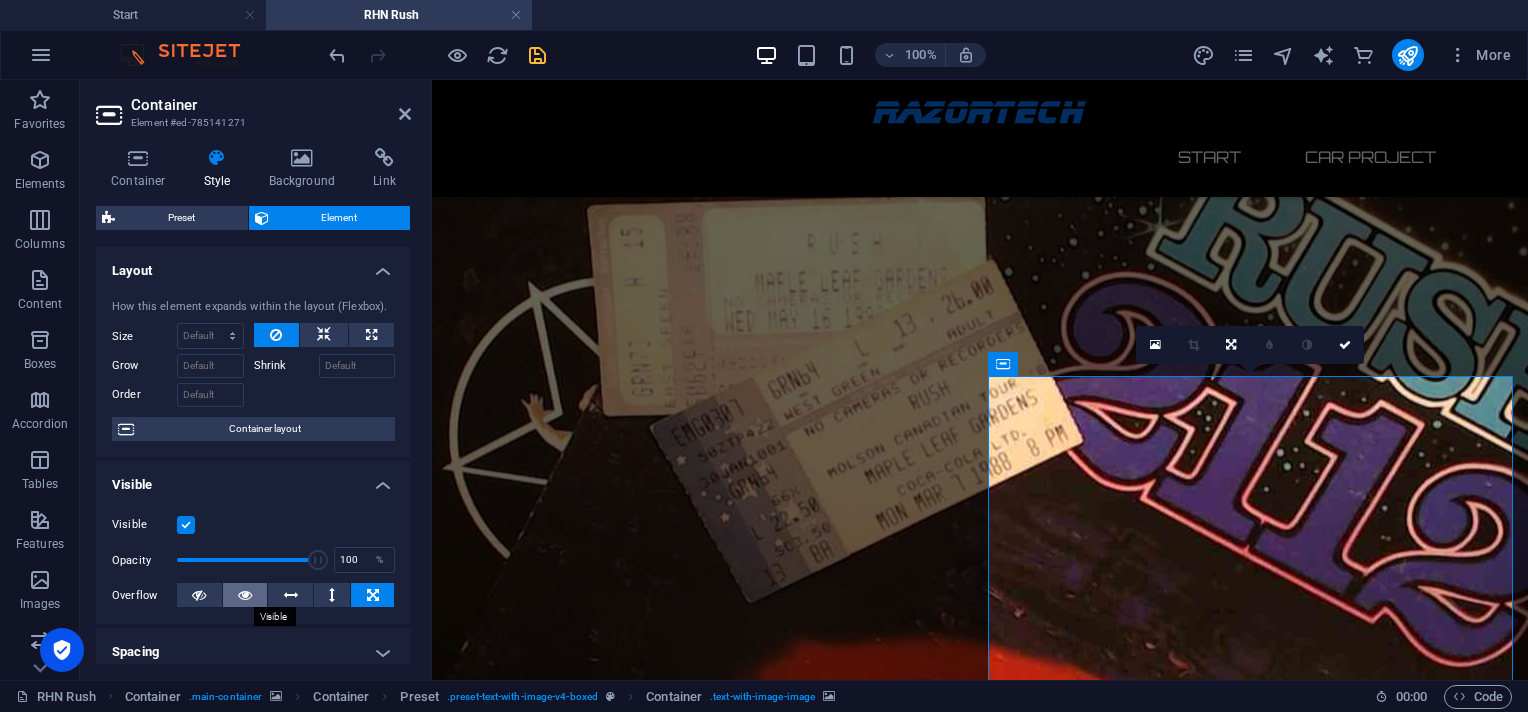 click at bounding box center [245, 595] 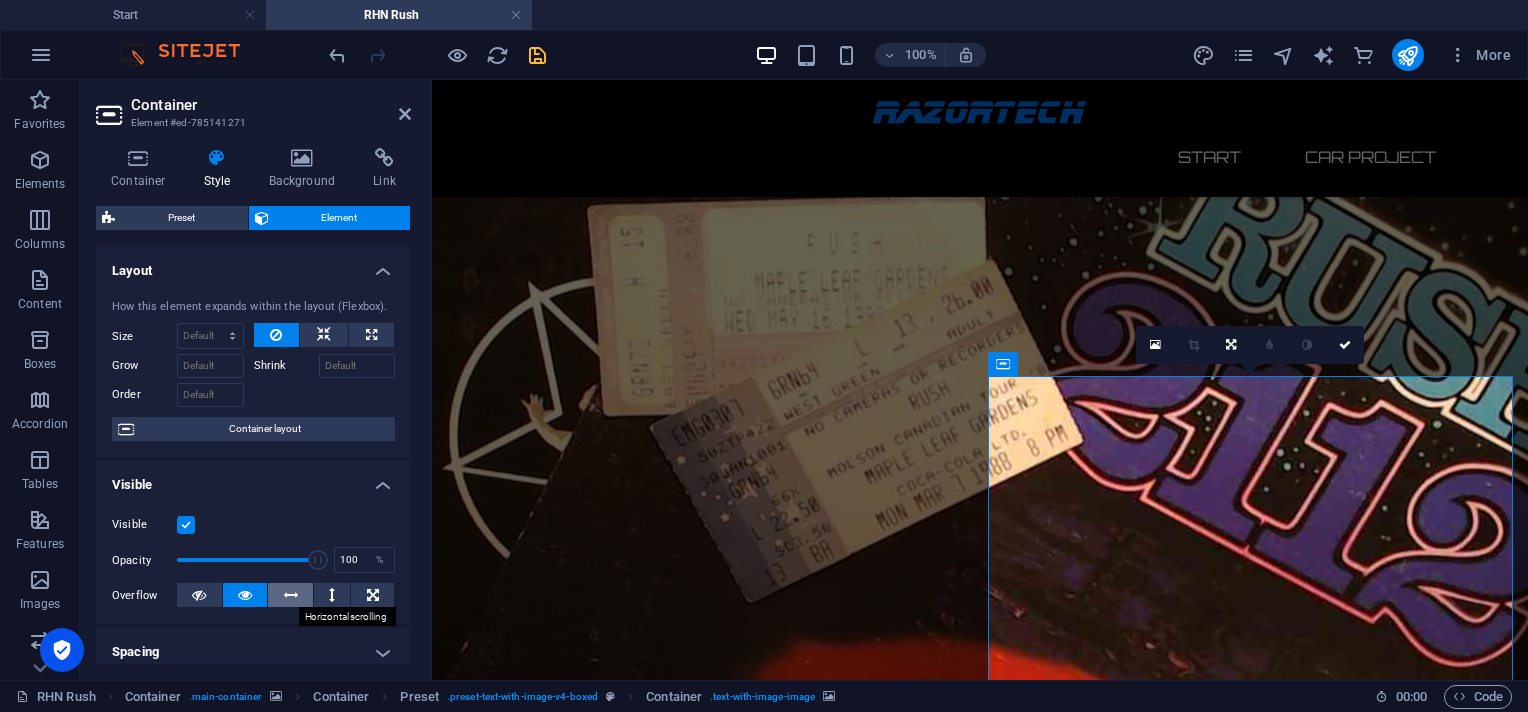 click at bounding box center [290, 595] 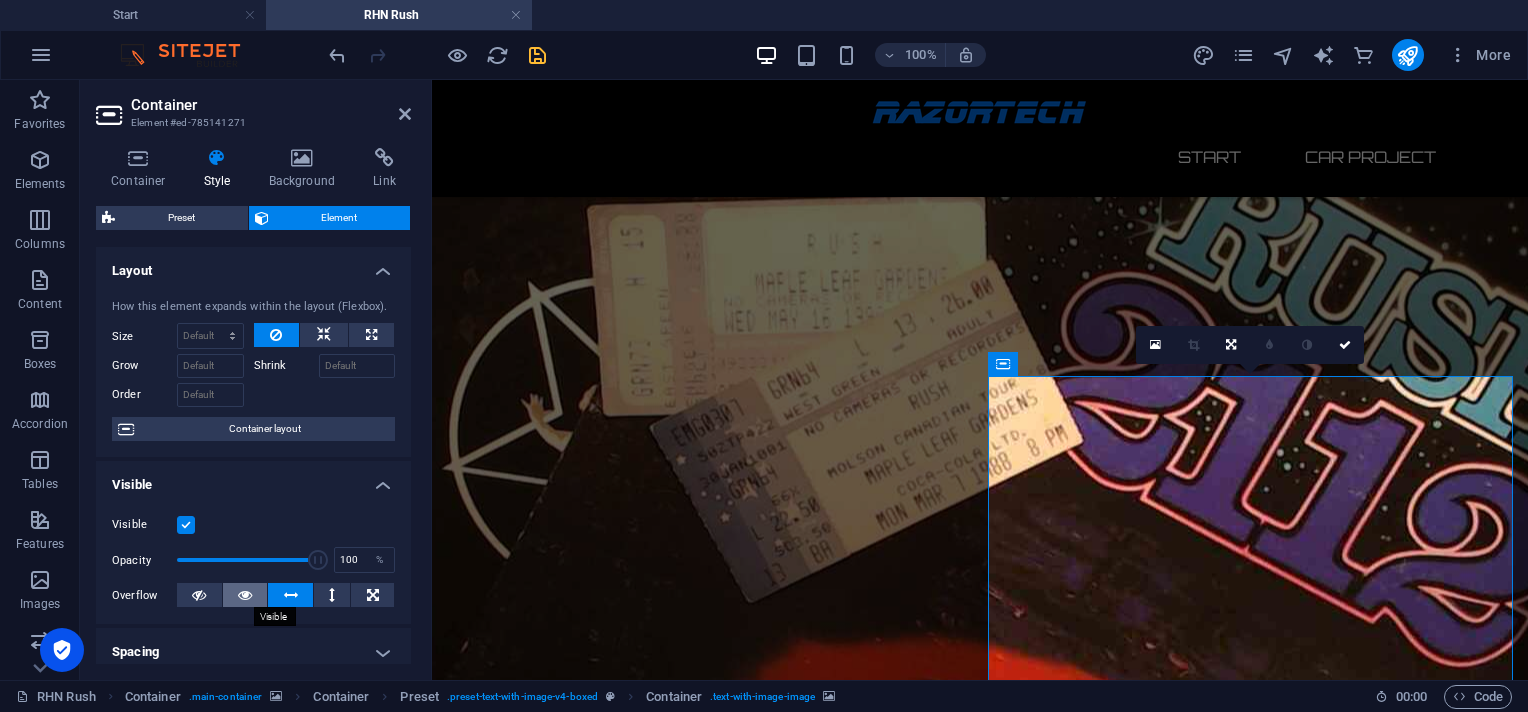 click at bounding box center [245, 595] 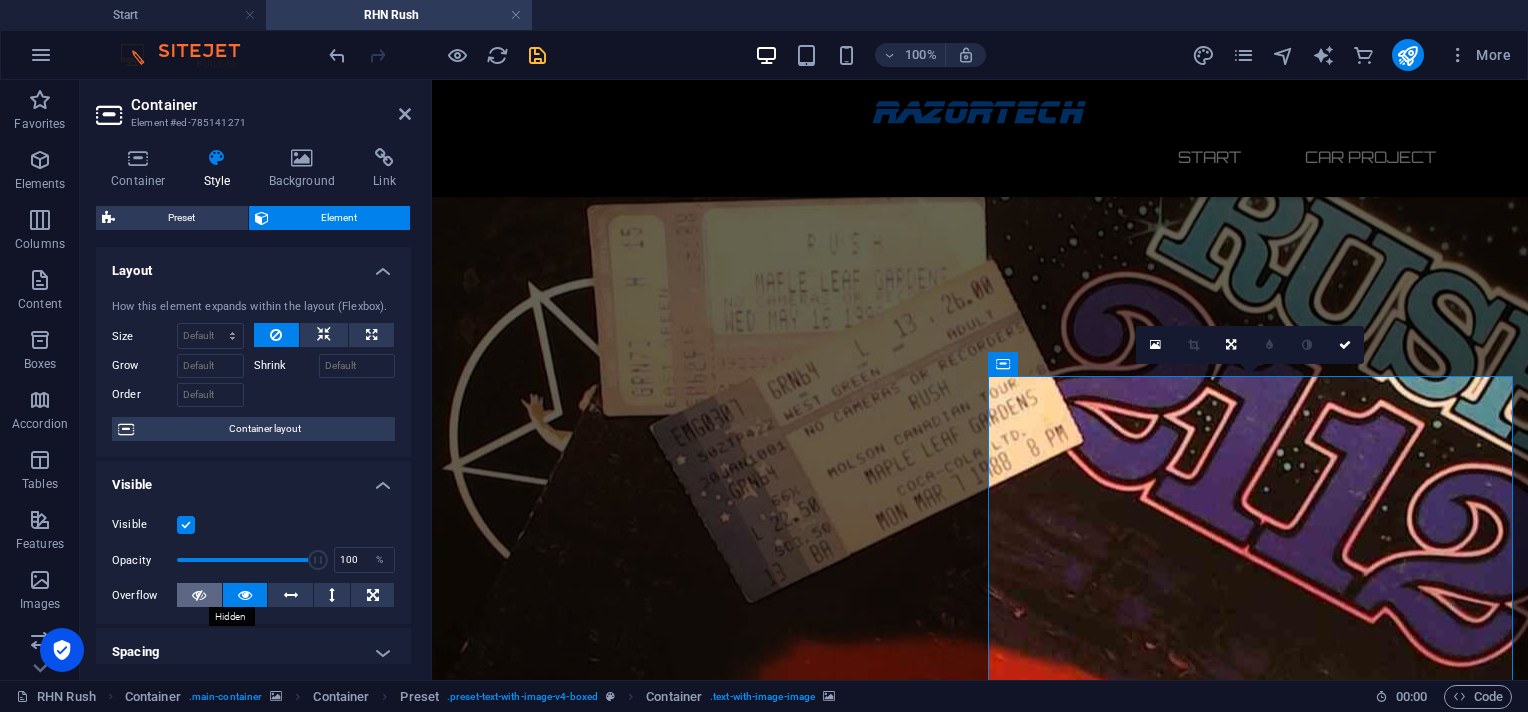 click at bounding box center [199, 595] 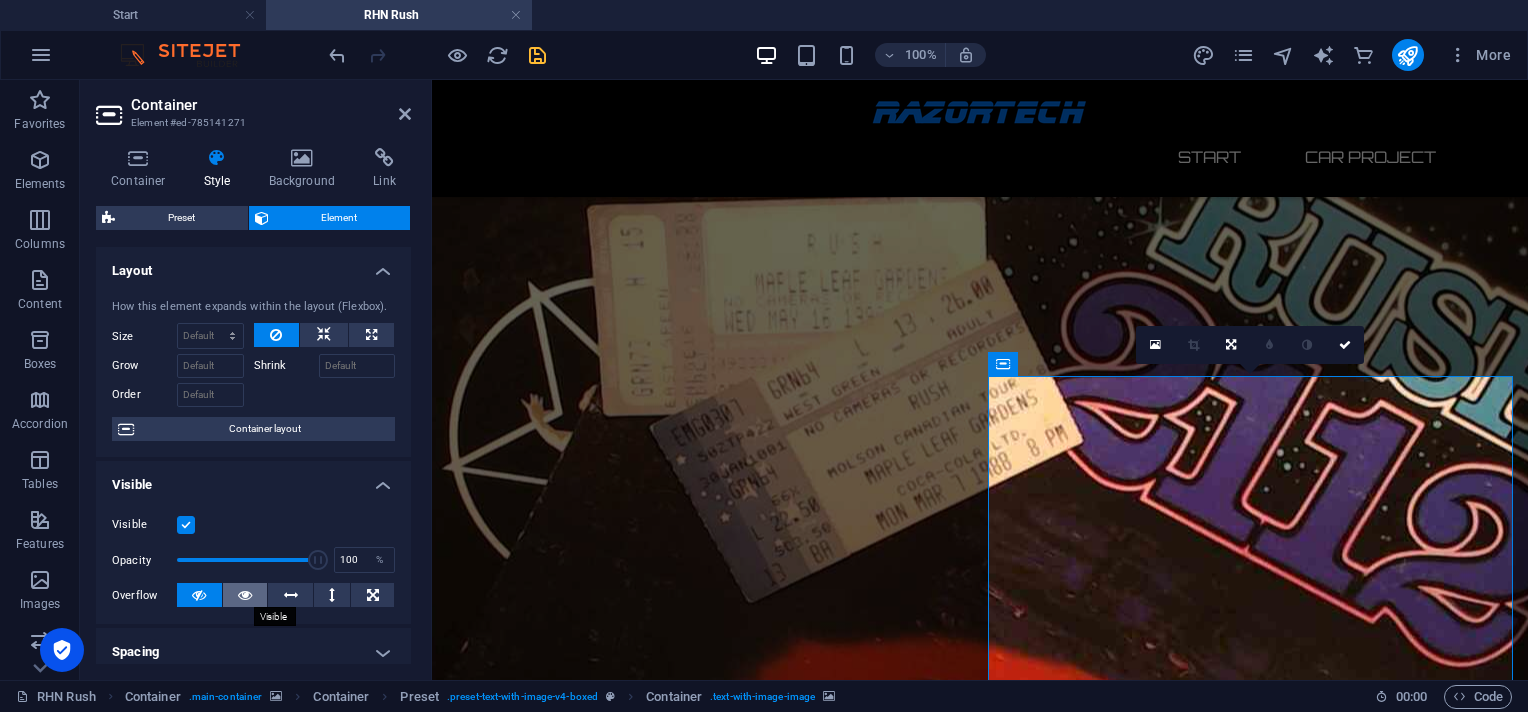 click at bounding box center [245, 595] 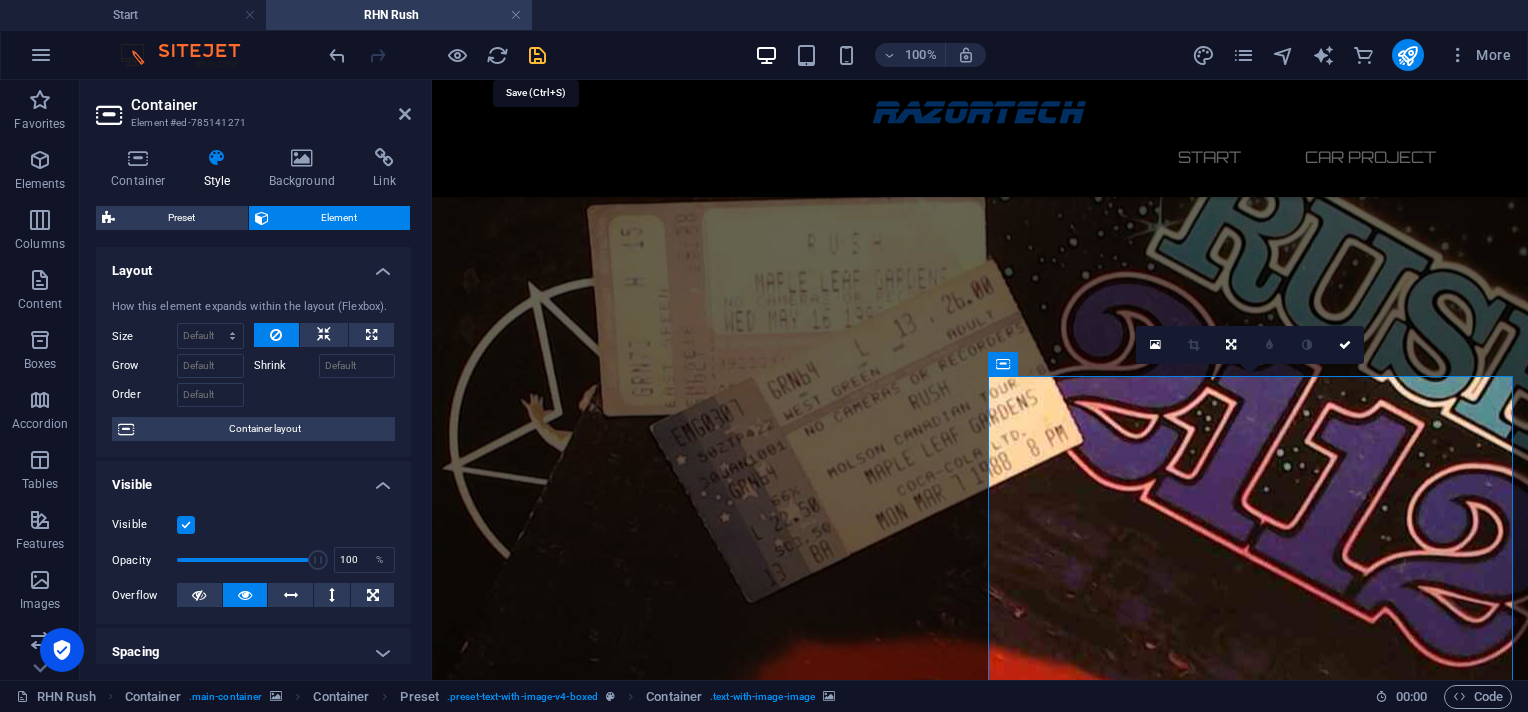click at bounding box center (537, 55) 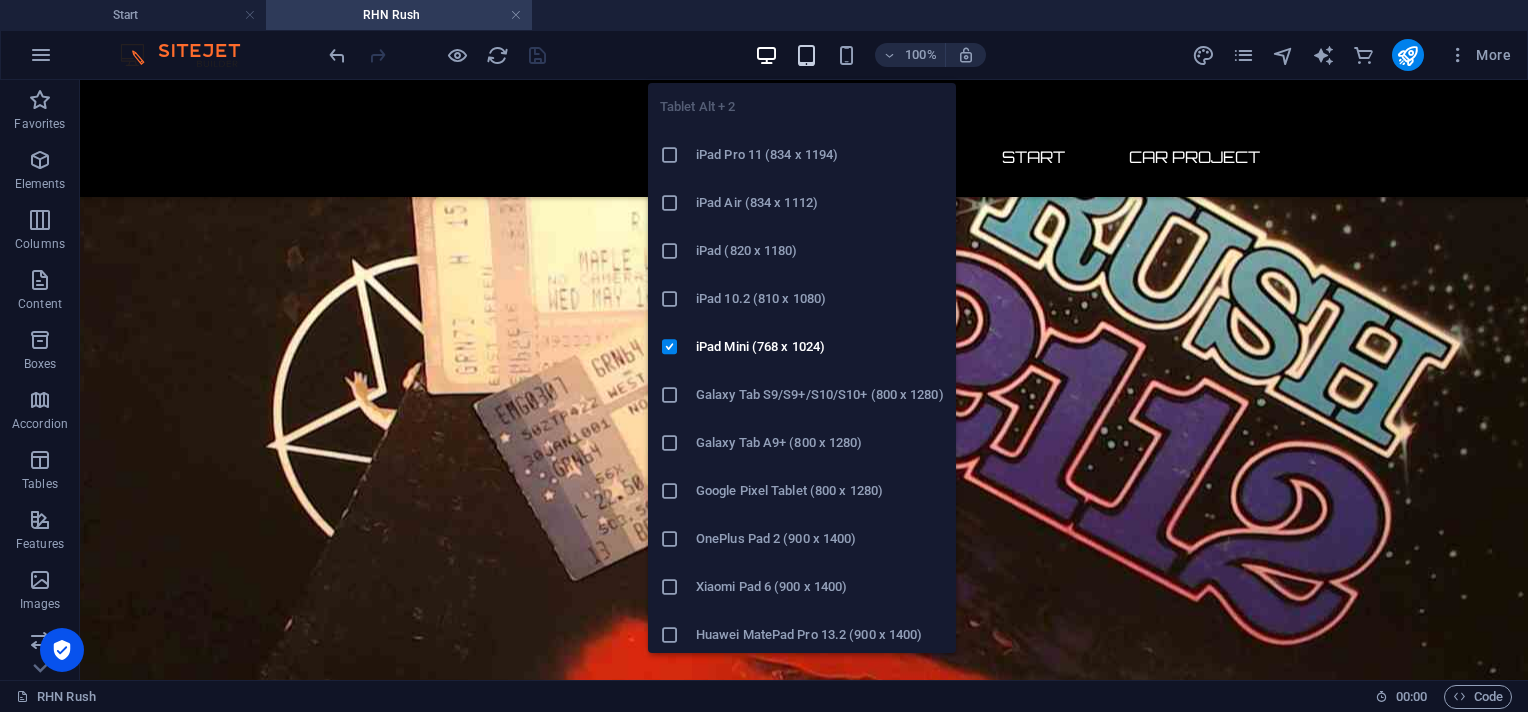 click at bounding box center [806, 55] 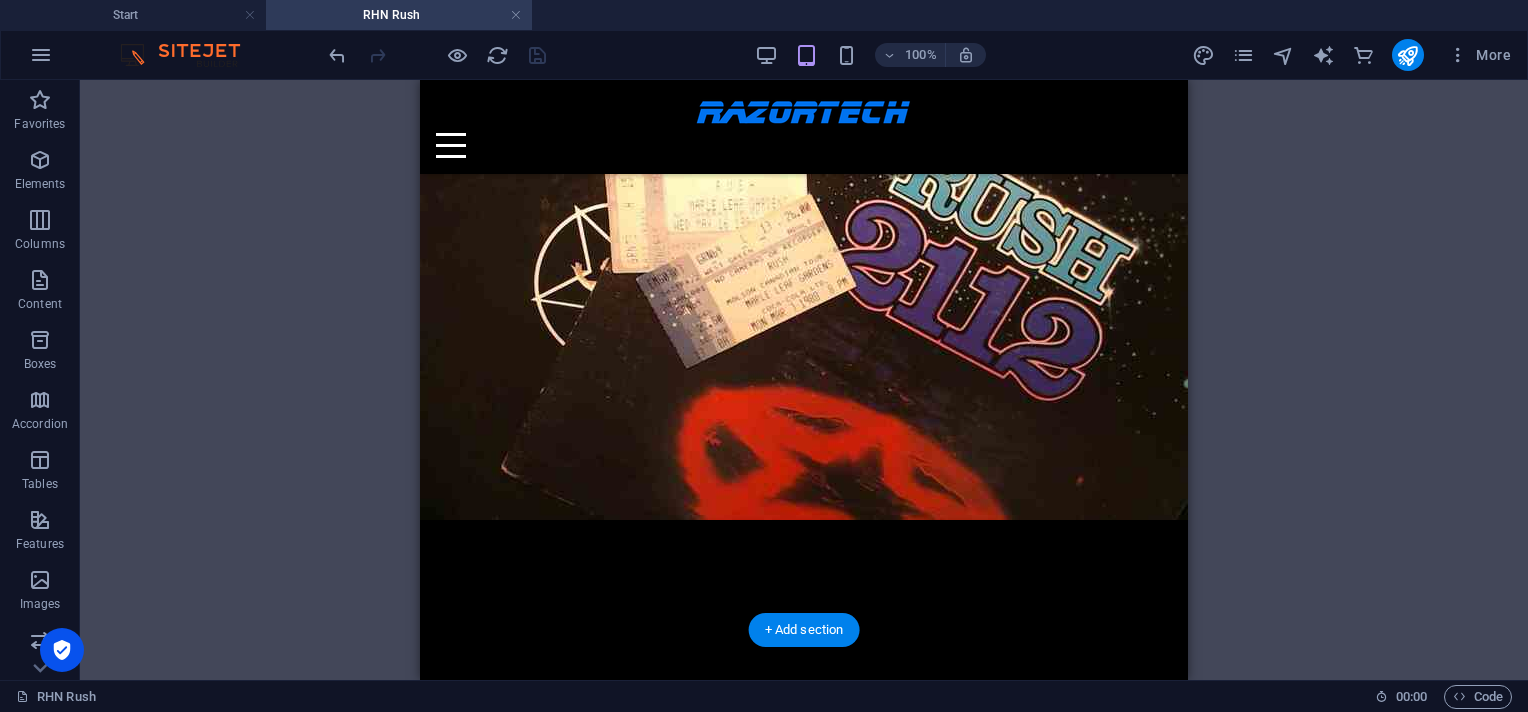 scroll, scrollTop: 0, scrollLeft: 0, axis: both 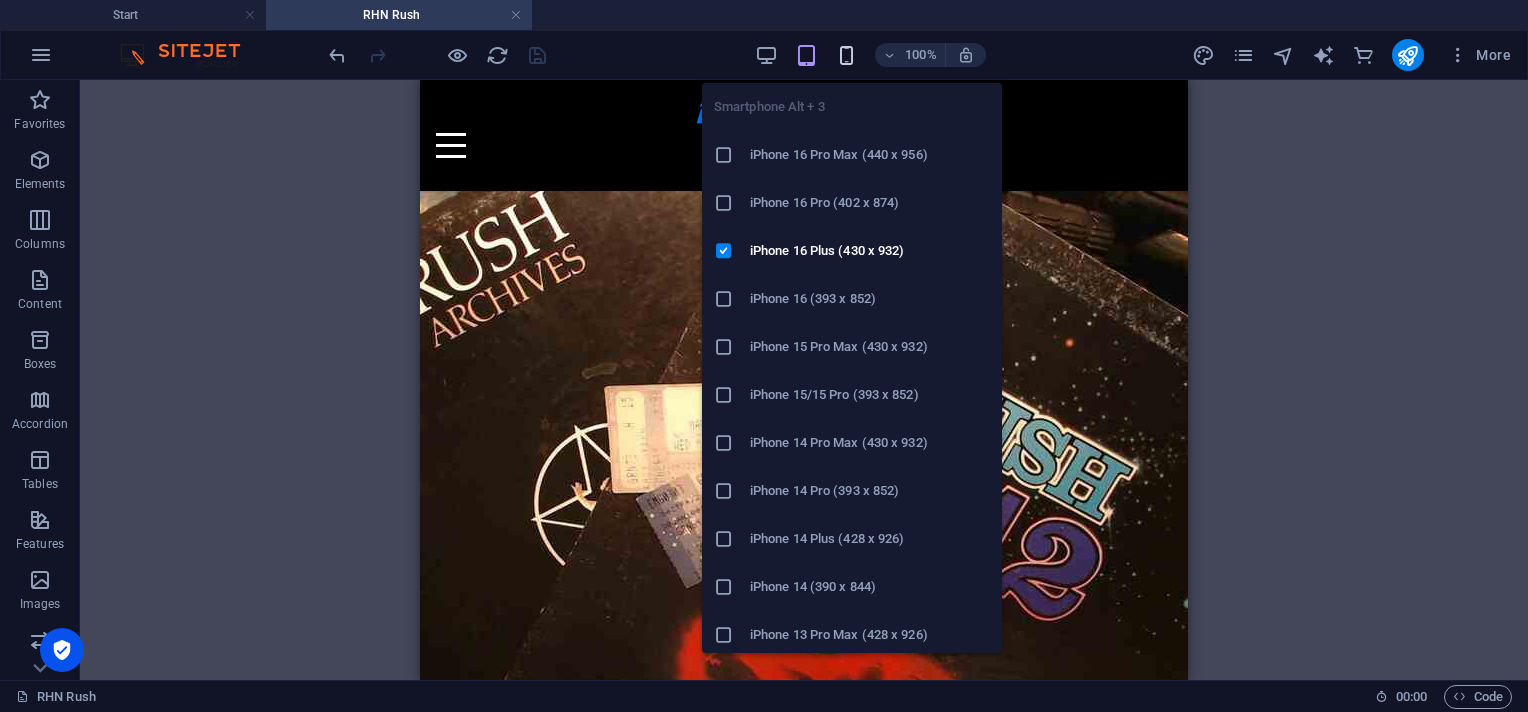 click at bounding box center [846, 55] 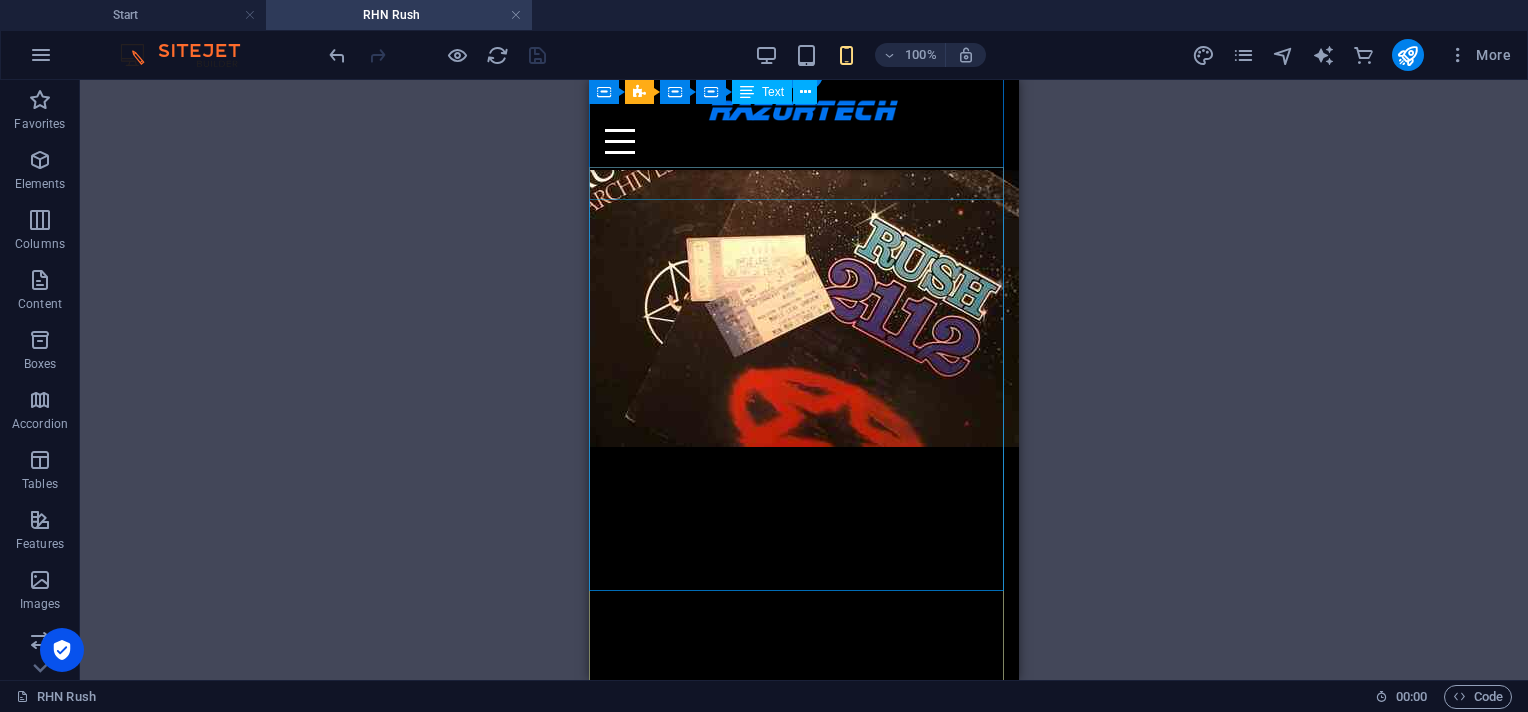 scroll, scrollTop: 0, scrollLeft: 0, axis: both 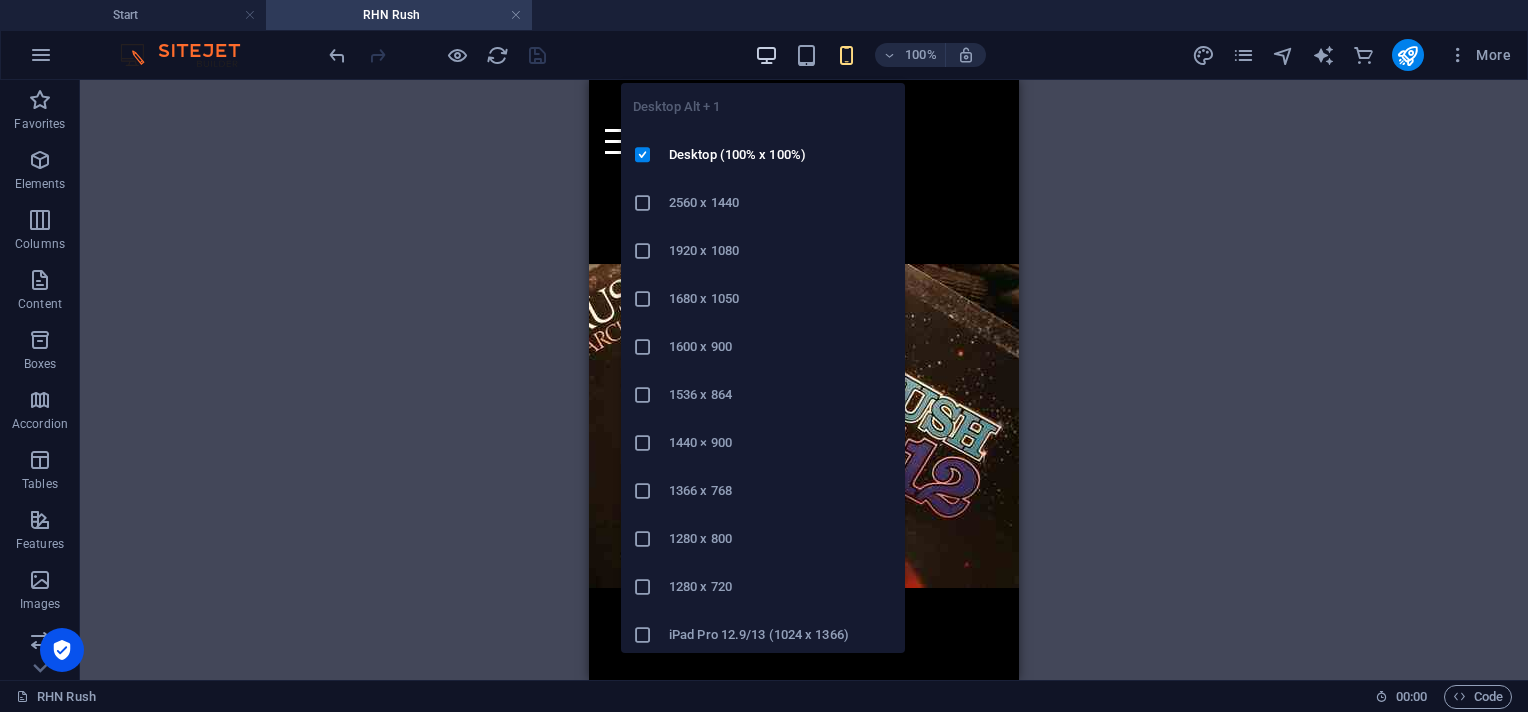 click at bounding box center (766, 55) 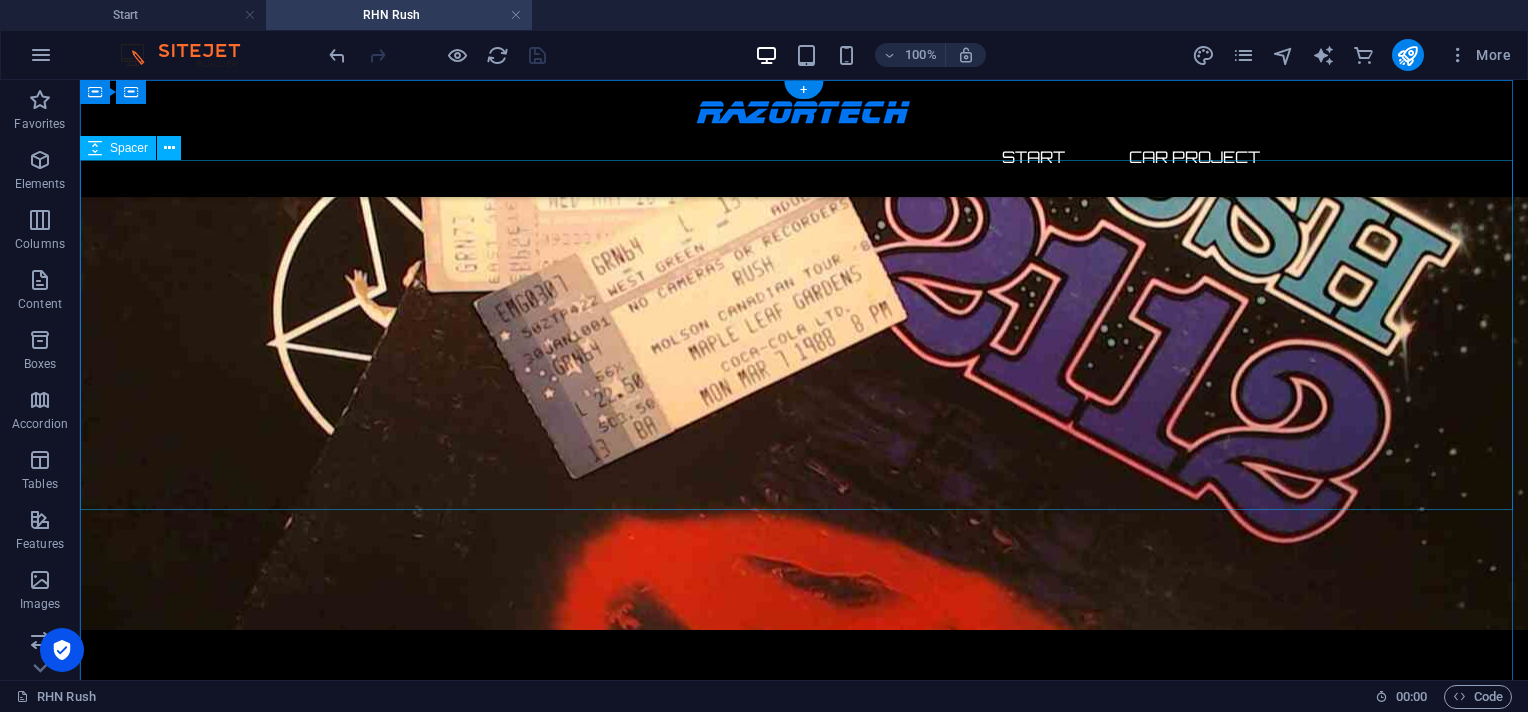 scroll, scrollTop: 0, scrollLeft: 0, axis: both 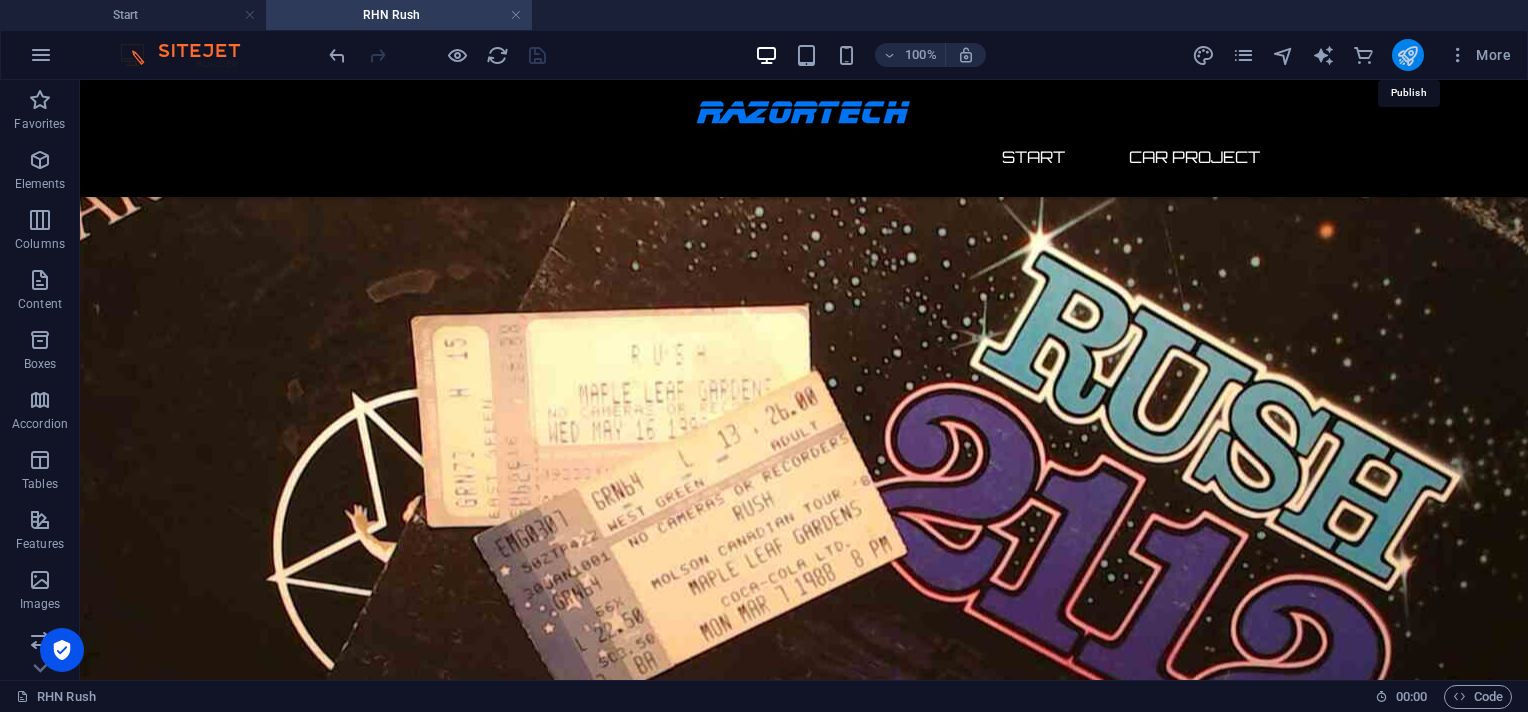 click at bounding box center (1407, 55) 